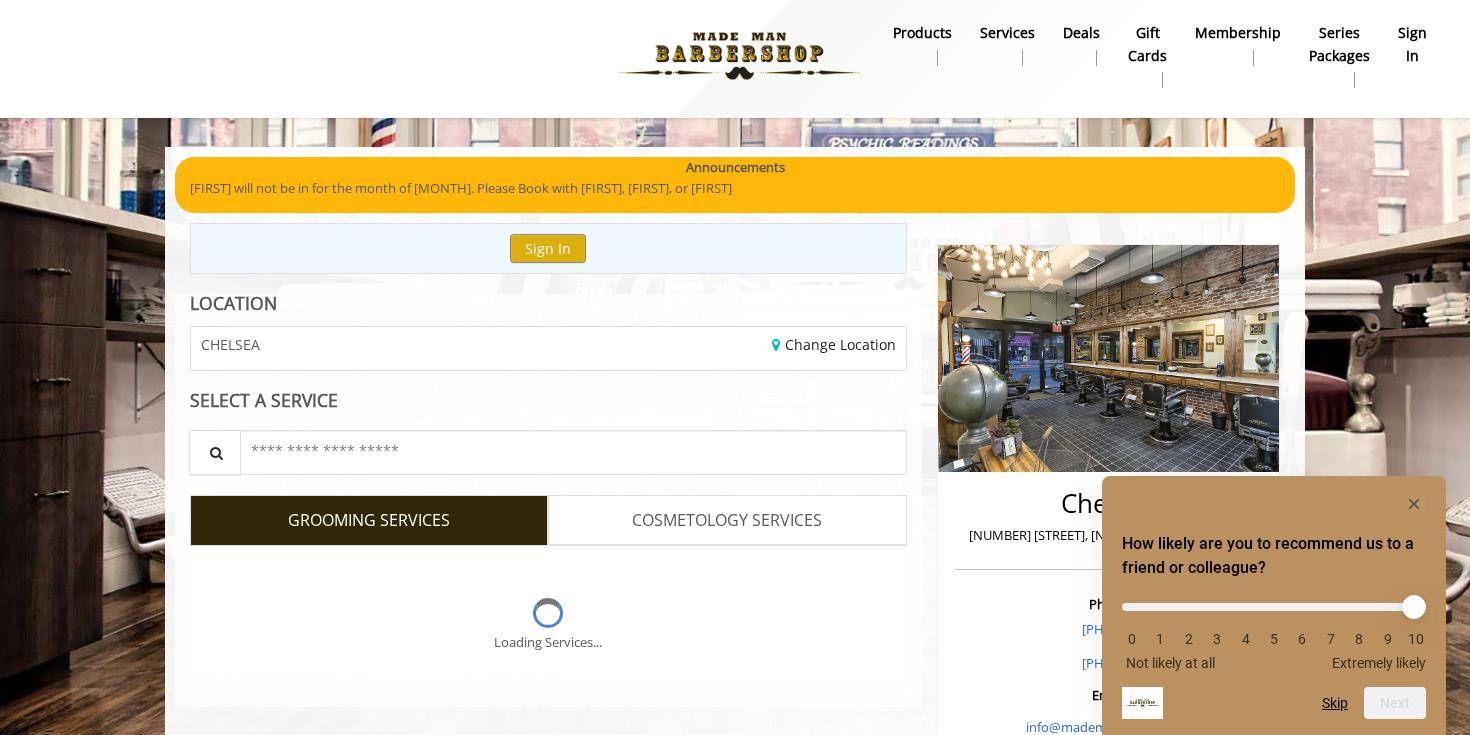 scroll, scrollTop: 4, scrollLeft: 0, axis: vertical 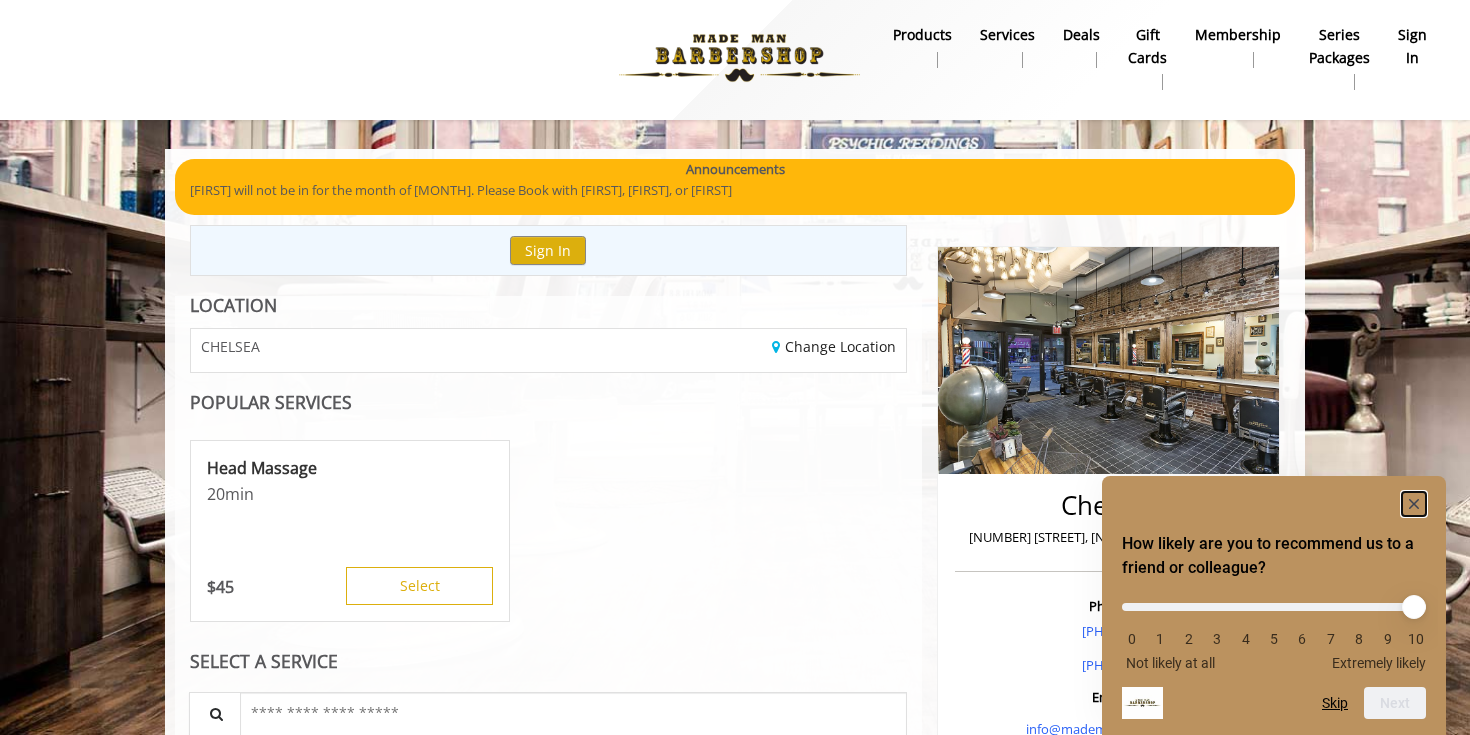 click 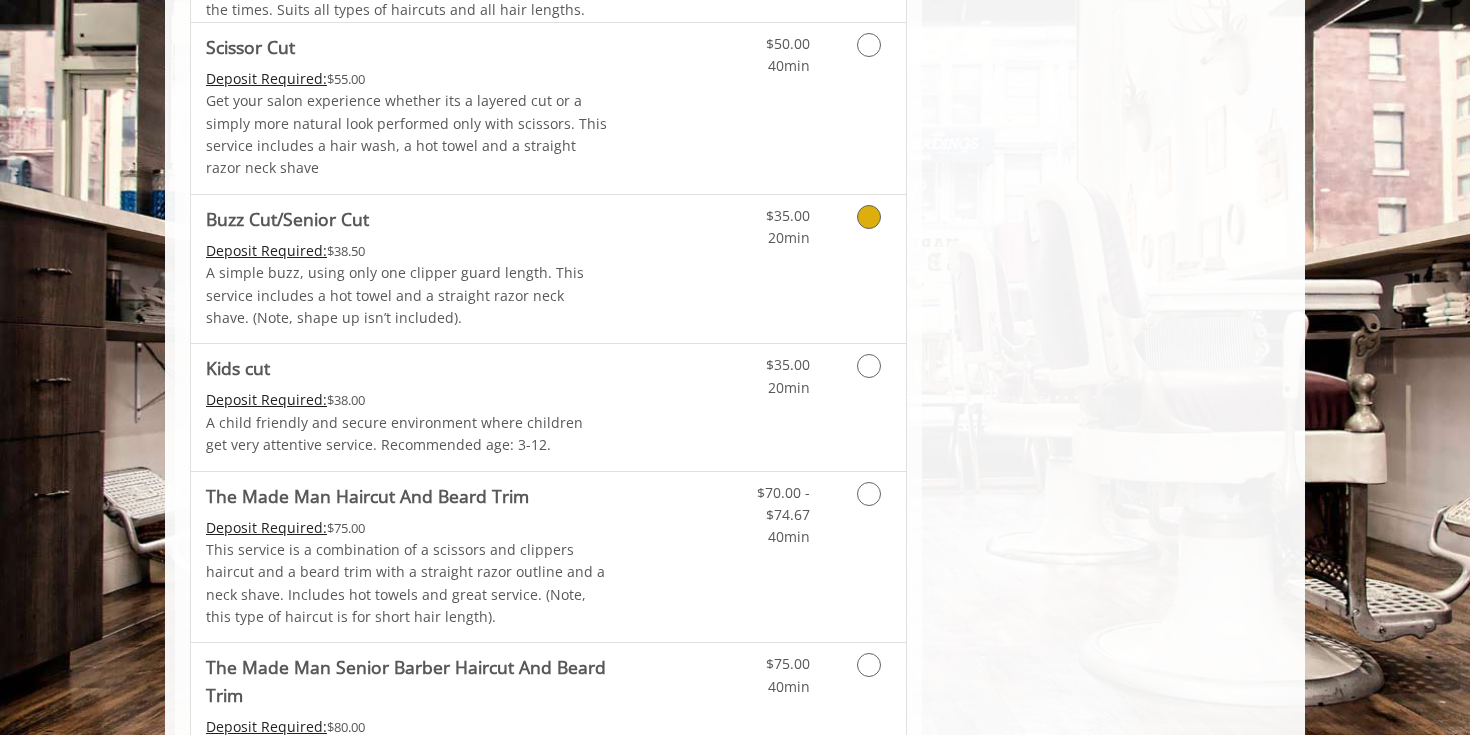 scroll, scrollTop: 1325, scrollLeft: 0, axis: vertical 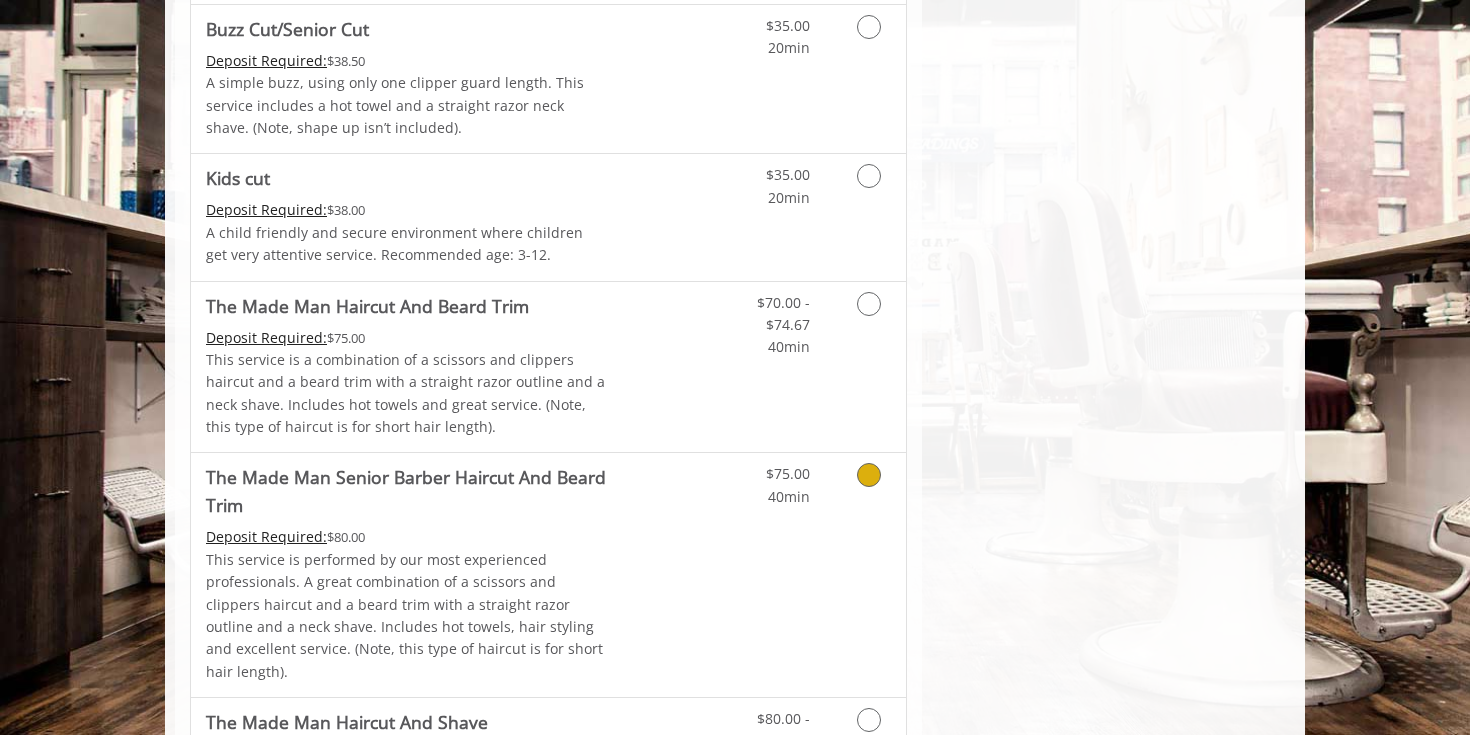 click at bounding box center (869, 475) 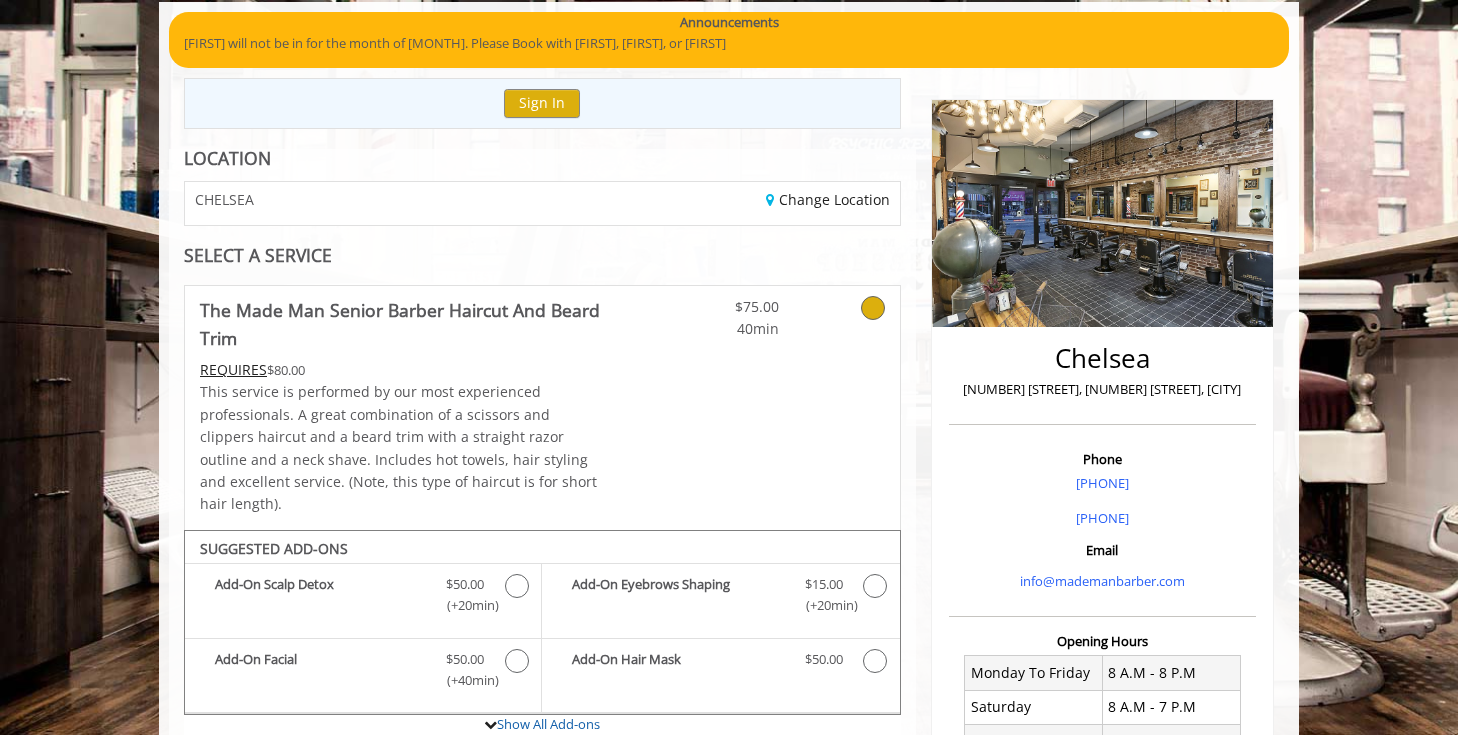 scroll, scrollTop: 0, scrollLeft: 0, axis: both 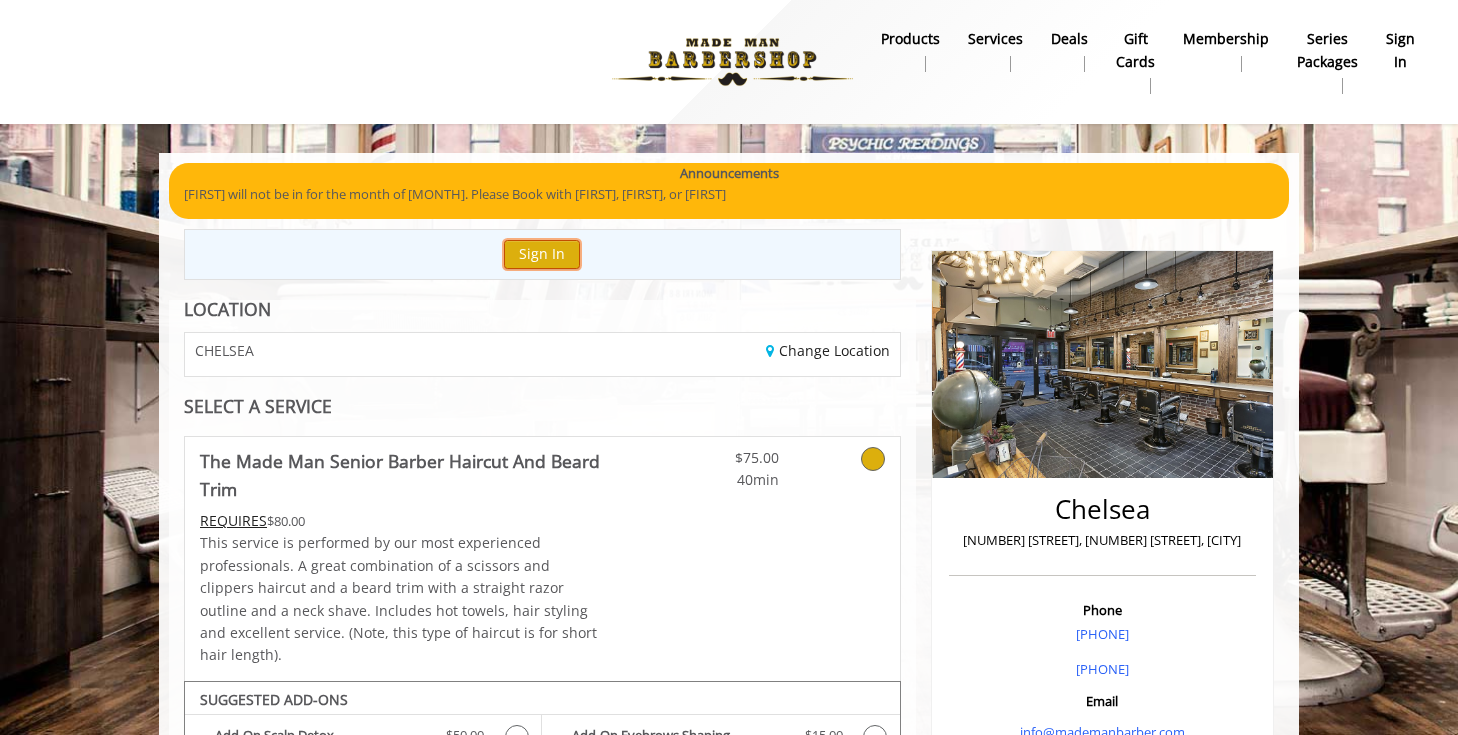 click on "Sign In" at bounding box center (542, 254) 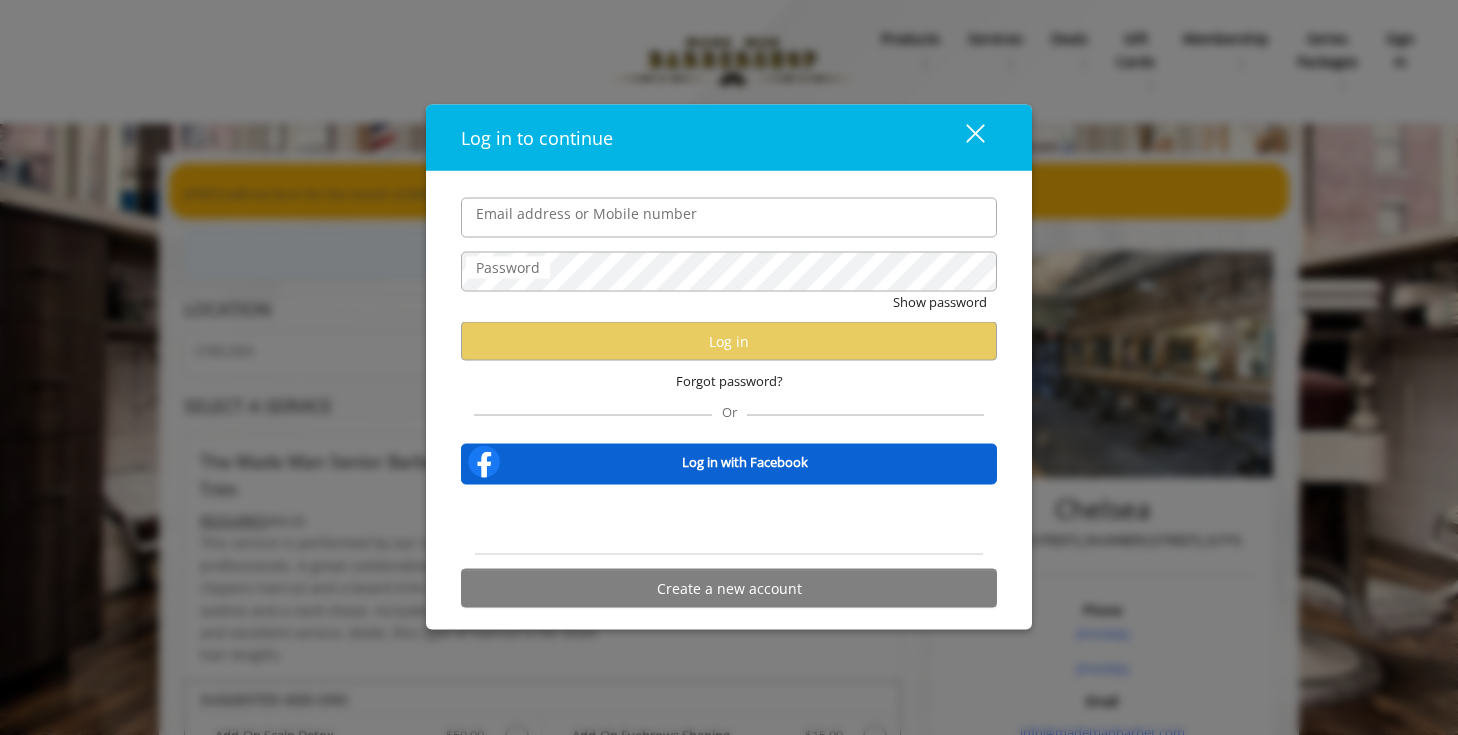 click on "Email address or Mobile number" at bounding box center (729, 217) 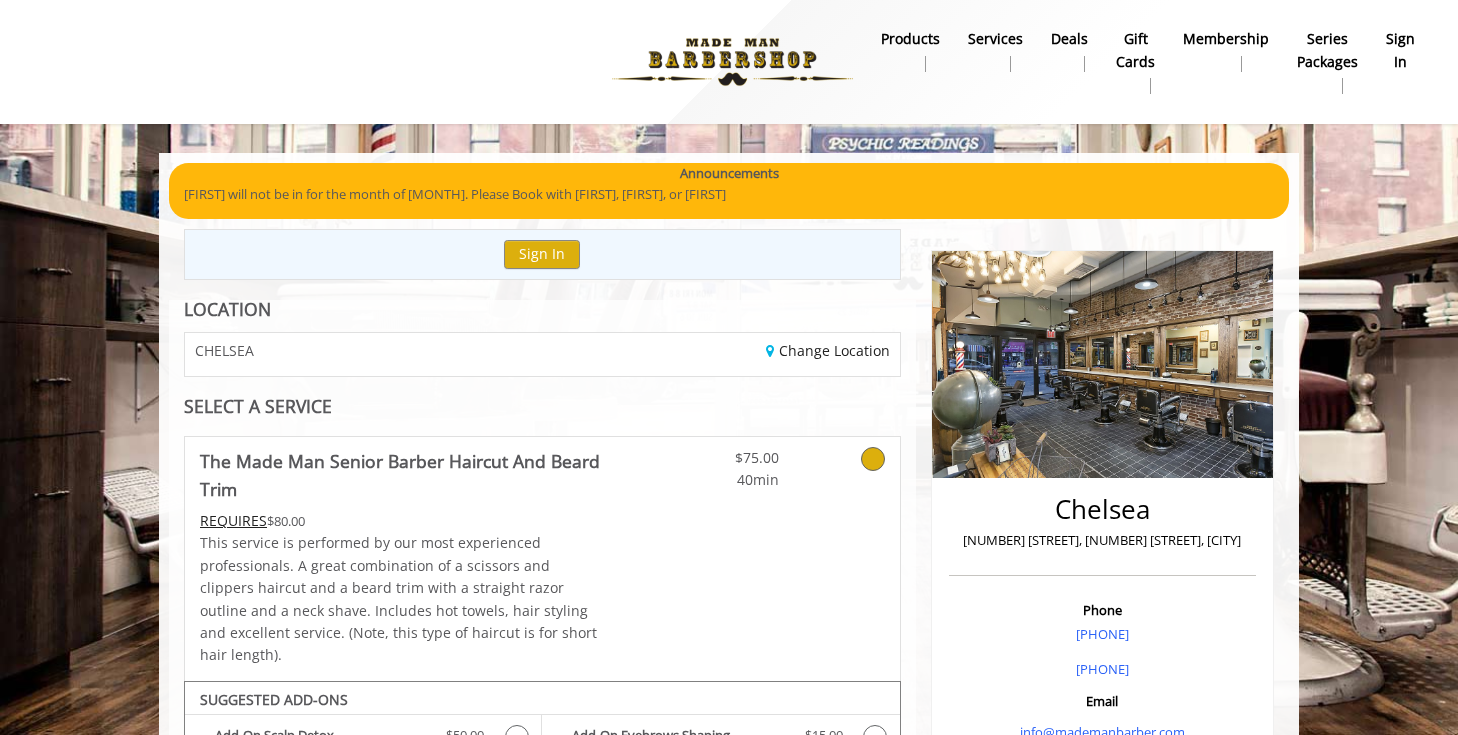 click on "Services" at bounding box center [995, 39] 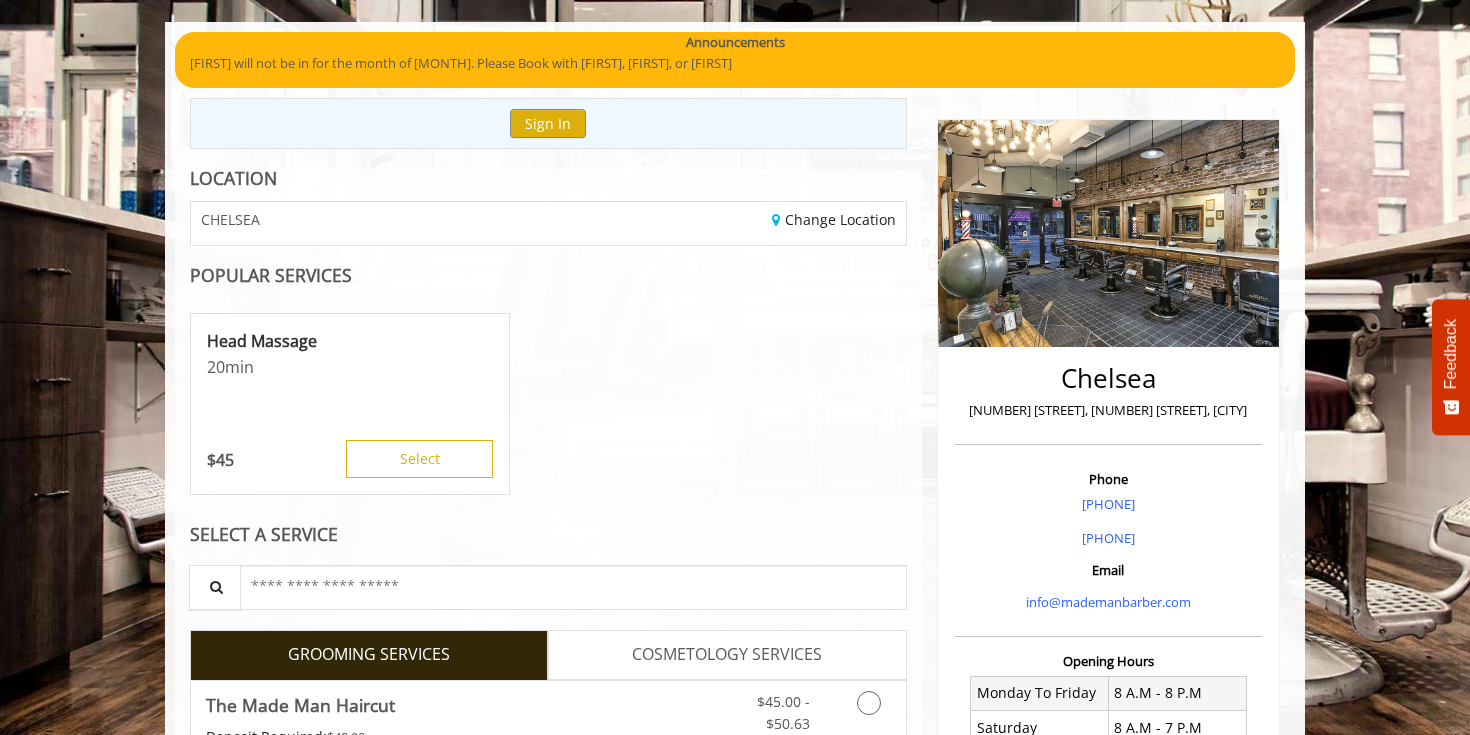 scroll, scrollTop: 0, scrollLeft: 0, axis: both 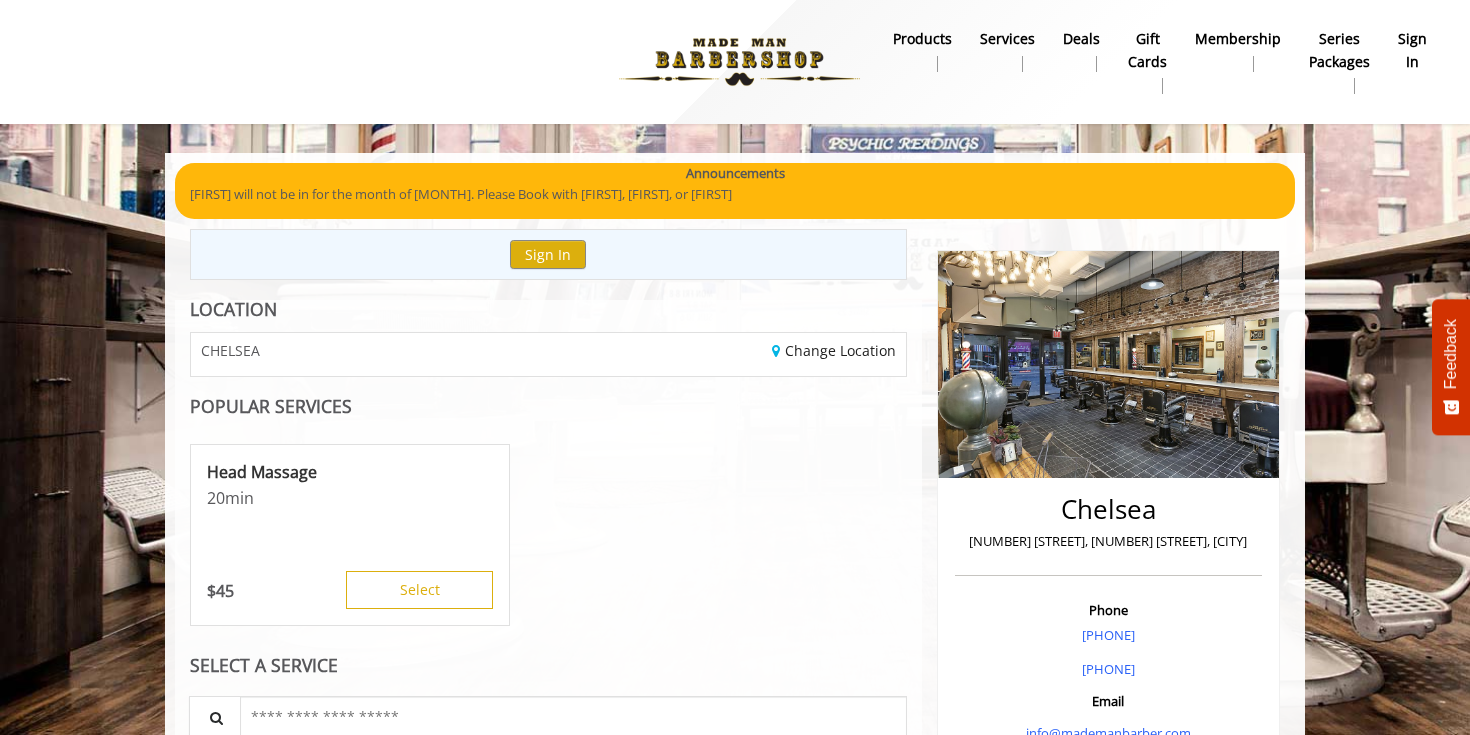 click at bounding box center (739, 62) 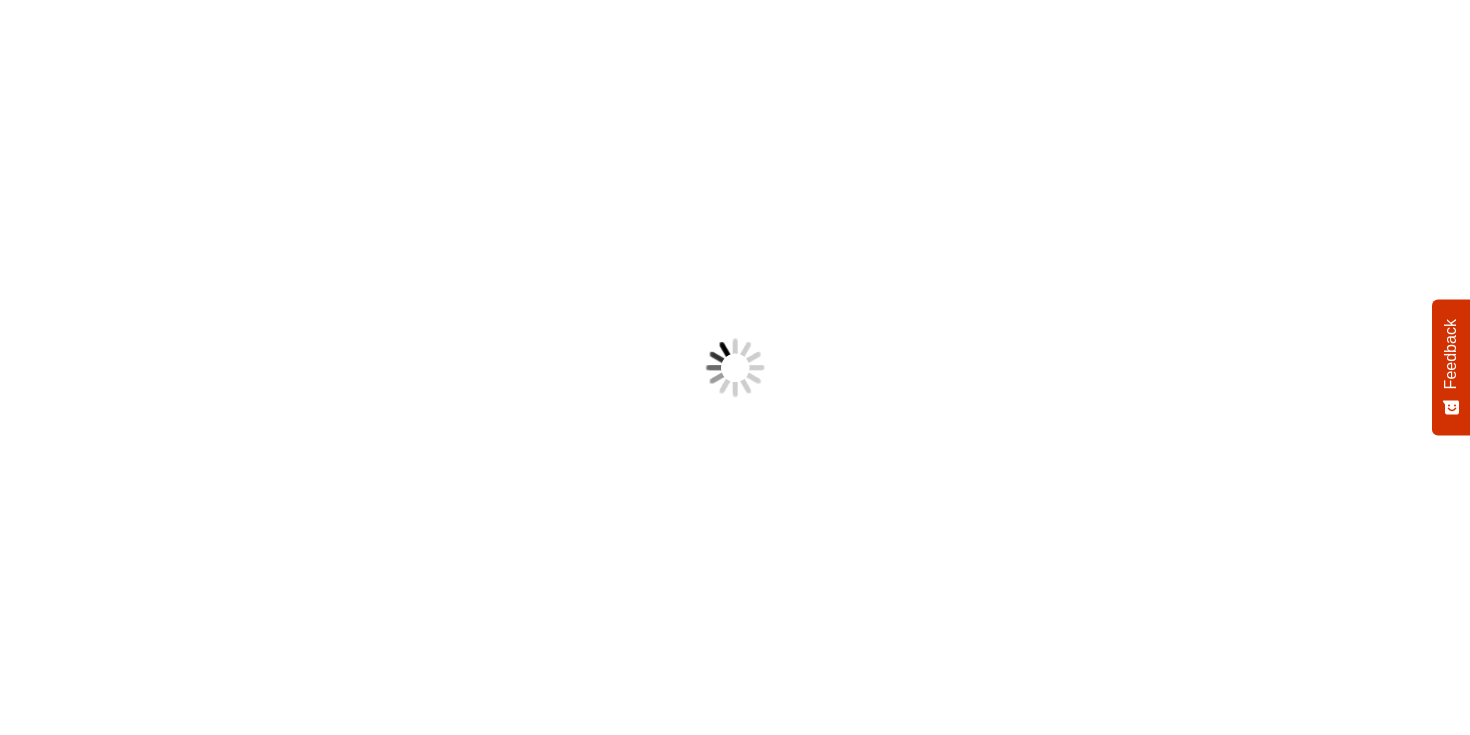scroll, scrollTop: 0, scrollLeft: 0, axis: both 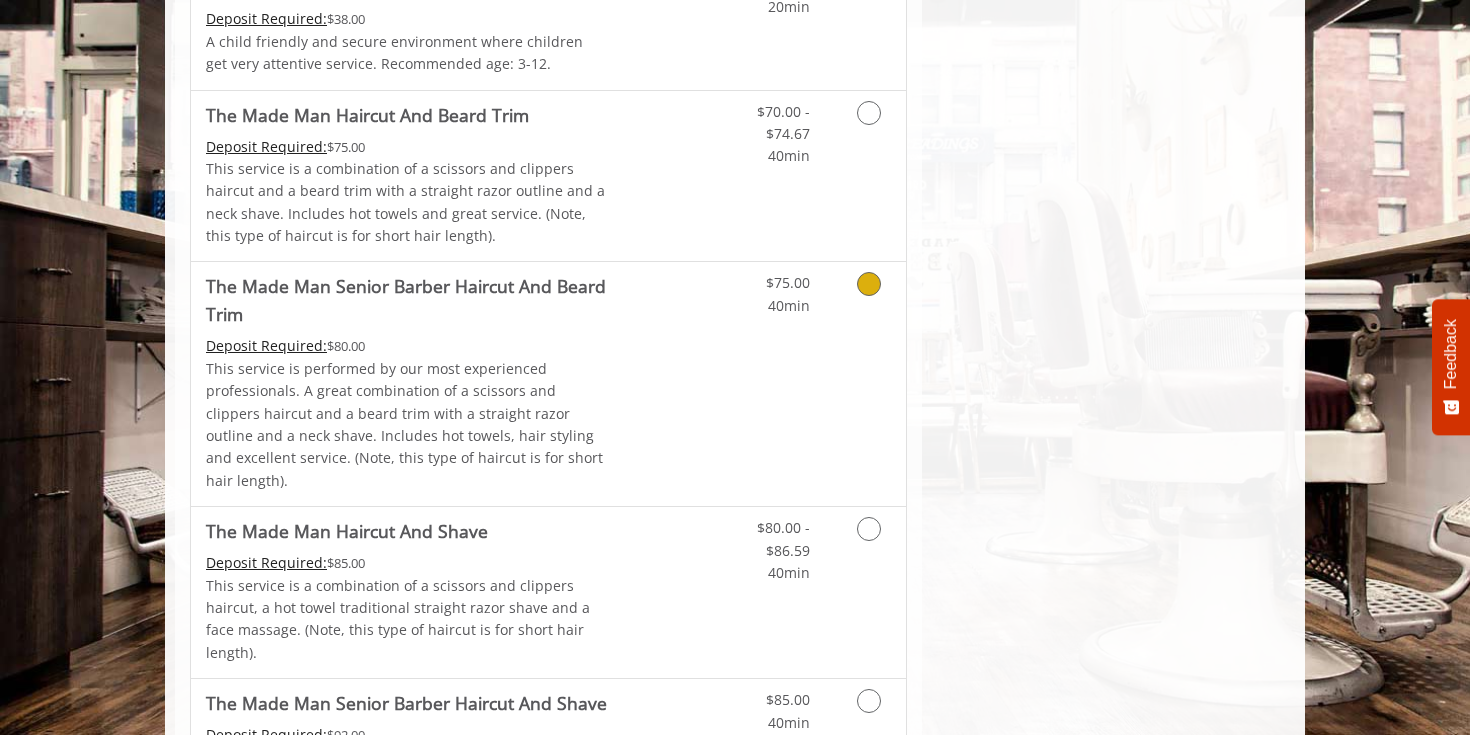 click on "This service is performed by our most experienced professionals. A great combination of a scissors and clippers haircut and a beard trim with a straight razor outline and a neck shave. Includes hot towels, hair styling and excellent service. (Note, this type of haircut is for short hair length)." at bounding box center (407, 425) 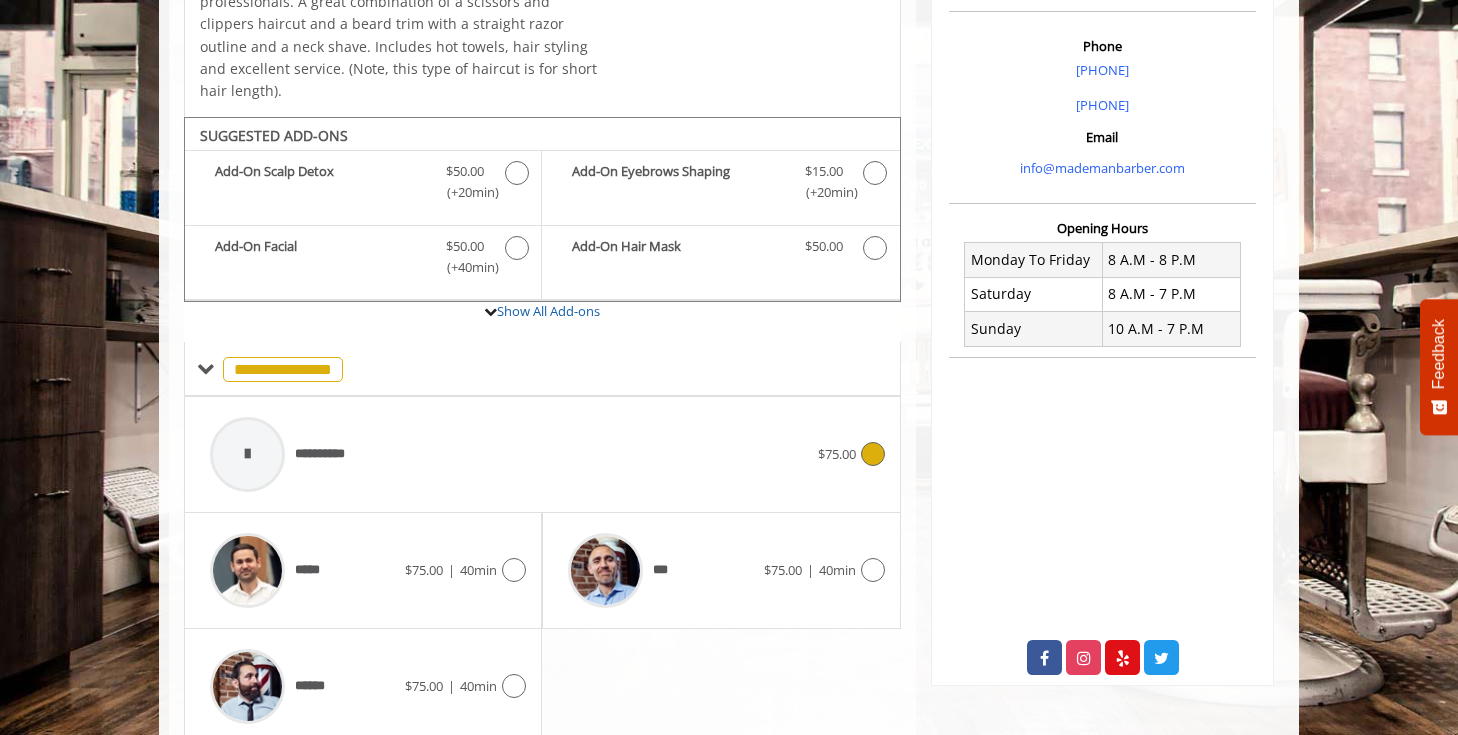 scroll, scrollTop: 621, scrollLeft: 0, axis: vertical 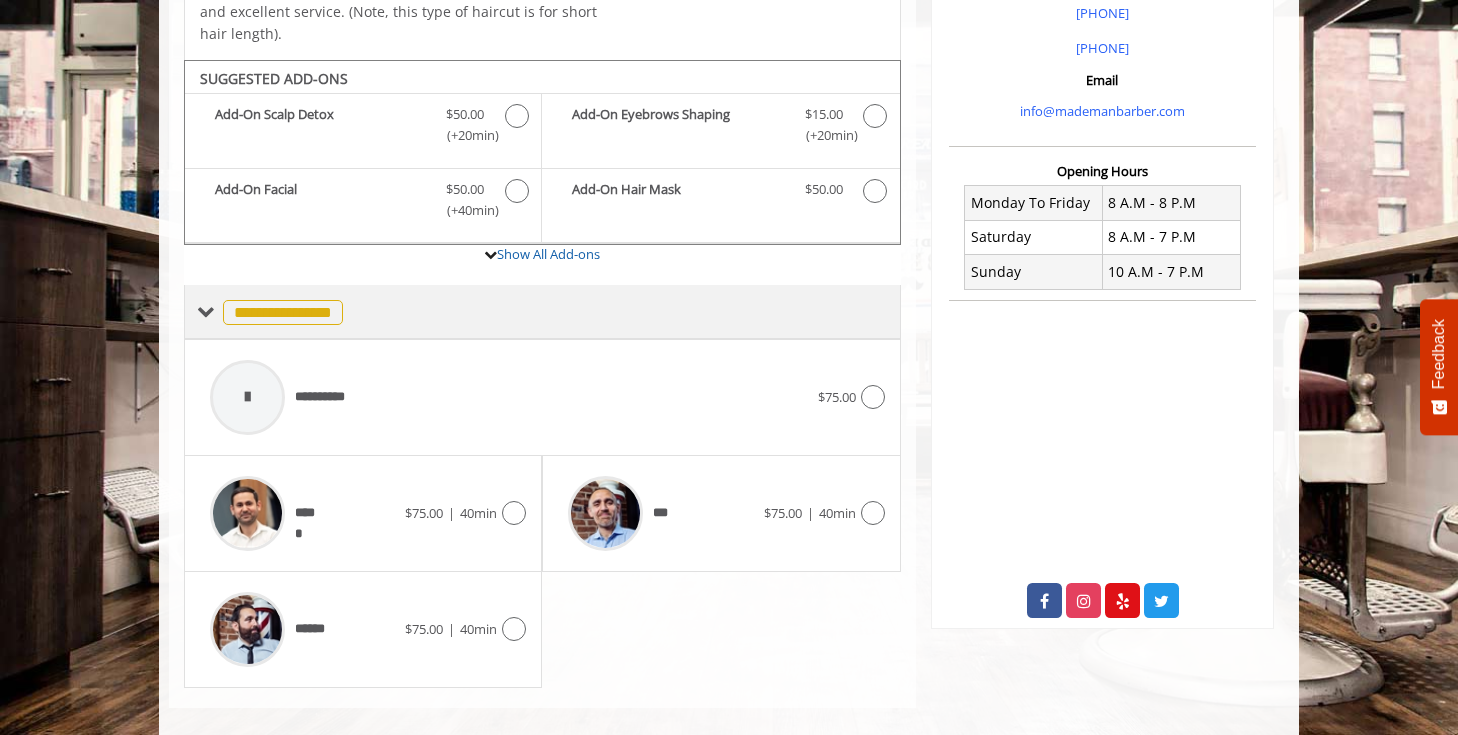 click on "**********" at bounding box center (283, 312) 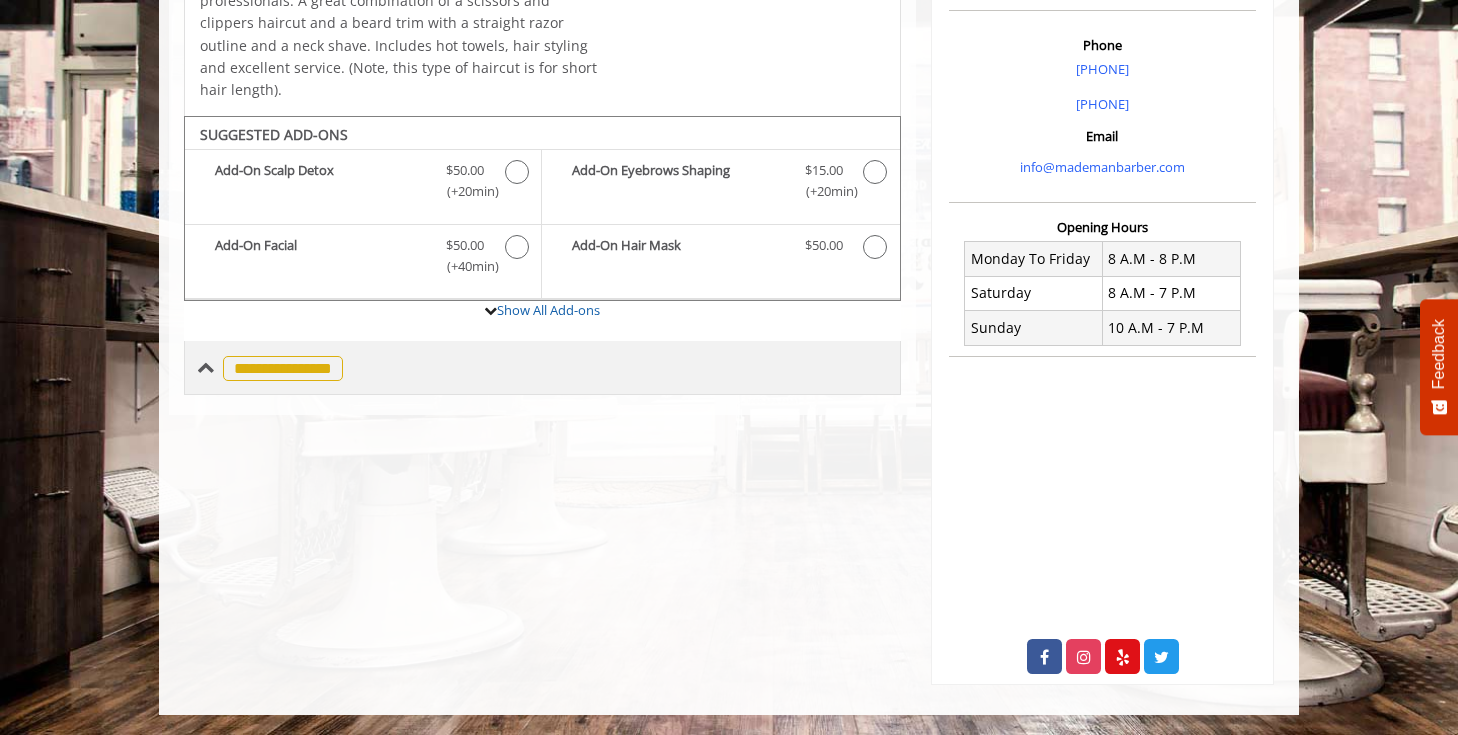 scroll, scrollTop: 564, scrollLeft: 0, axis: vertical 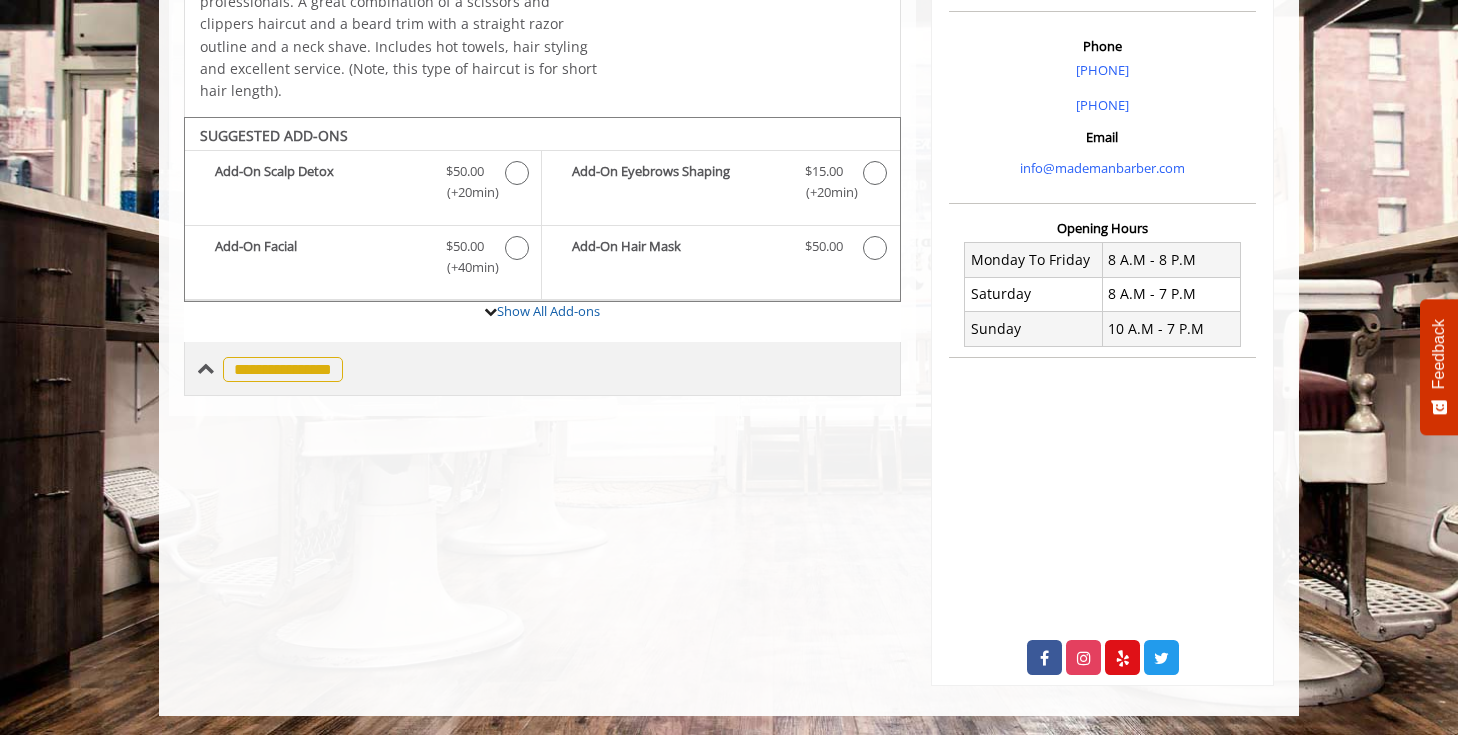 click on "**********" at bounding box center (283, 369) 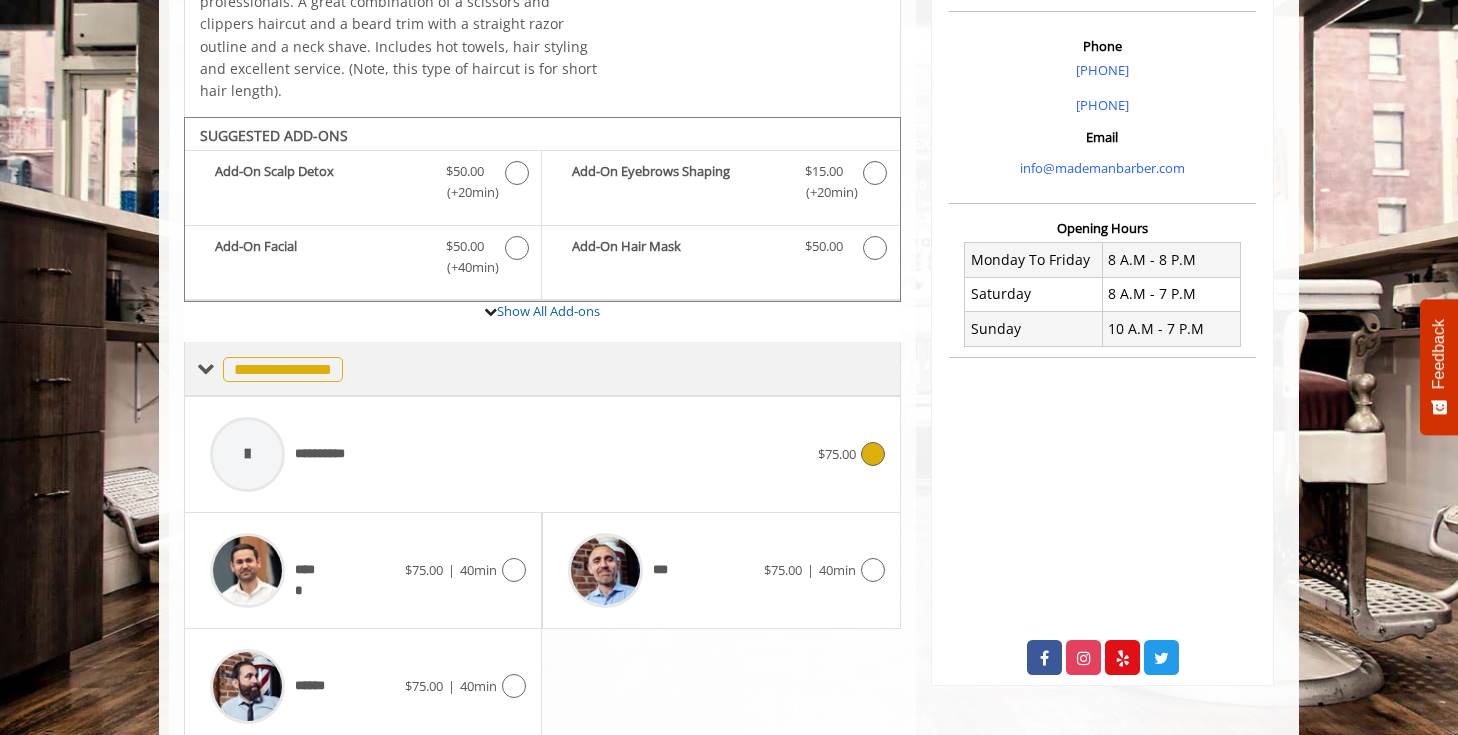 scroll, scrollTop: 621, scrollLeft: 0, axis: vertical 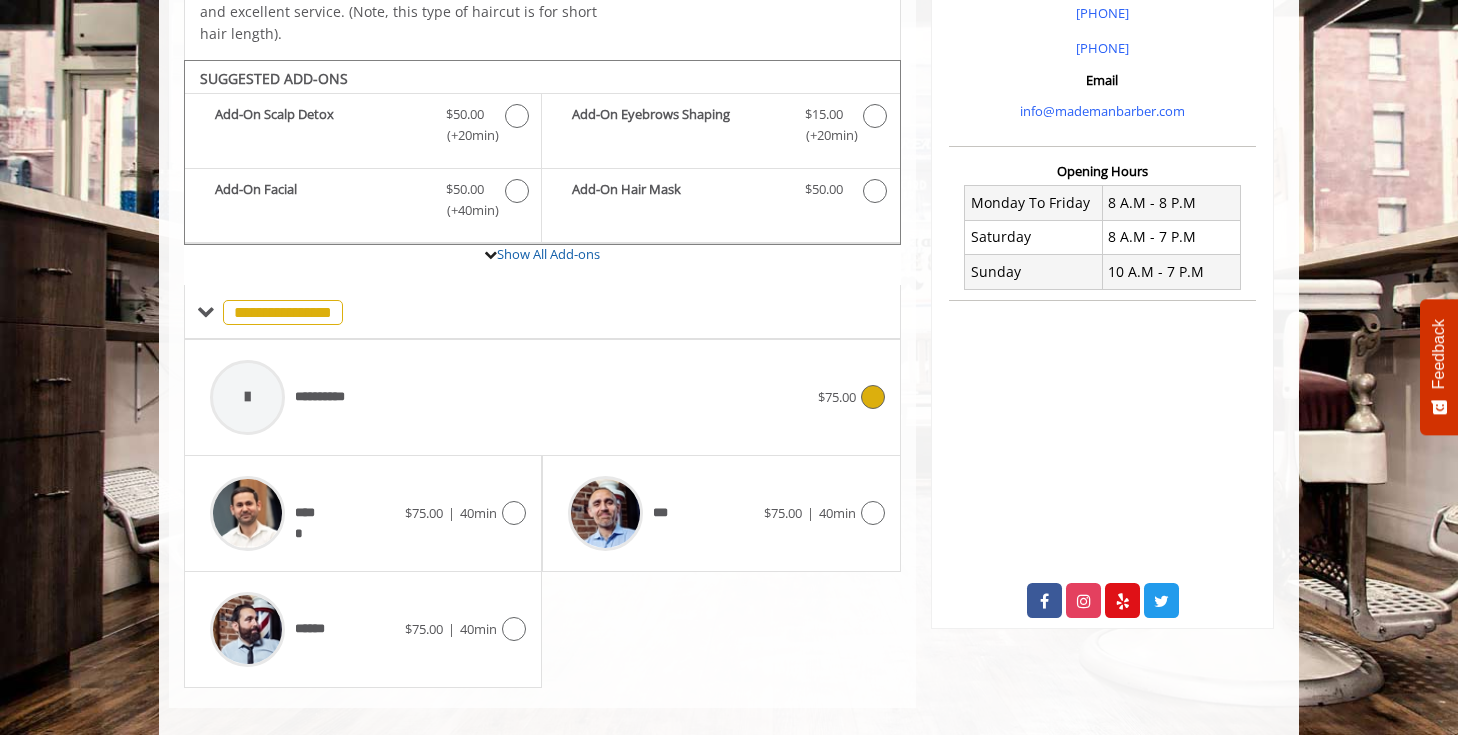 click at bounding box center (247, 397) 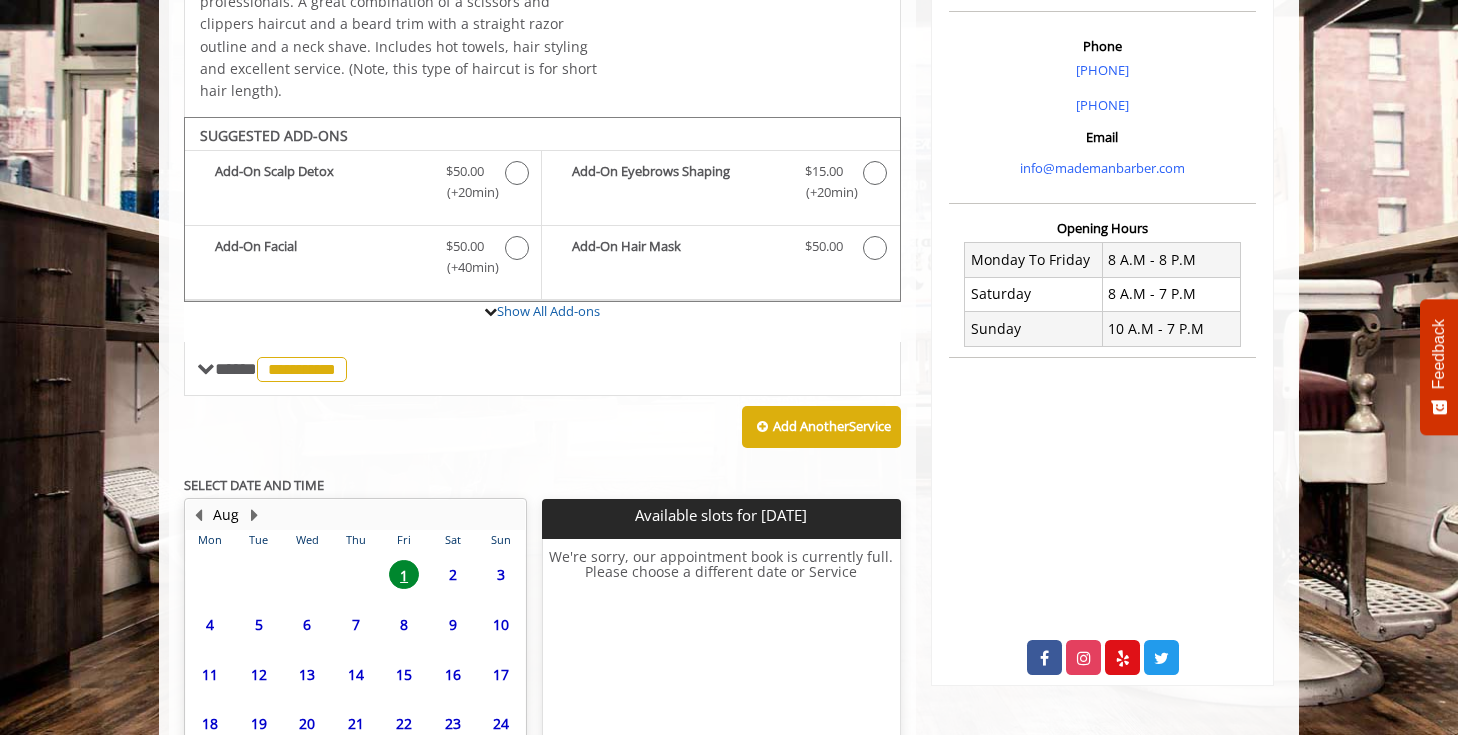 scroll, scrollTop: 715, scrollLeft: 0, axis: vertical 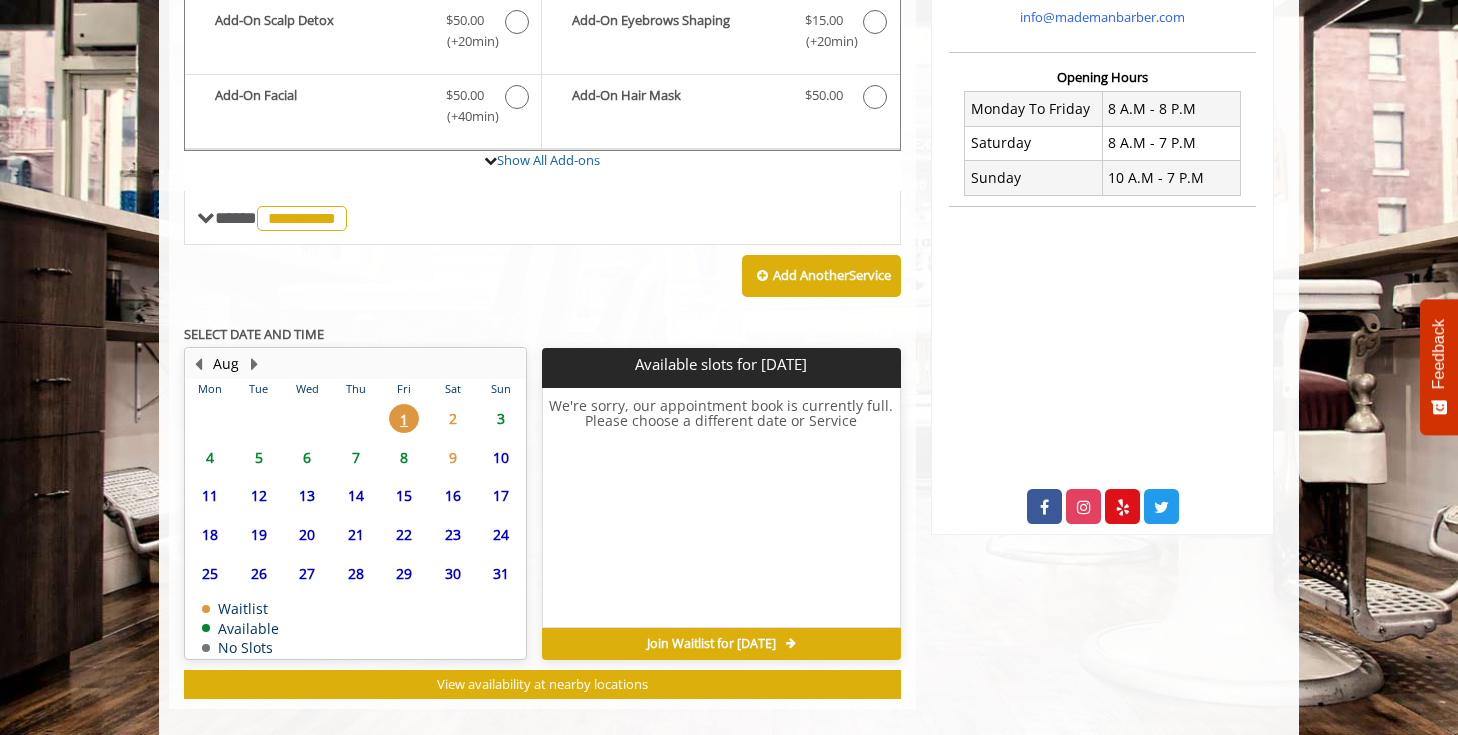 click on "4" 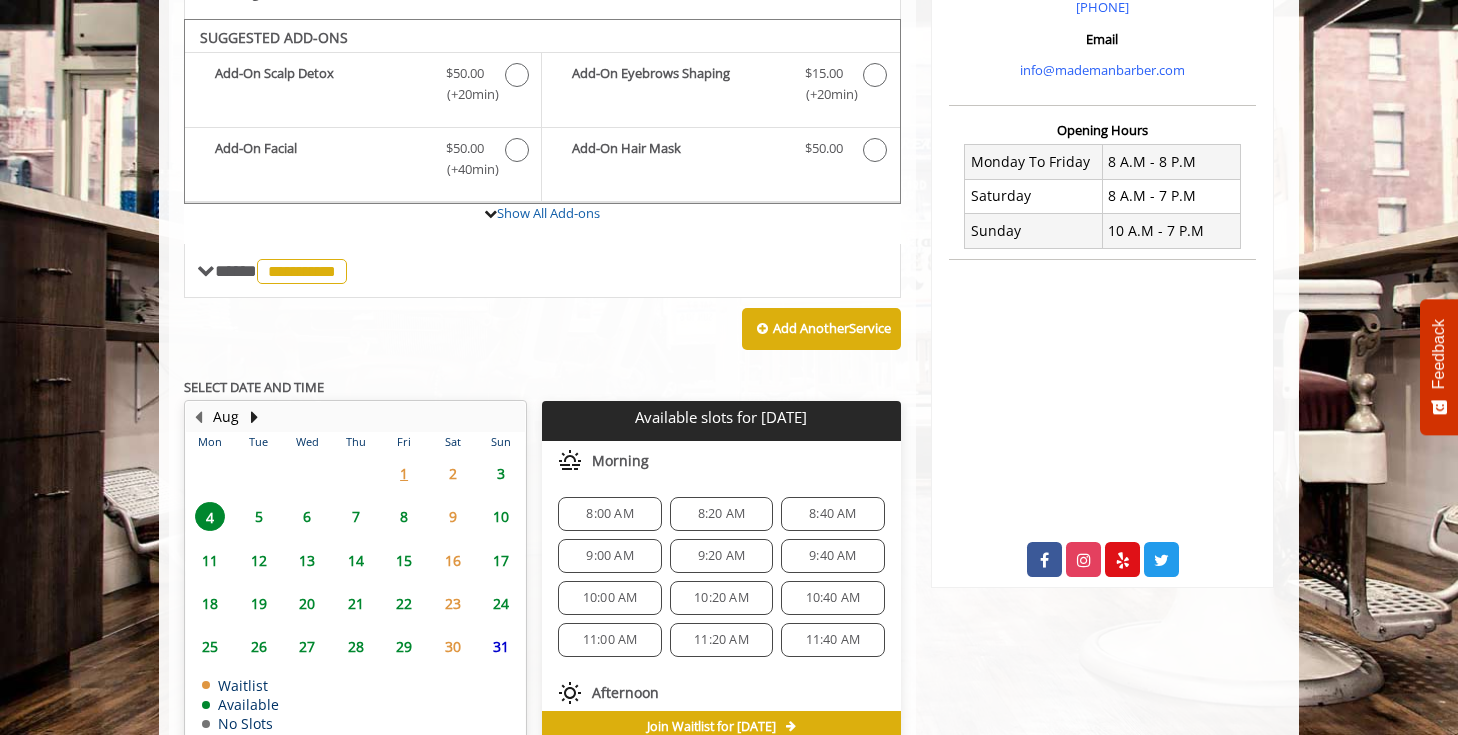 scroll, scrollTop: 659, scrollLeft: 0, axis: vertical 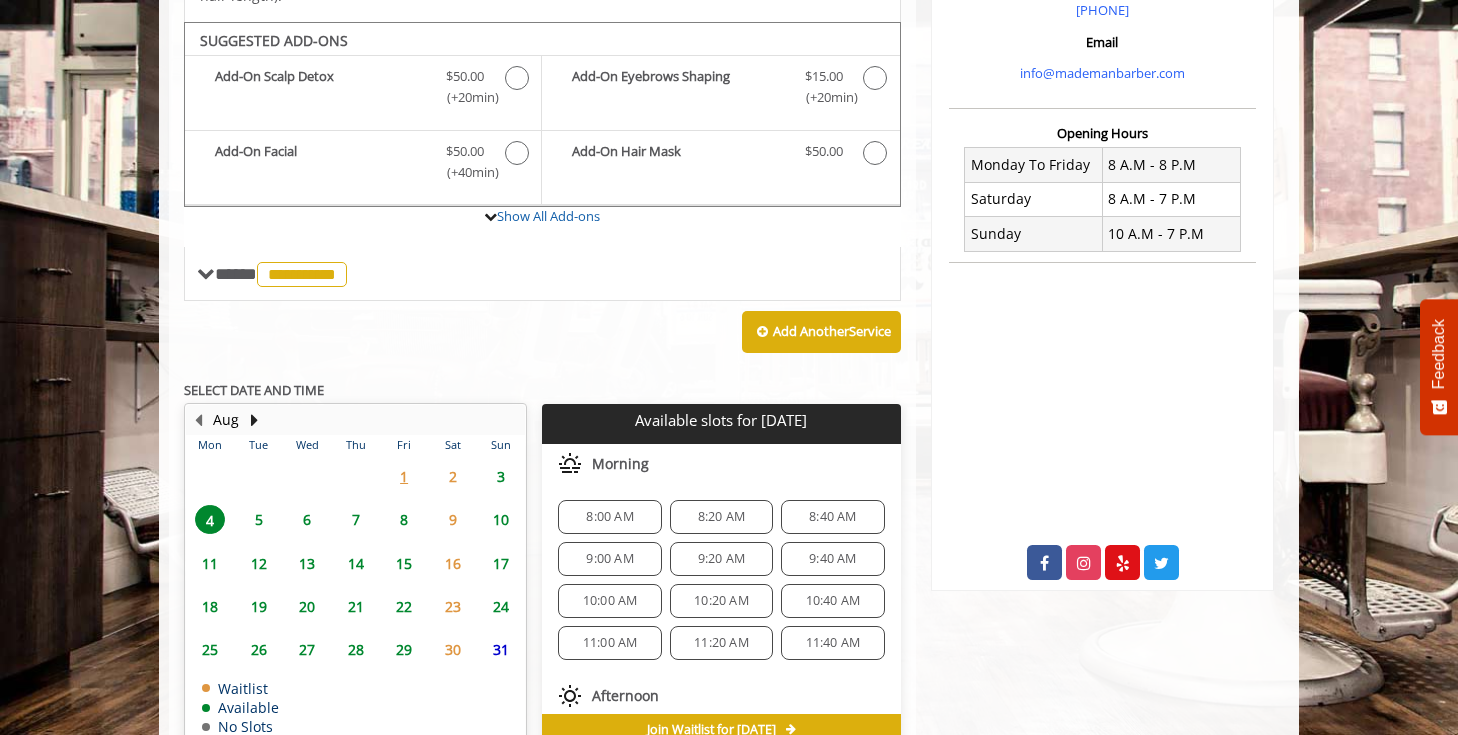 click on "8:00 AM" 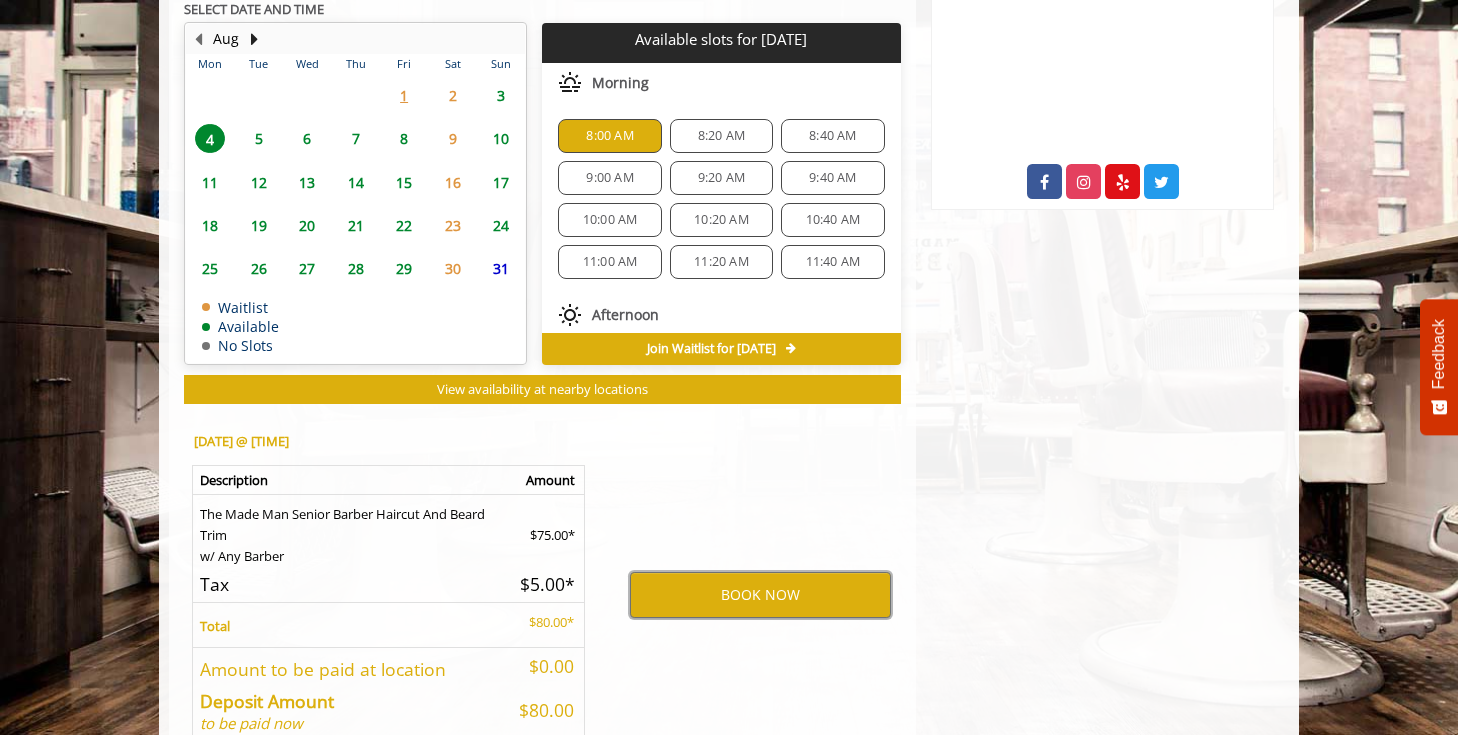 scroll, scrollTop: 1038, scrollLeft: 0, axis: vertical 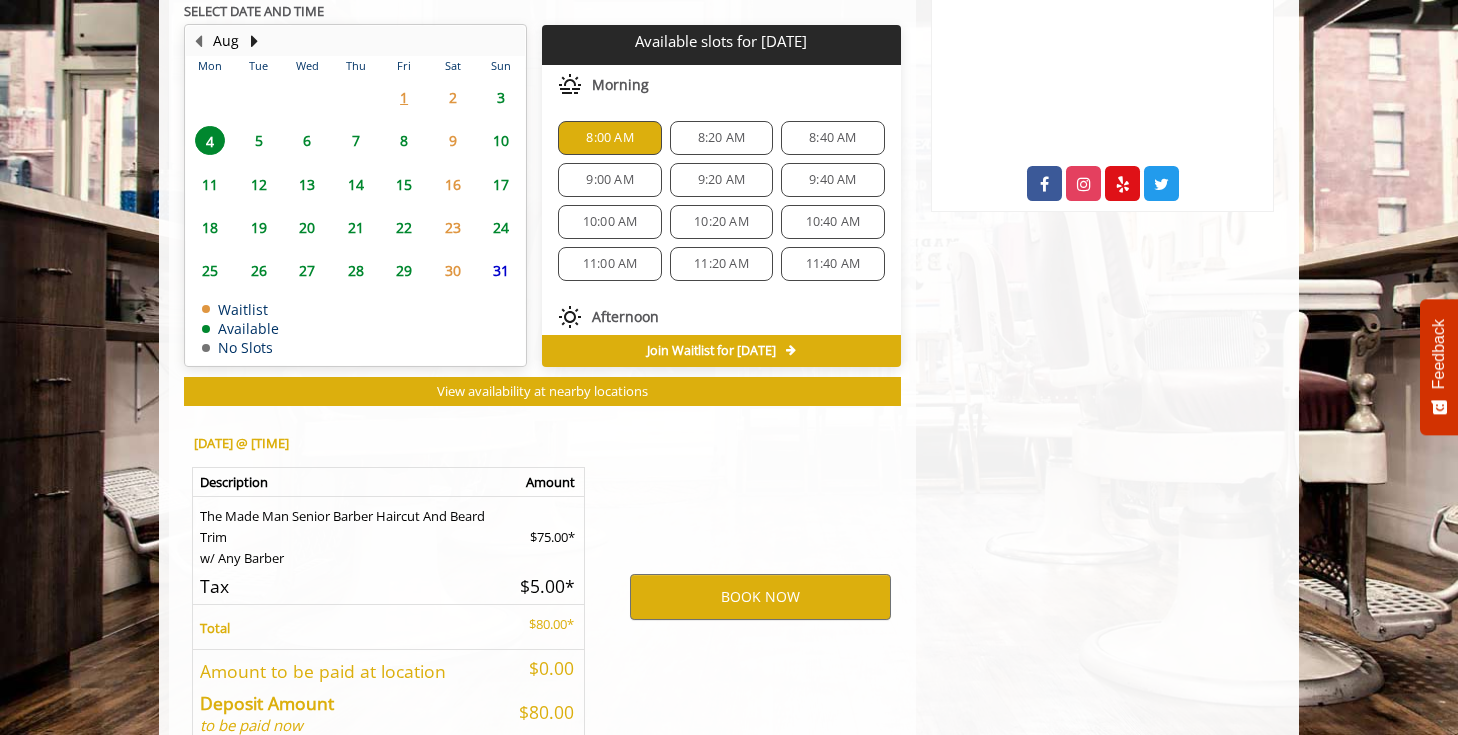 click on "9:00 AM" 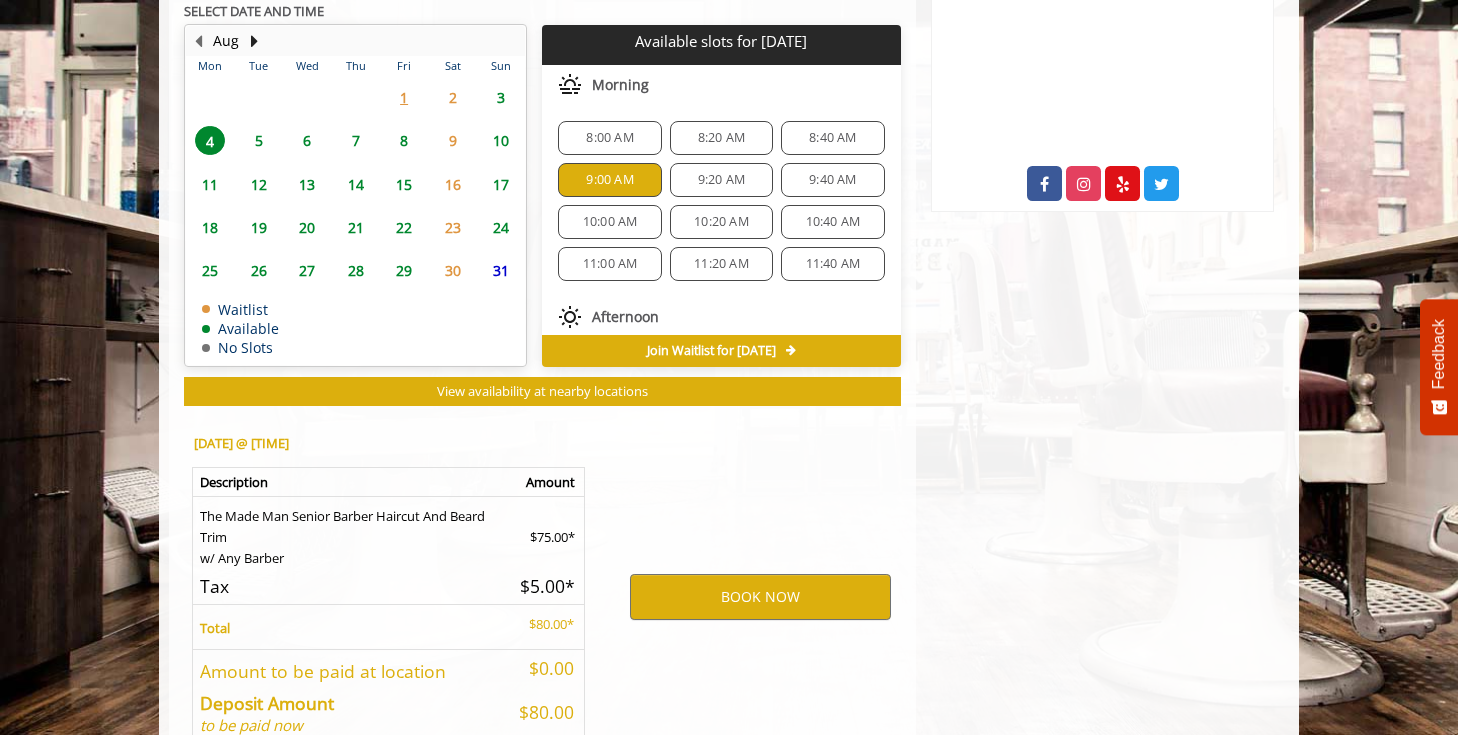 scroll, scrollTop: 1127, scrollLeft: 0, axis: vertical 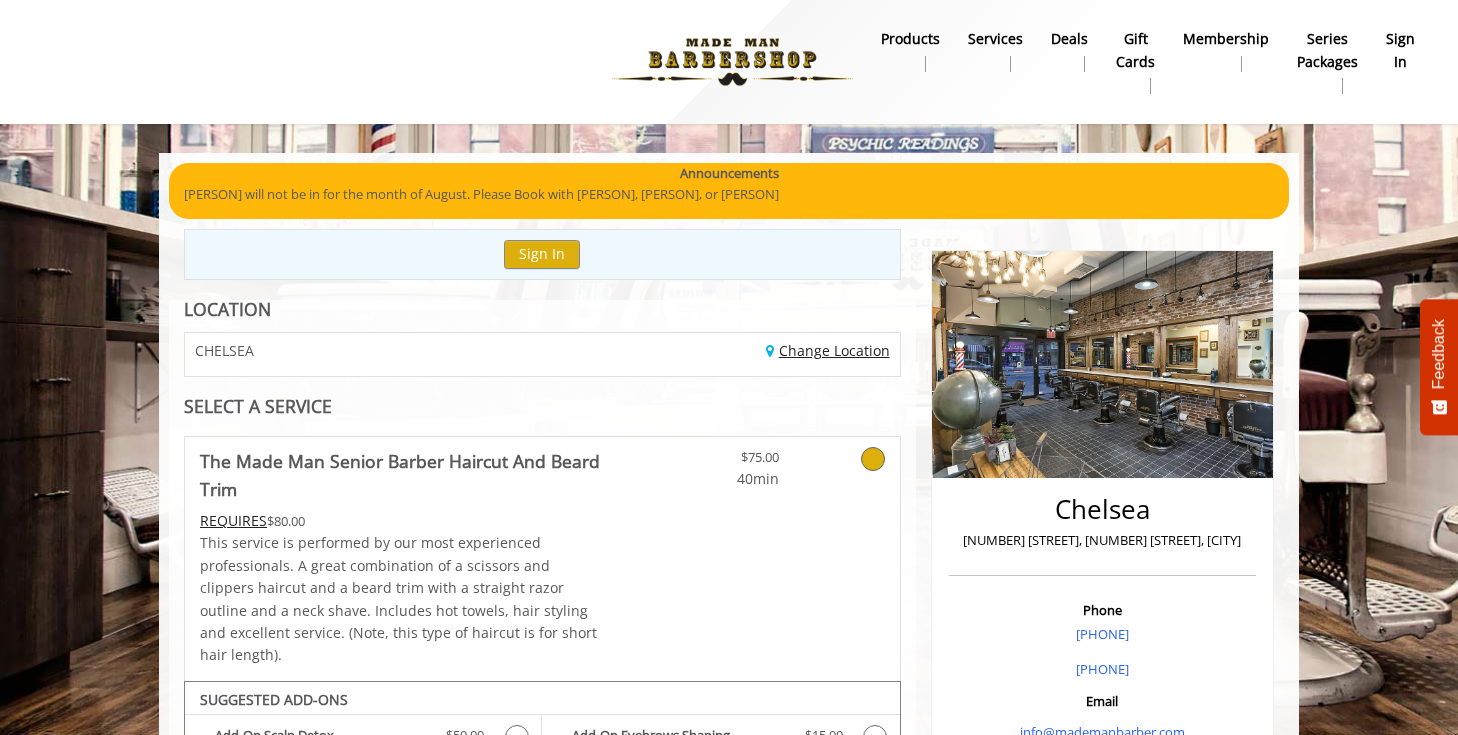 click on "Change  Location" at bounding box center (828, 350) 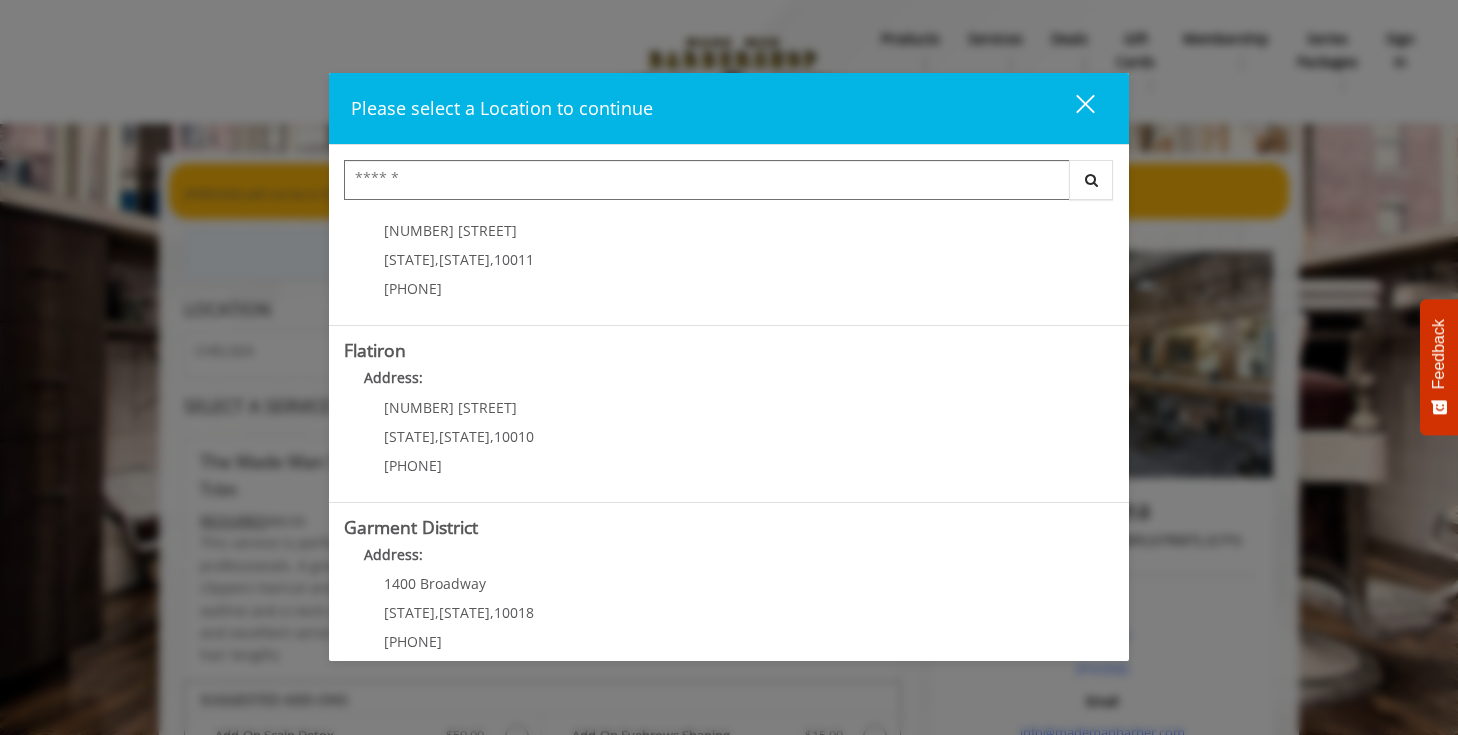 scroll, scrollTop: 442, scrollLeft: 0, axis: vertical 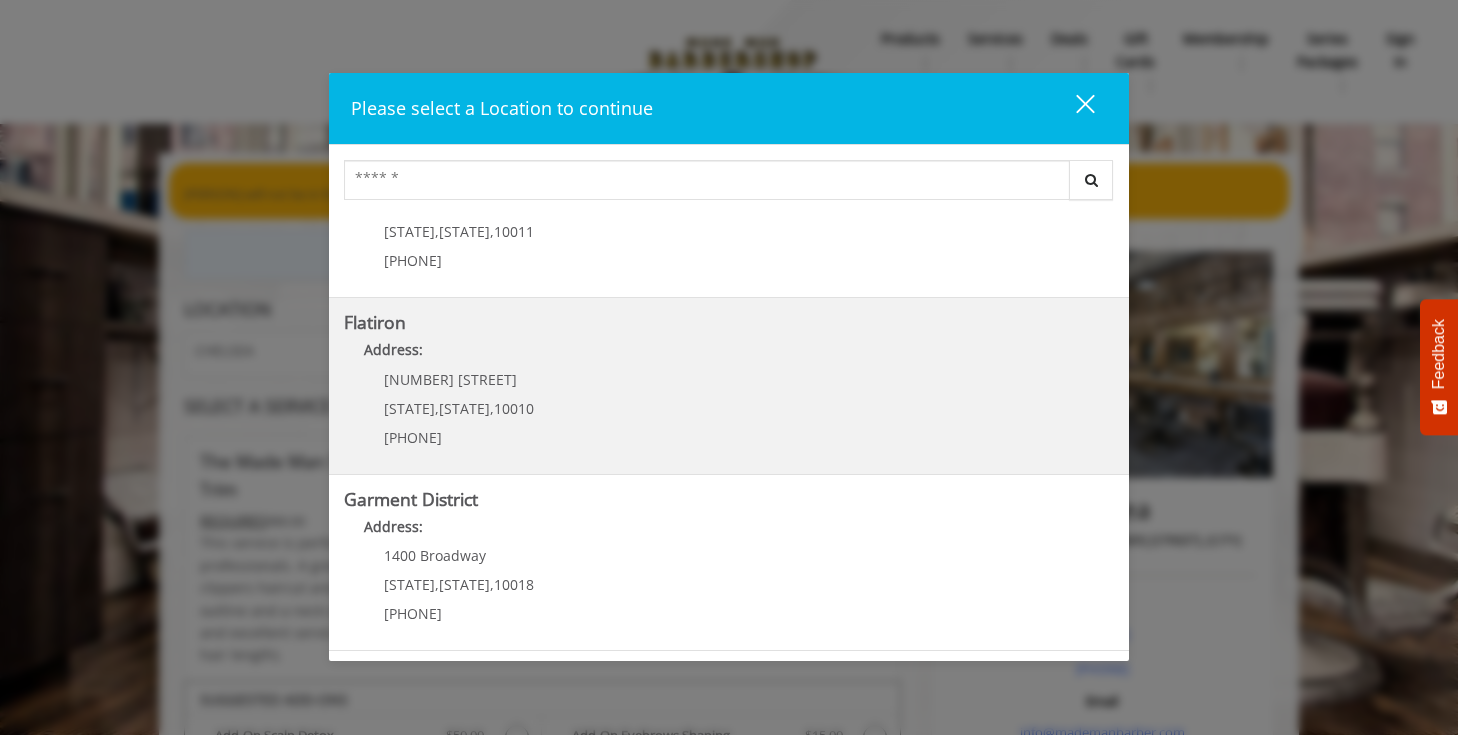 click on "Flatiron" at bounding box center (375, 322) 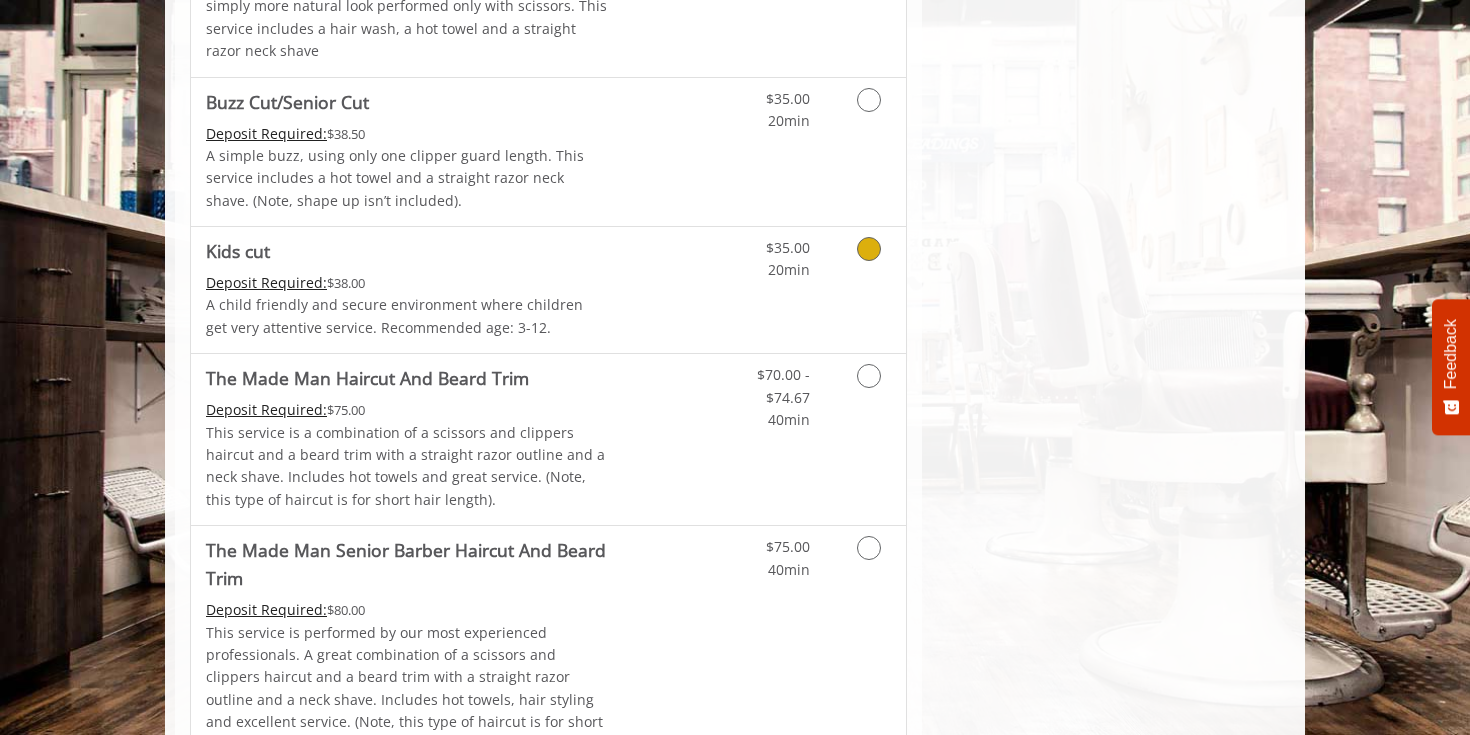 scroll, scrollTop: 1171, scrollLeft: 0, axis: vertical 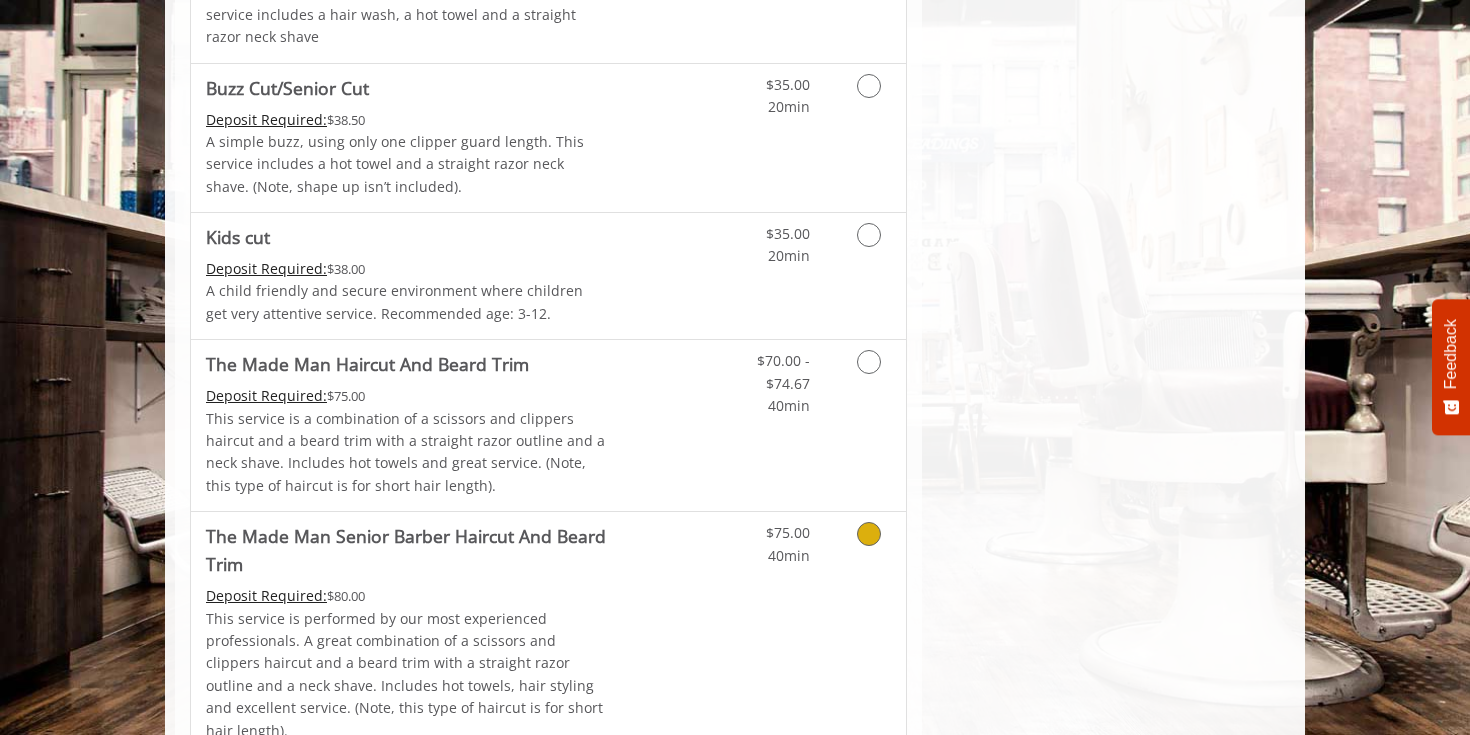click on "The Made Man Senior Barber Haircut And Beard Trim" at bounding box center (407, 550) 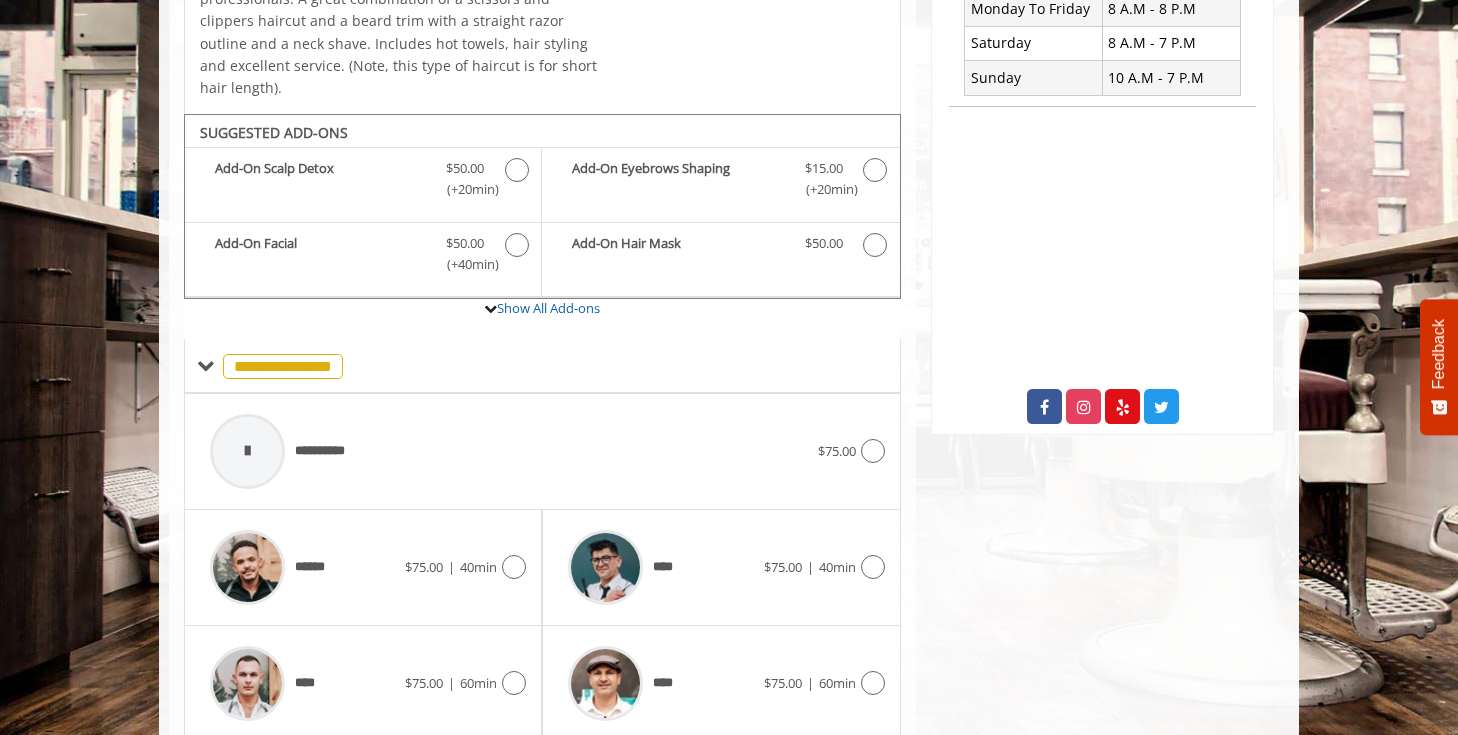 scroll, scrollTop: 566, scrollLeft: 0, axis: vertical 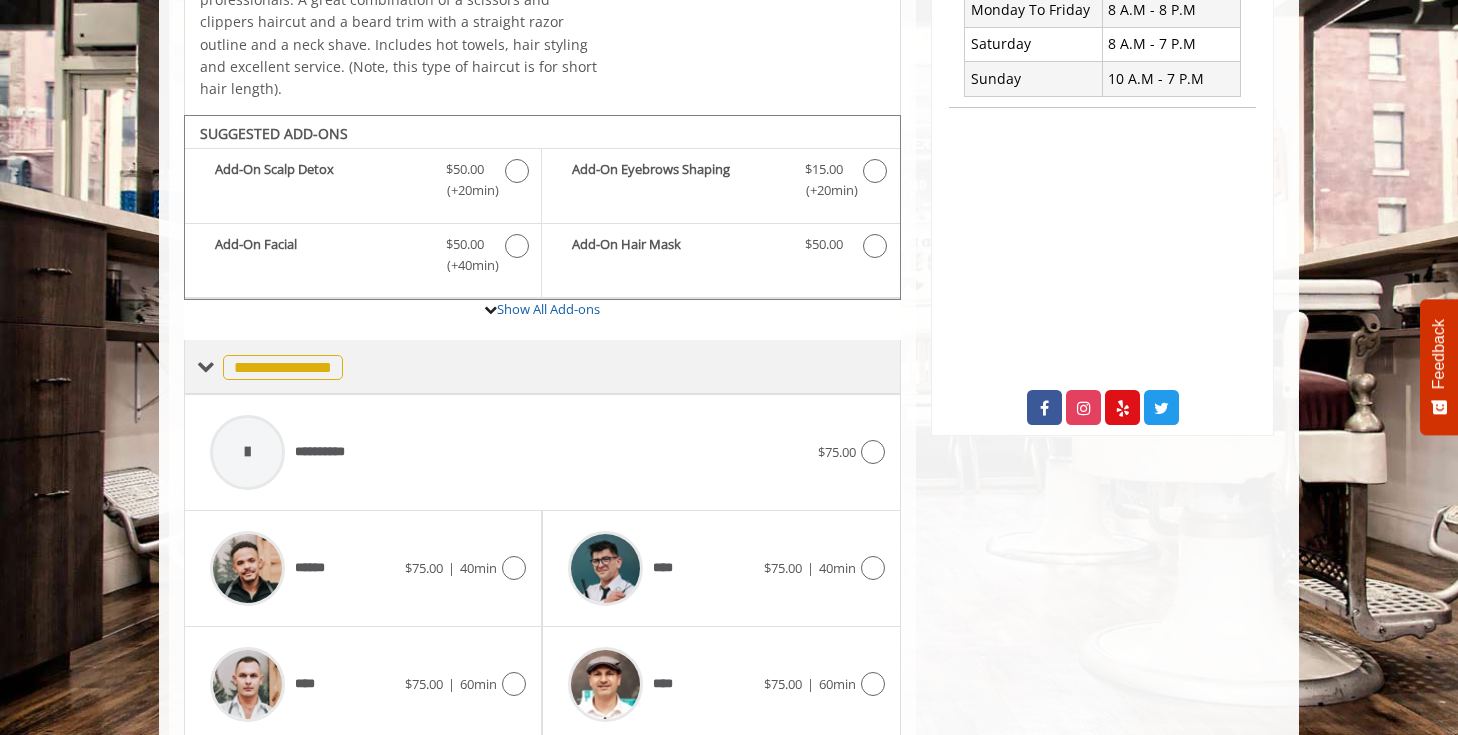 click on "**********" at bounding box center (283, 367) 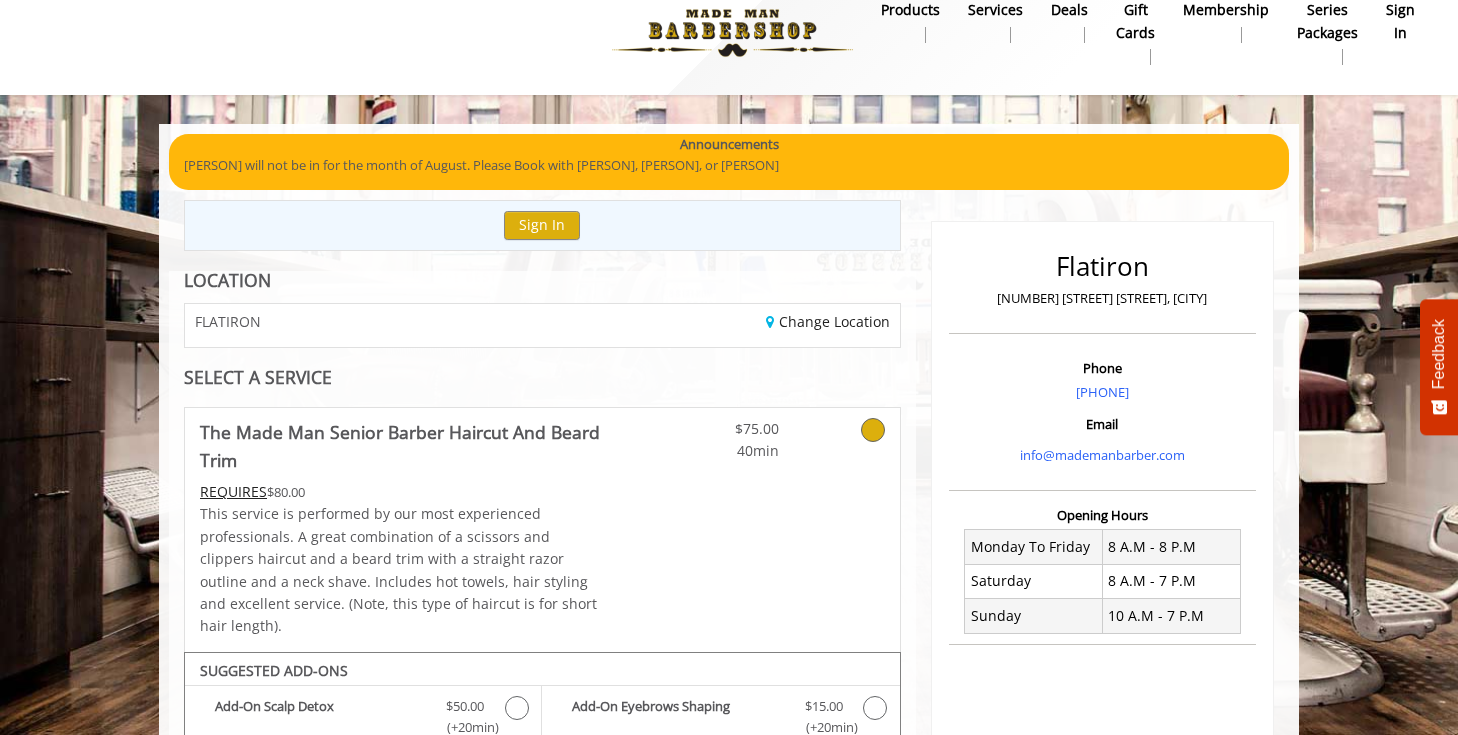 scroll, scrollTop: 0, scrollLeft: 0, axis: both 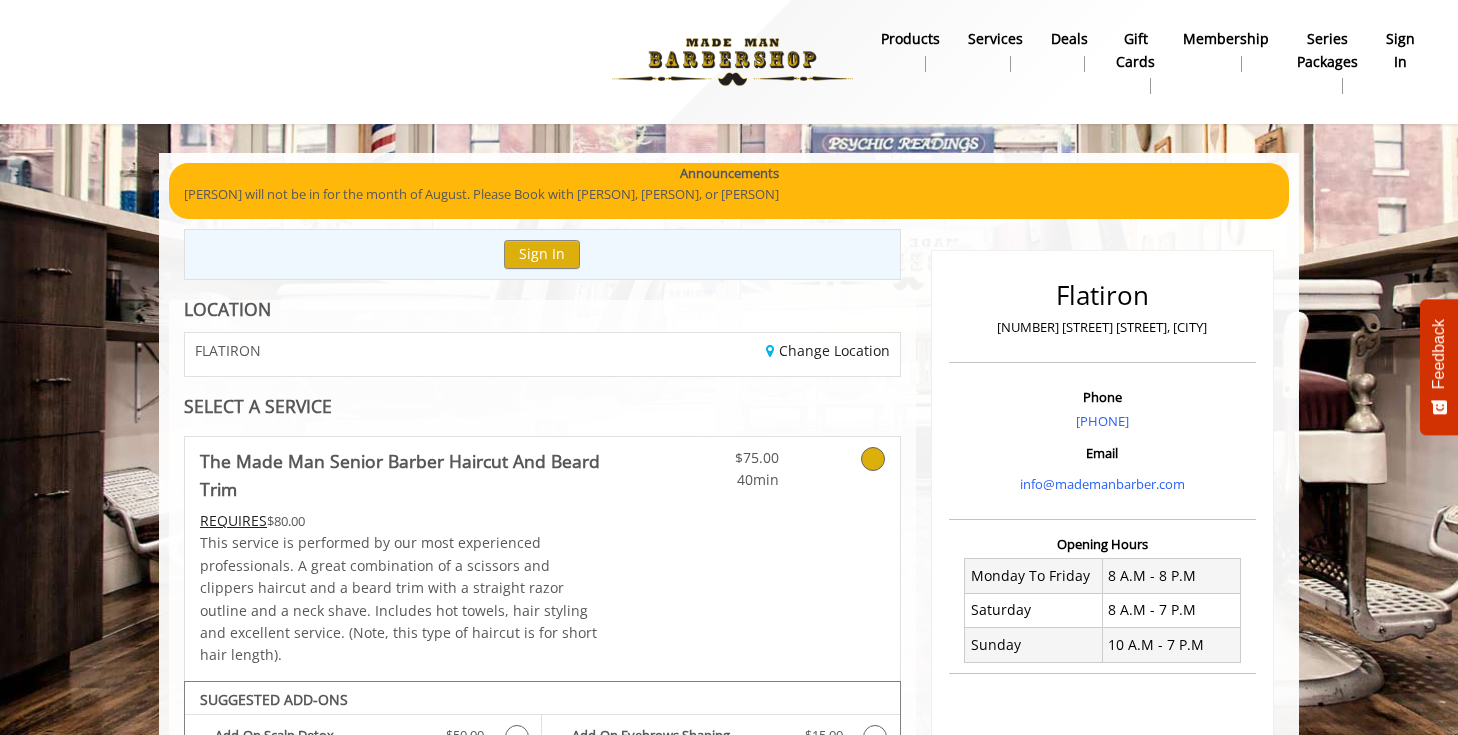 click on "FLATIRON" at bounding box center (228, 350) 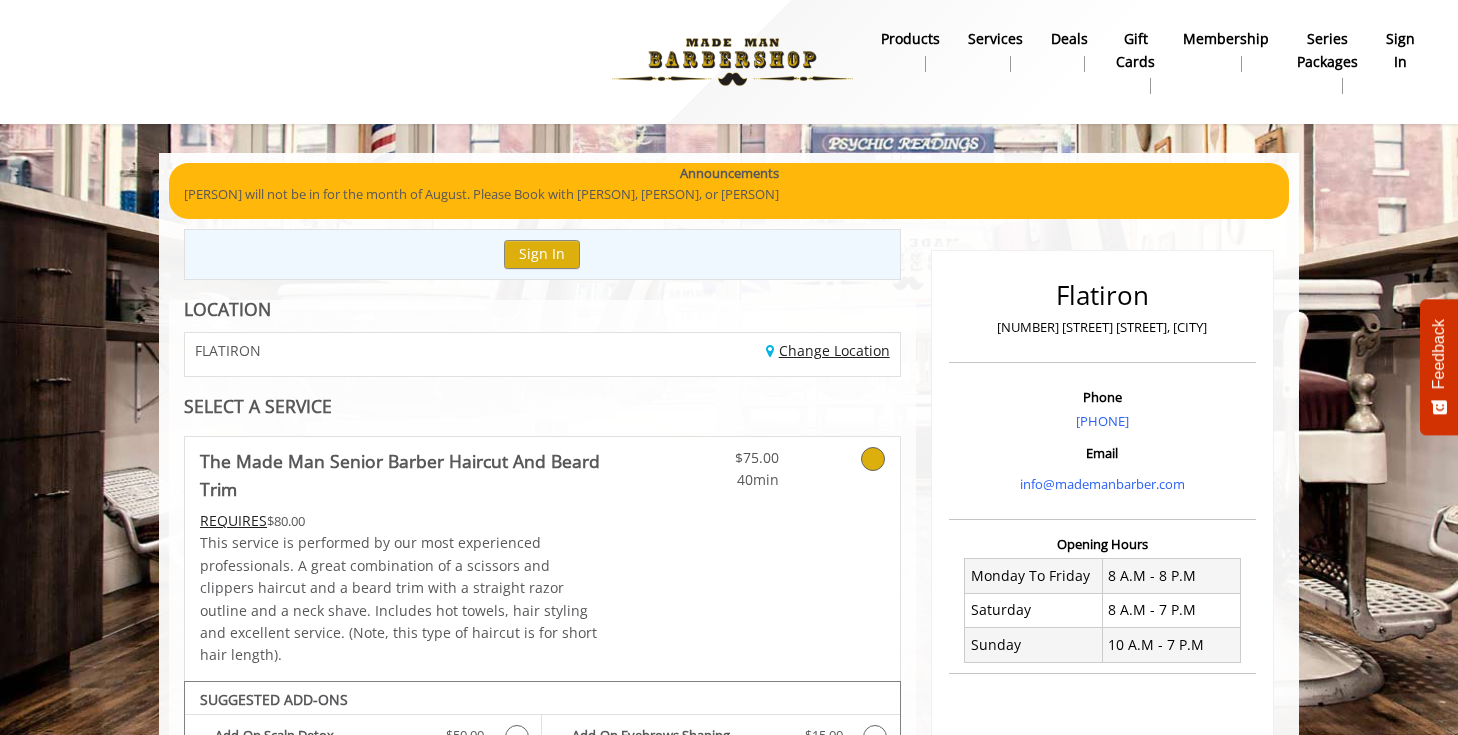 click on "Change  Location" at bounding box center (828, 350) 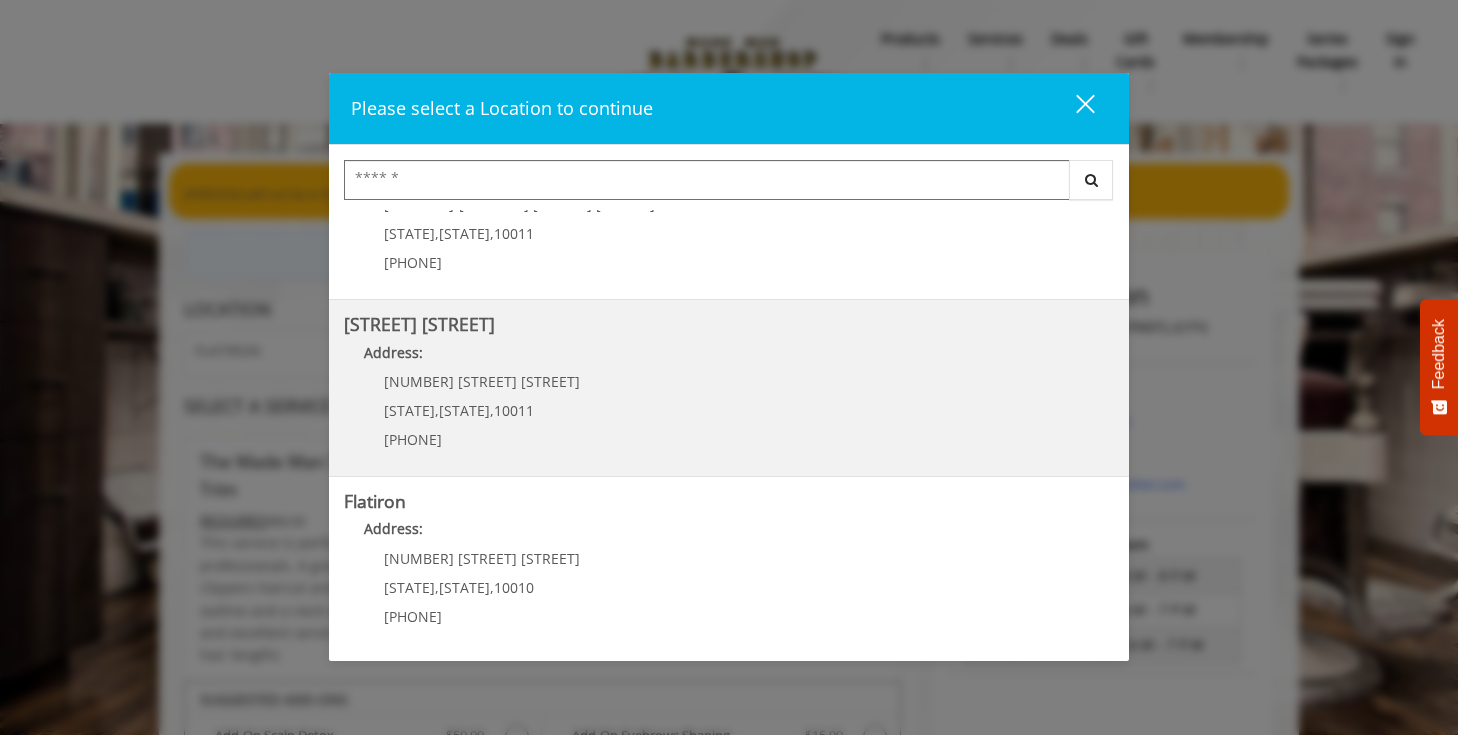 scroll, scrollTop: 255, scrollLeft: 0, axis: vertical 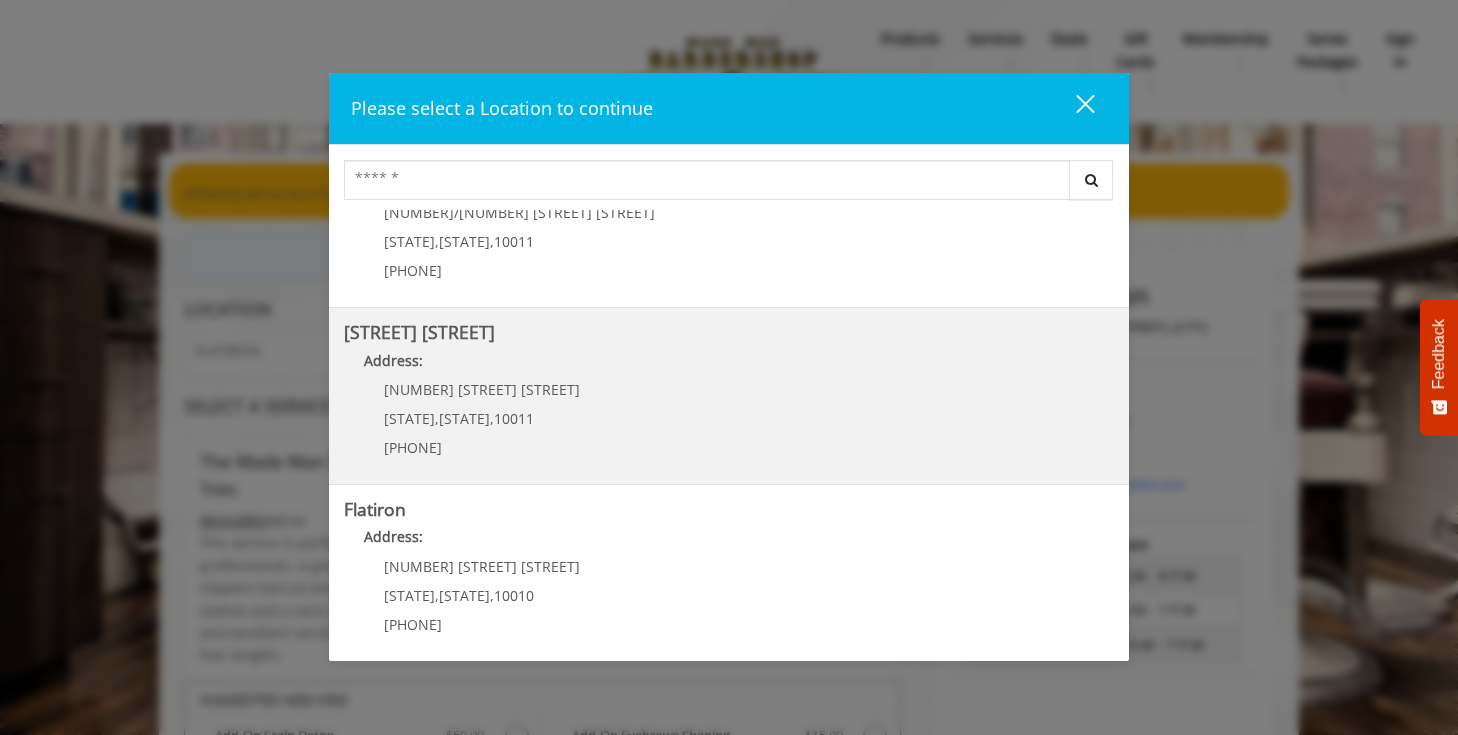 click on "267 W 15th St New York ,  New York ,  10011 (646) 850-0041" at bounding box center (467, 425) 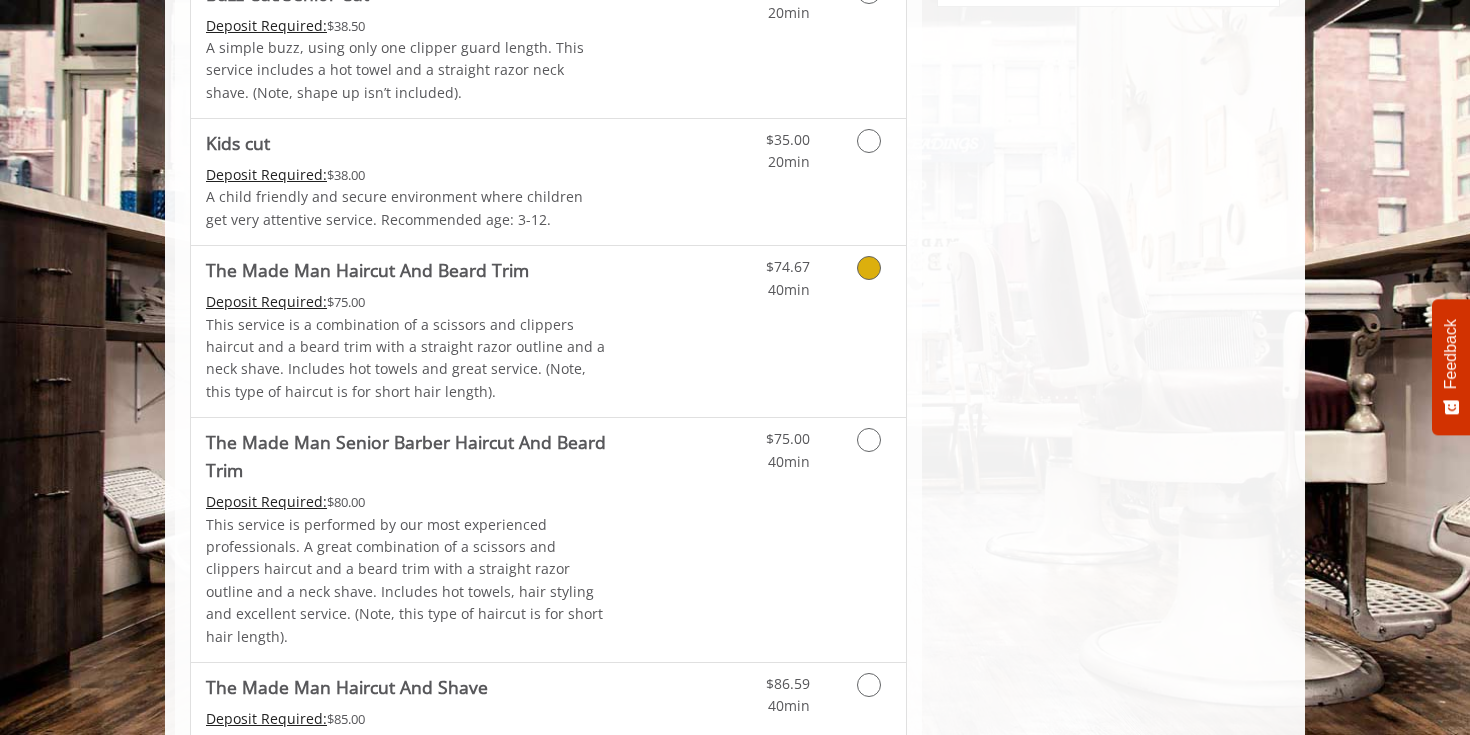 scroll, scrollTop: 1266, scrollLeft: 0, axis: vertical 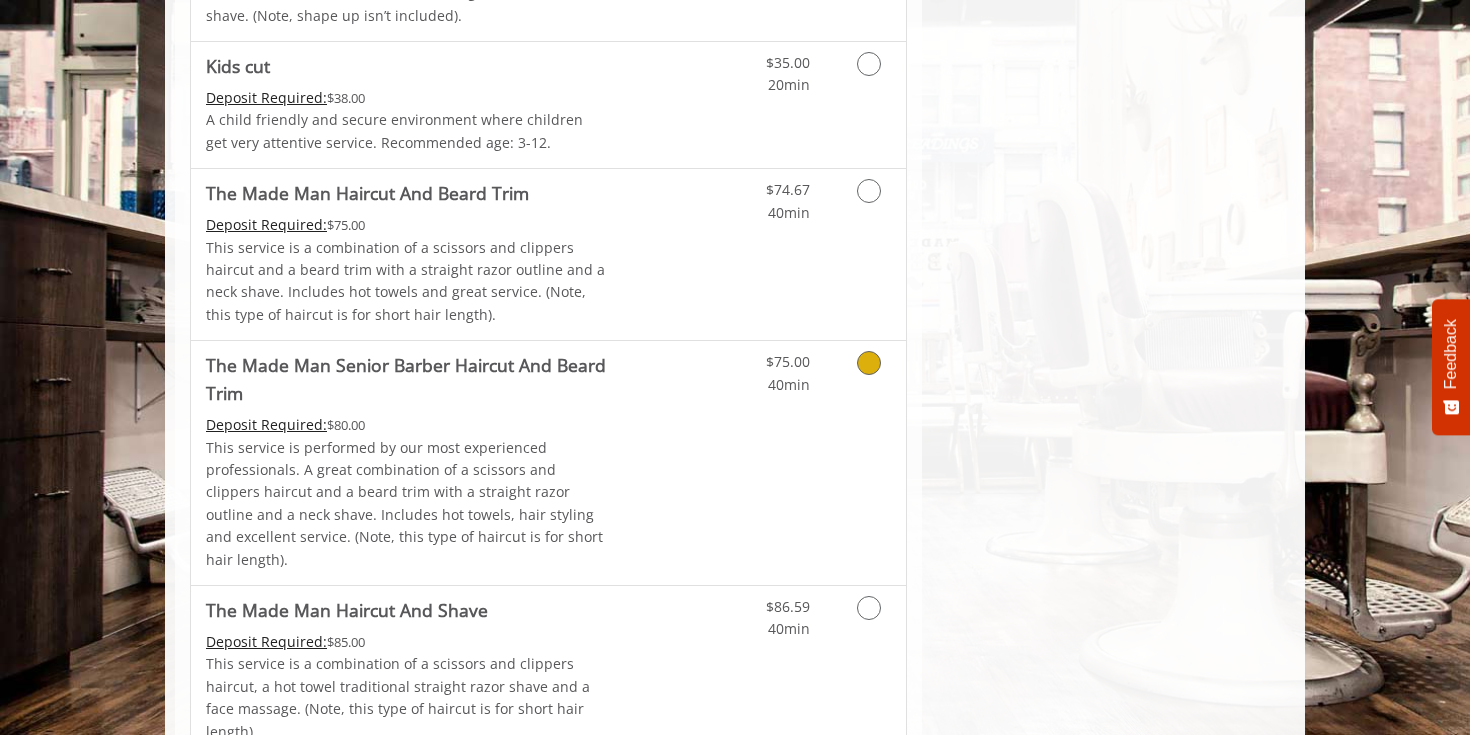 click on "This service is performed by our most experienced professionals. A great combination of a scissors and clippers haircut and a beard trim with a straight razor outline and a neck shave. Includes hot towels, hair styling and excellent service. (Note, this type of haircut is for short hair length)." at bounding box center (407, 504) 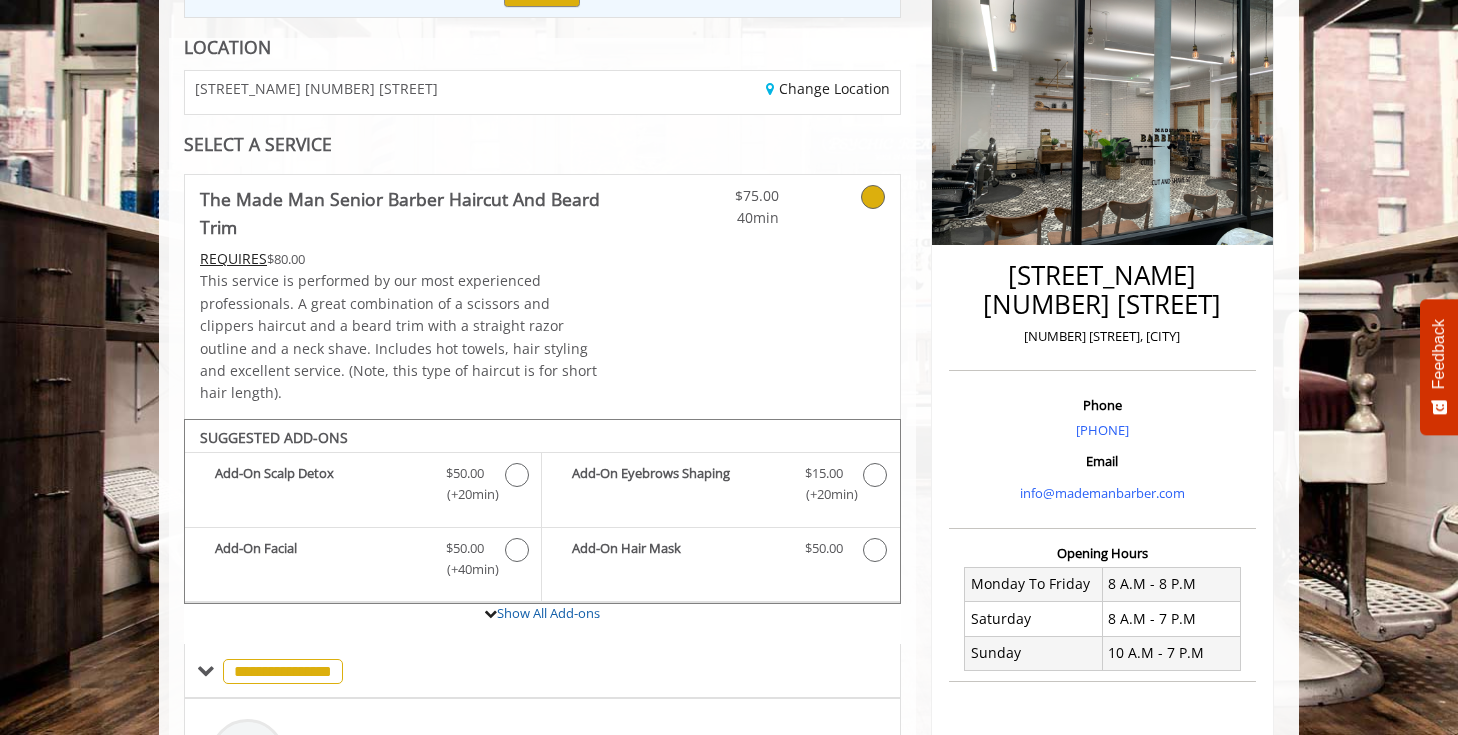 scroll, scrollTop: 209, scrollLeft: 0, axis: vertical 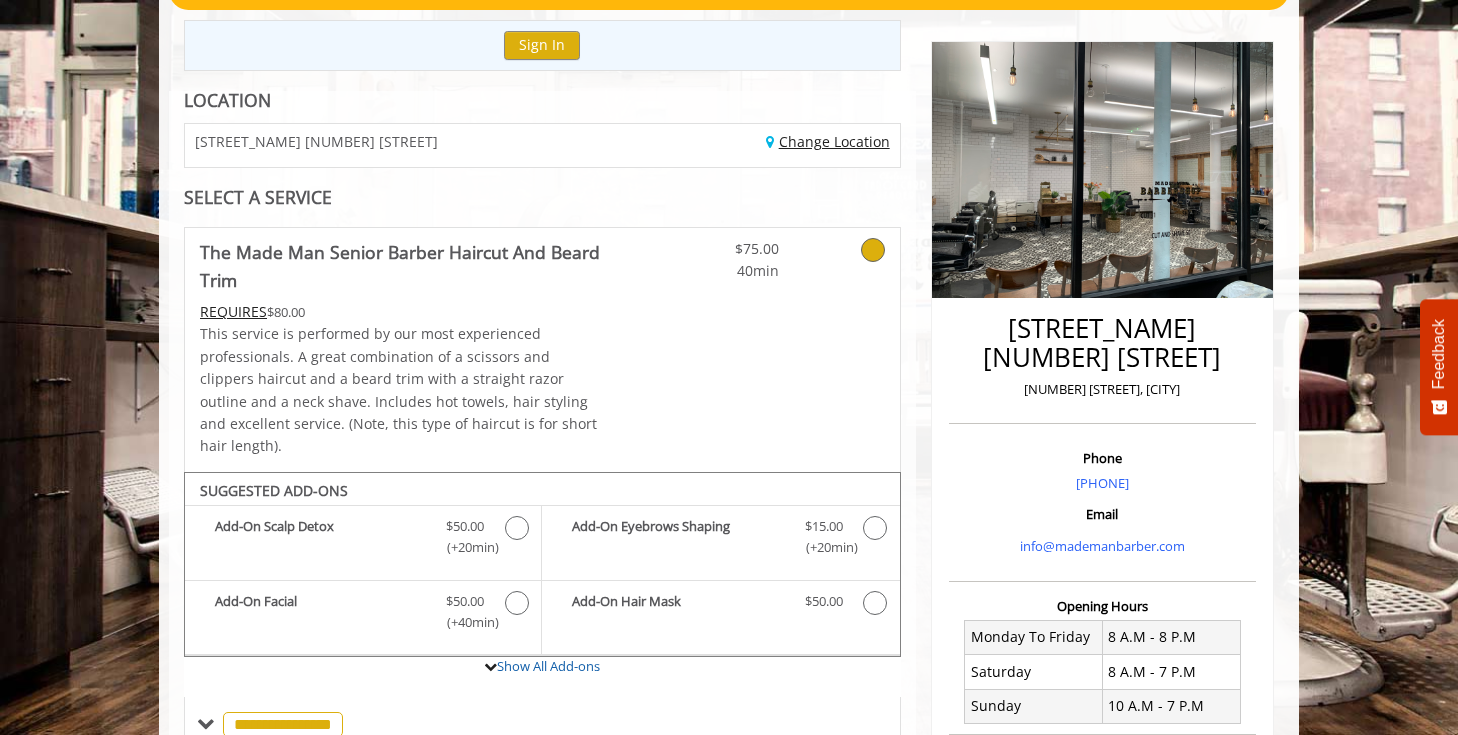 click on "Change  Location" at bounding box center [828, 141] 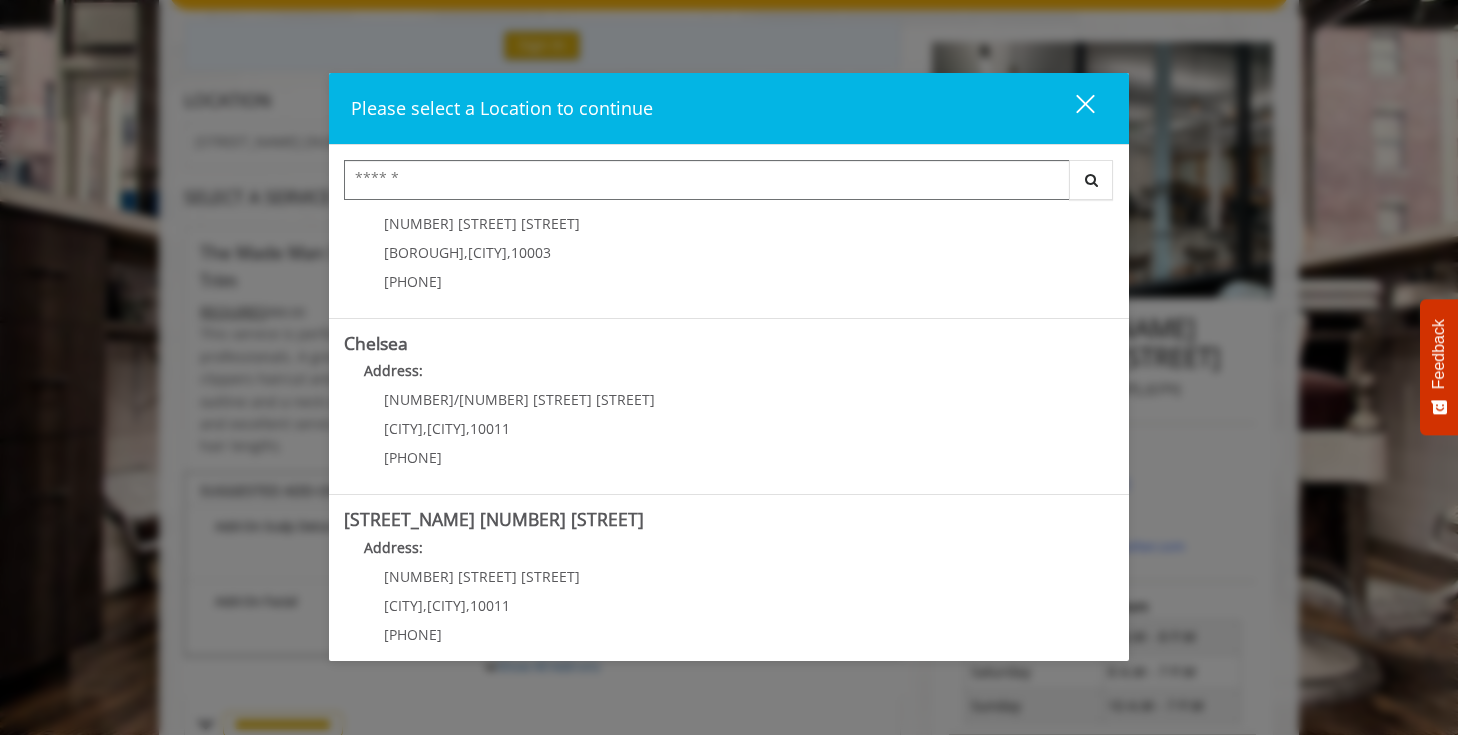 scroll, scrollTop: 0, scrollLeft: 0, axis: both 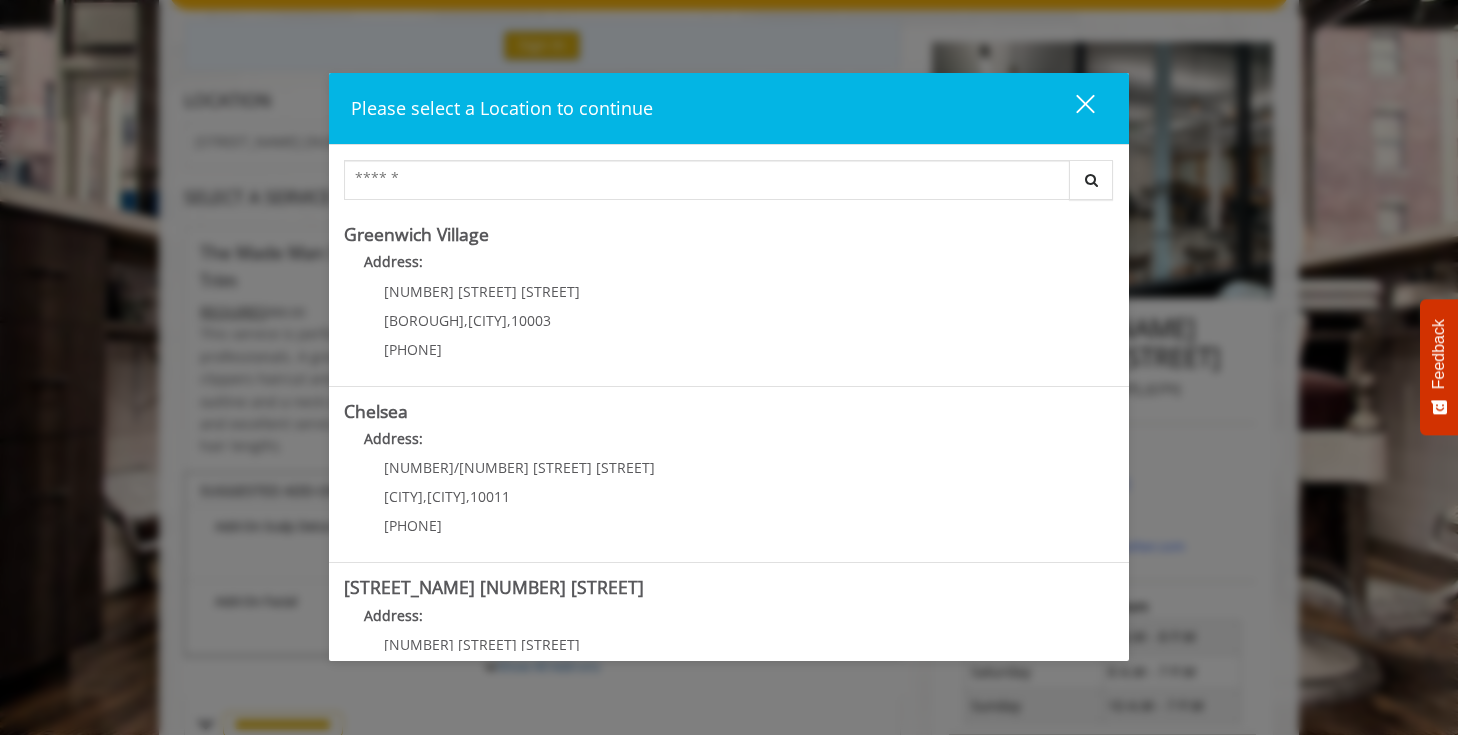 click at bounding box center (1085, 104) 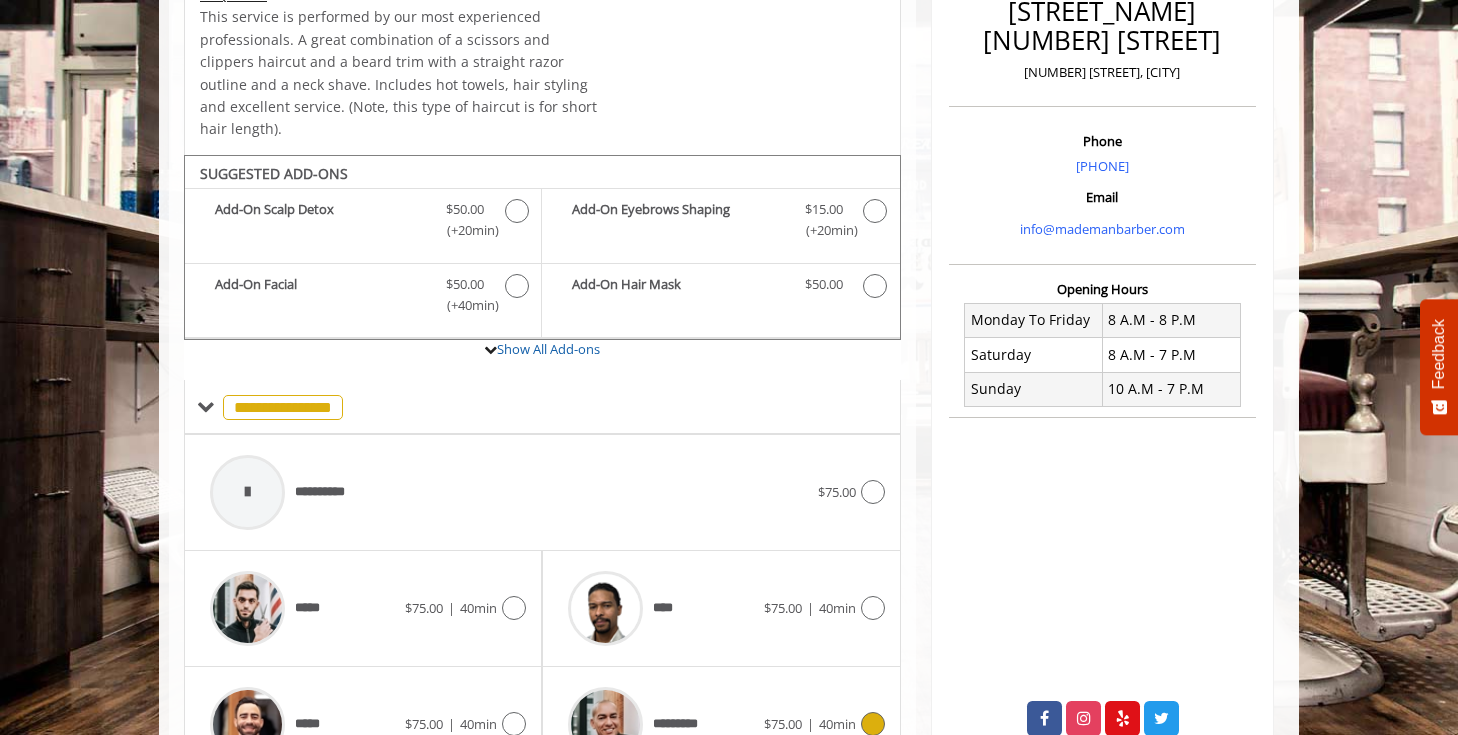 scroll, scrollTop: 504, scrollLeft: 0, axis: vertical 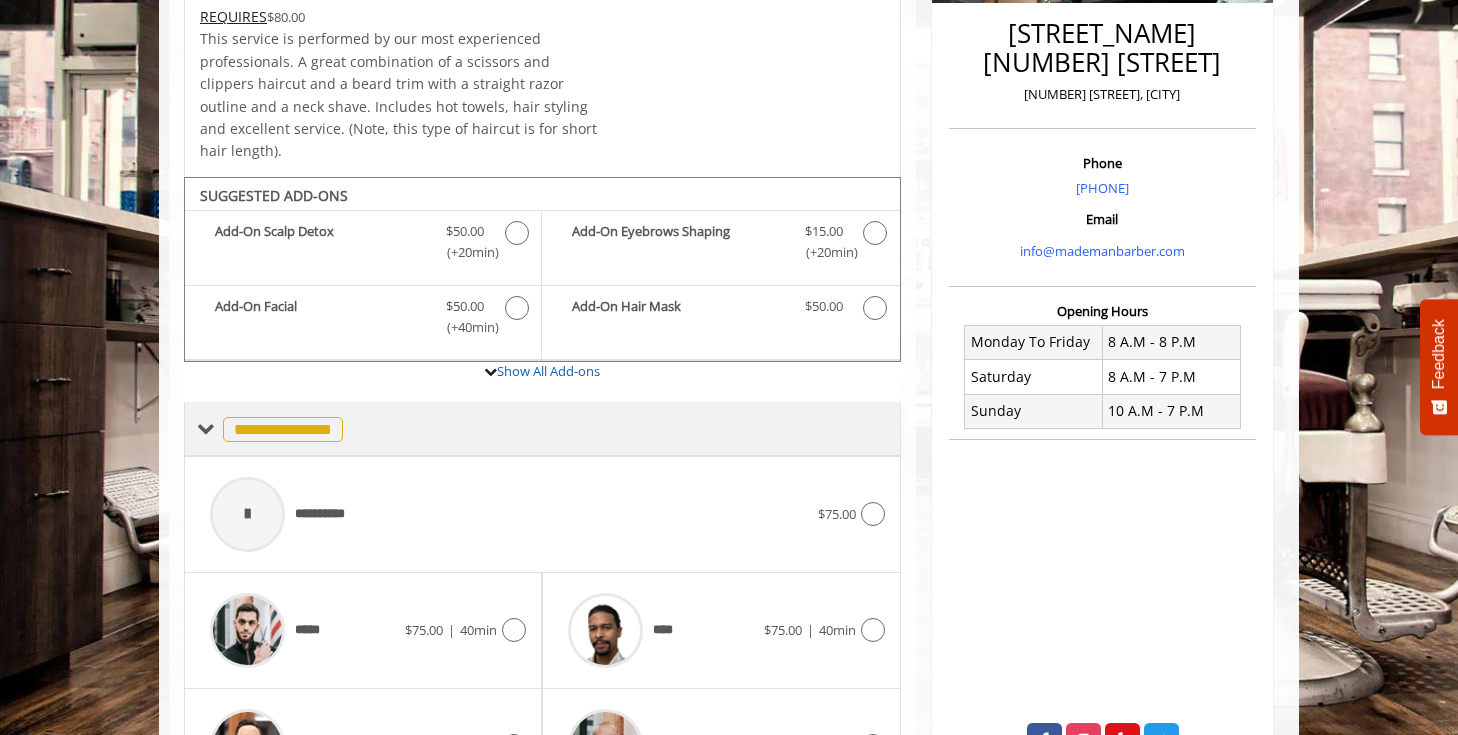 click on "**********" at bounding box center (283, 429) 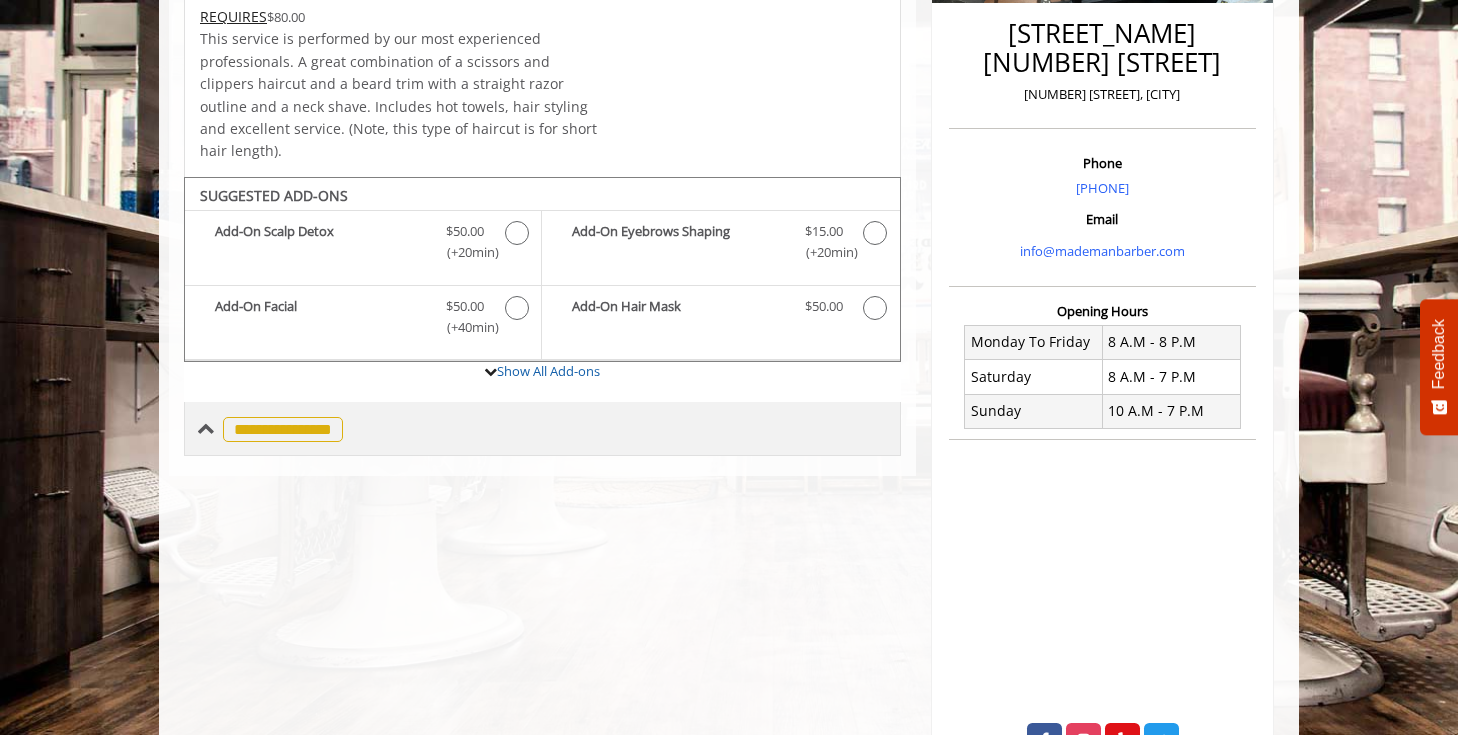 click on "**********" at bounding box center (283, 429) 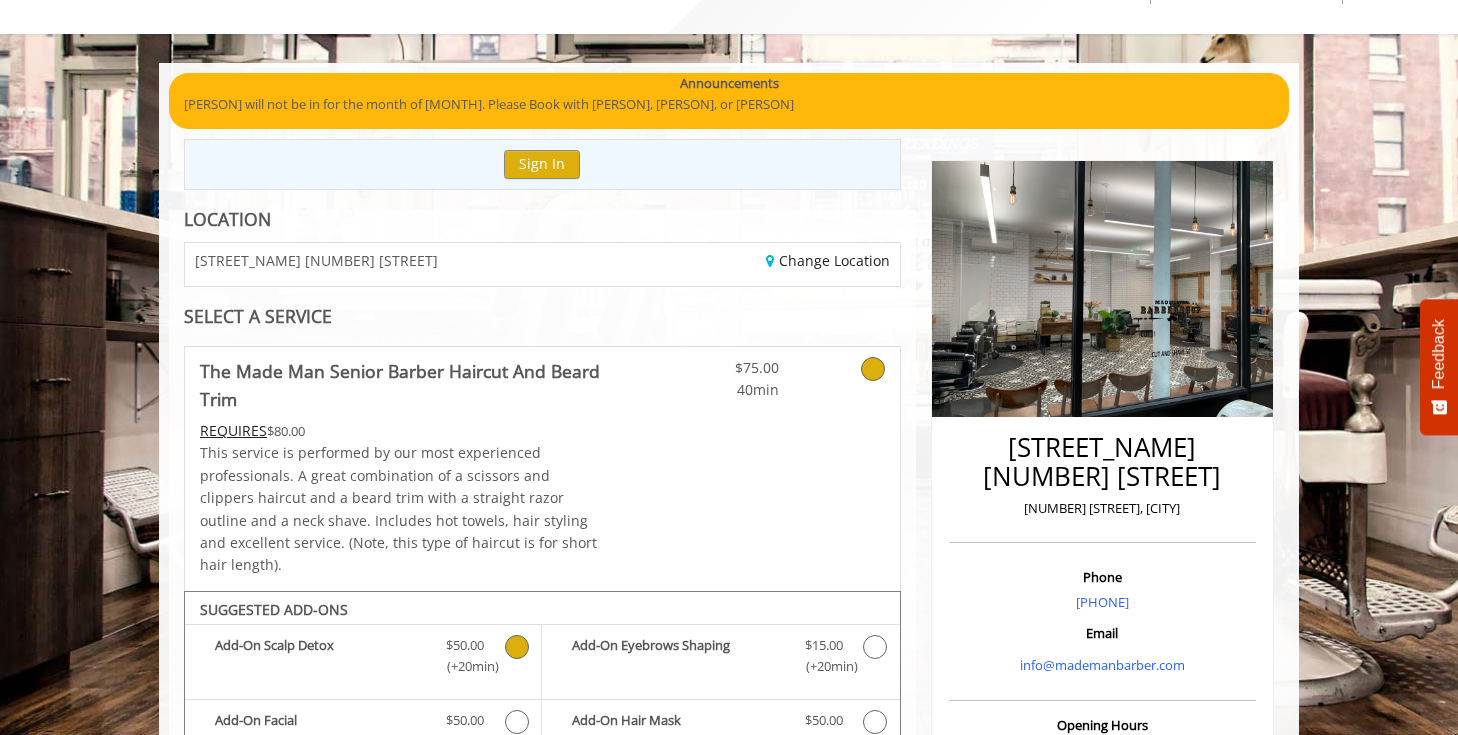 scroll, scrollTop: 80, scrollLeft: 0, axis: vertical 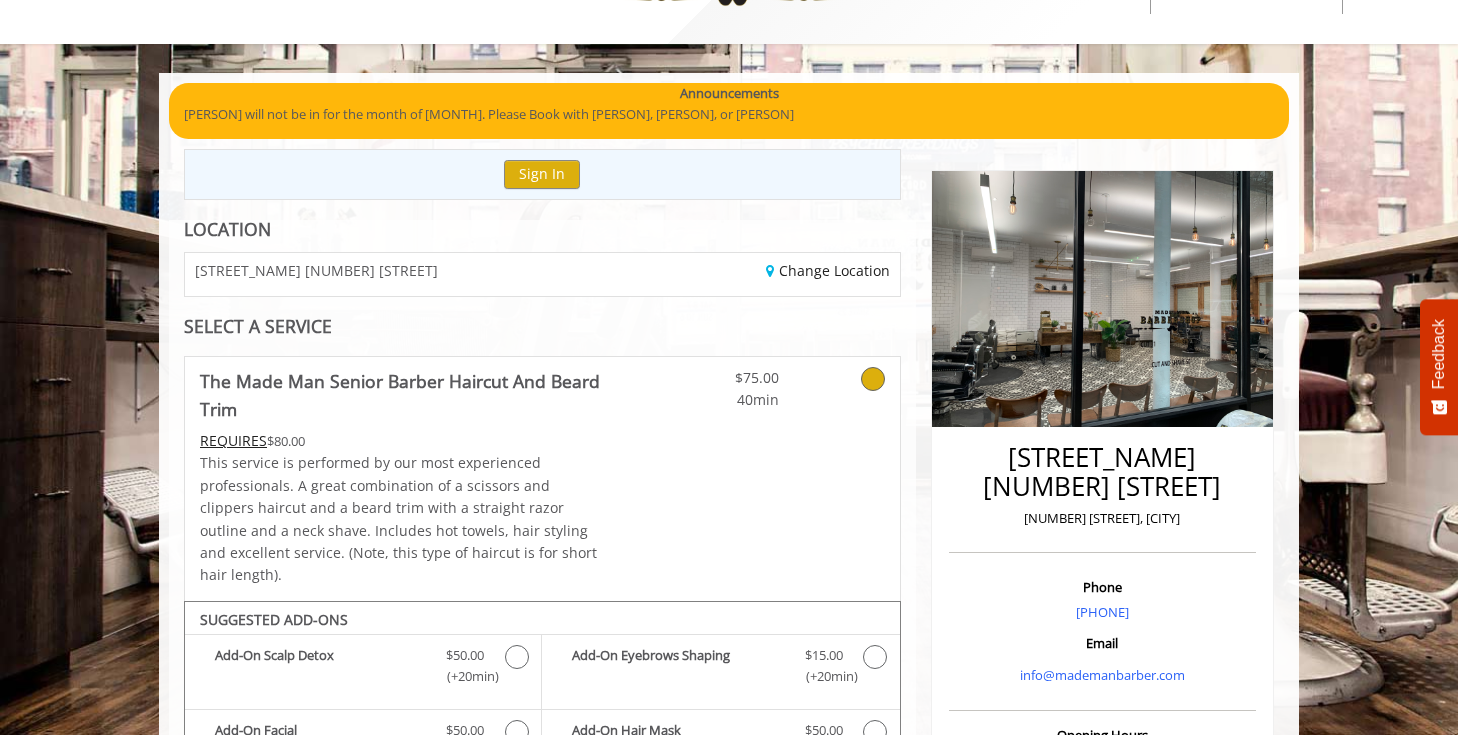 click on "Change  Location" at bounding box center (728, 274) 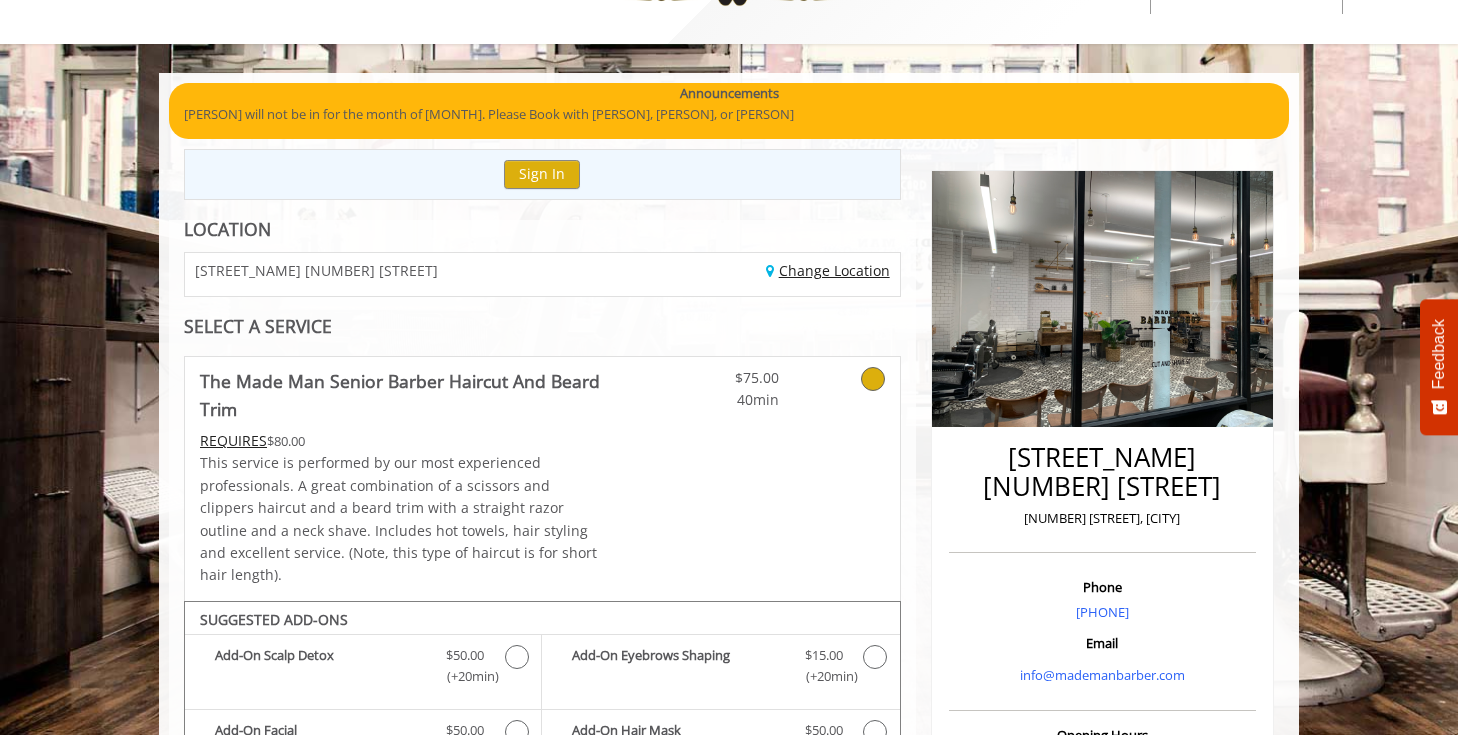 click on "Change  Location" at bounding box center (828, 270) 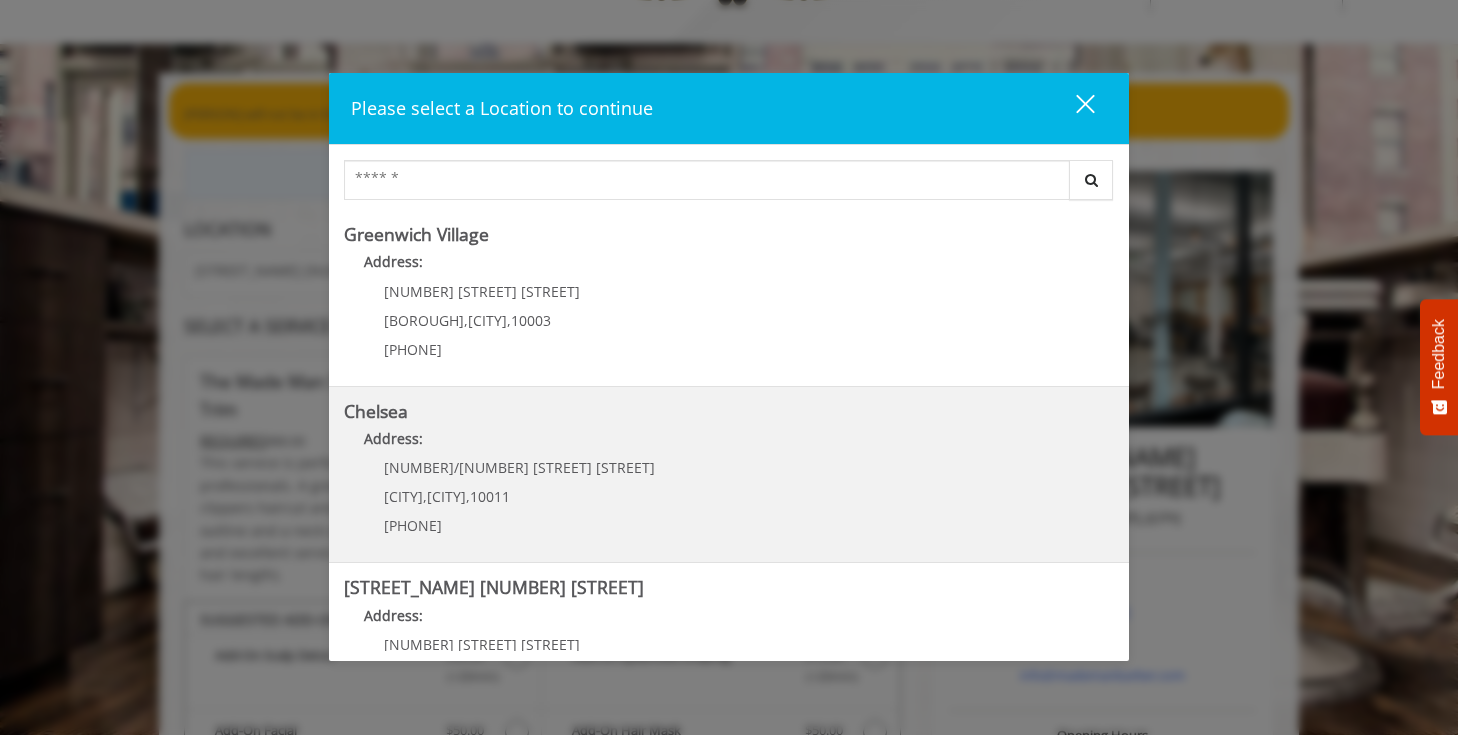 click on "Chelsea Address: 169/170  W 23rd St New York ,  New York ,  10011 (917) 639-3902" at bounding box center [729, 475] 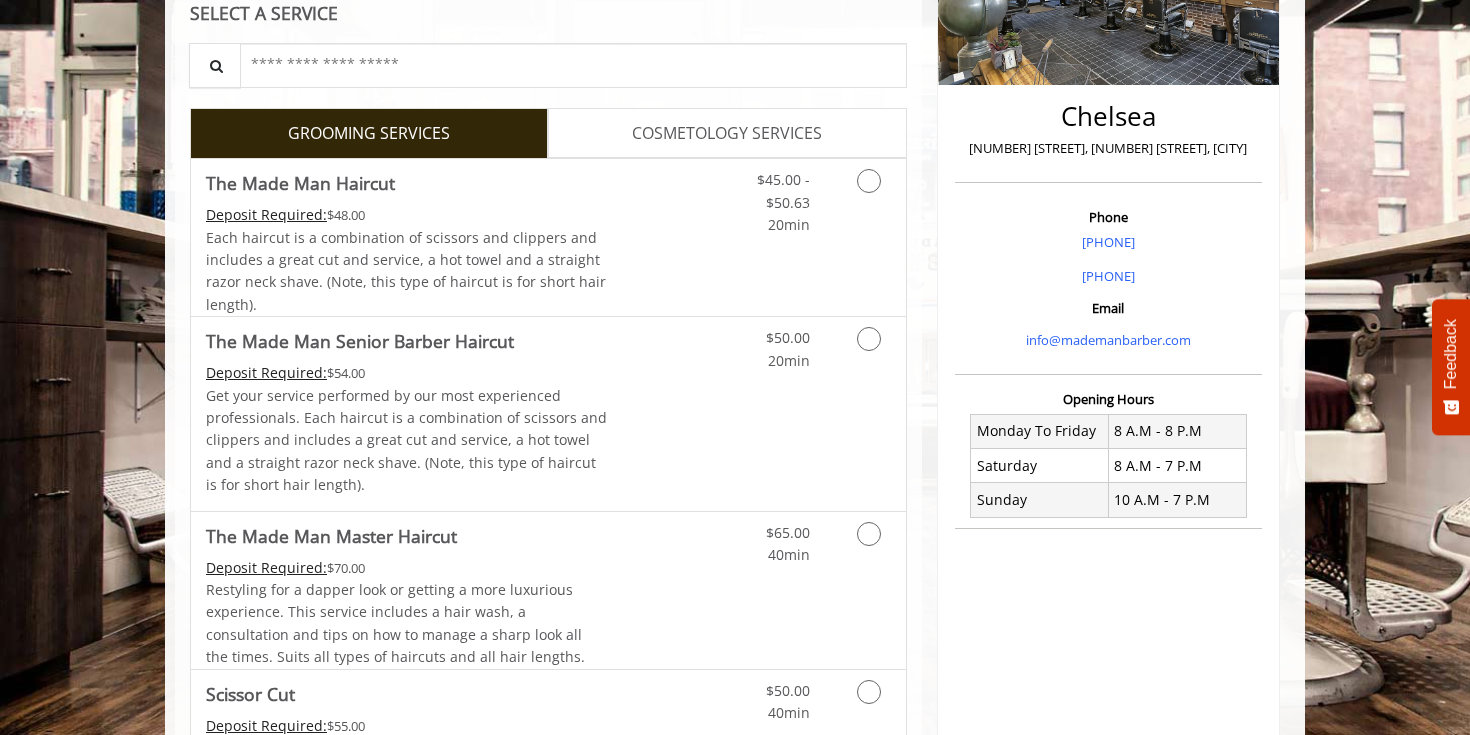scroll, scrollTop: 661, scrollLeft: 0, axis: vertical 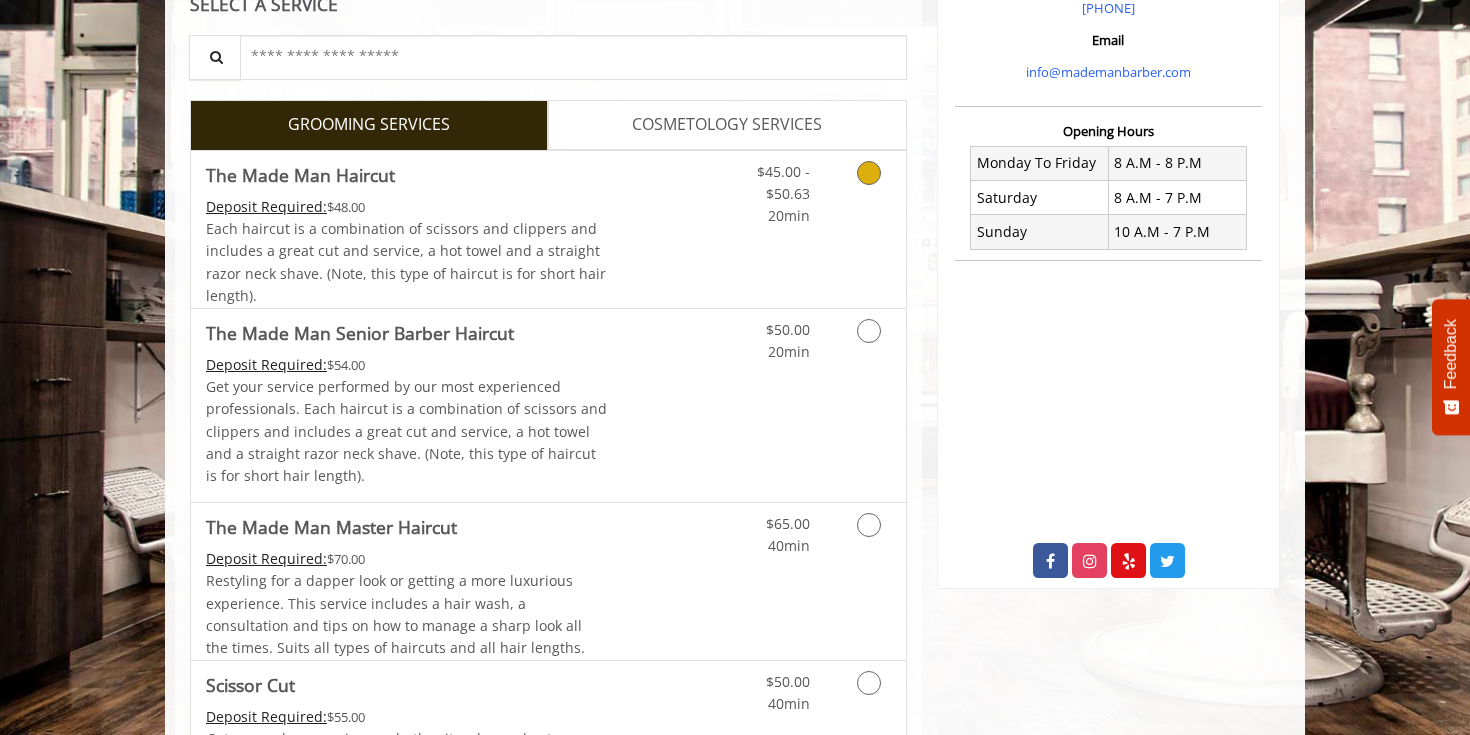 click on "The Made Man Haircut Deposit Required:  $48.00  Each haircut is a combination of scissors and clippers and includes a great cut and service, a hot towel and a straight razor neck shave. (Note, this type of haircut is for short hair length)." at bounding box center [407, 229] 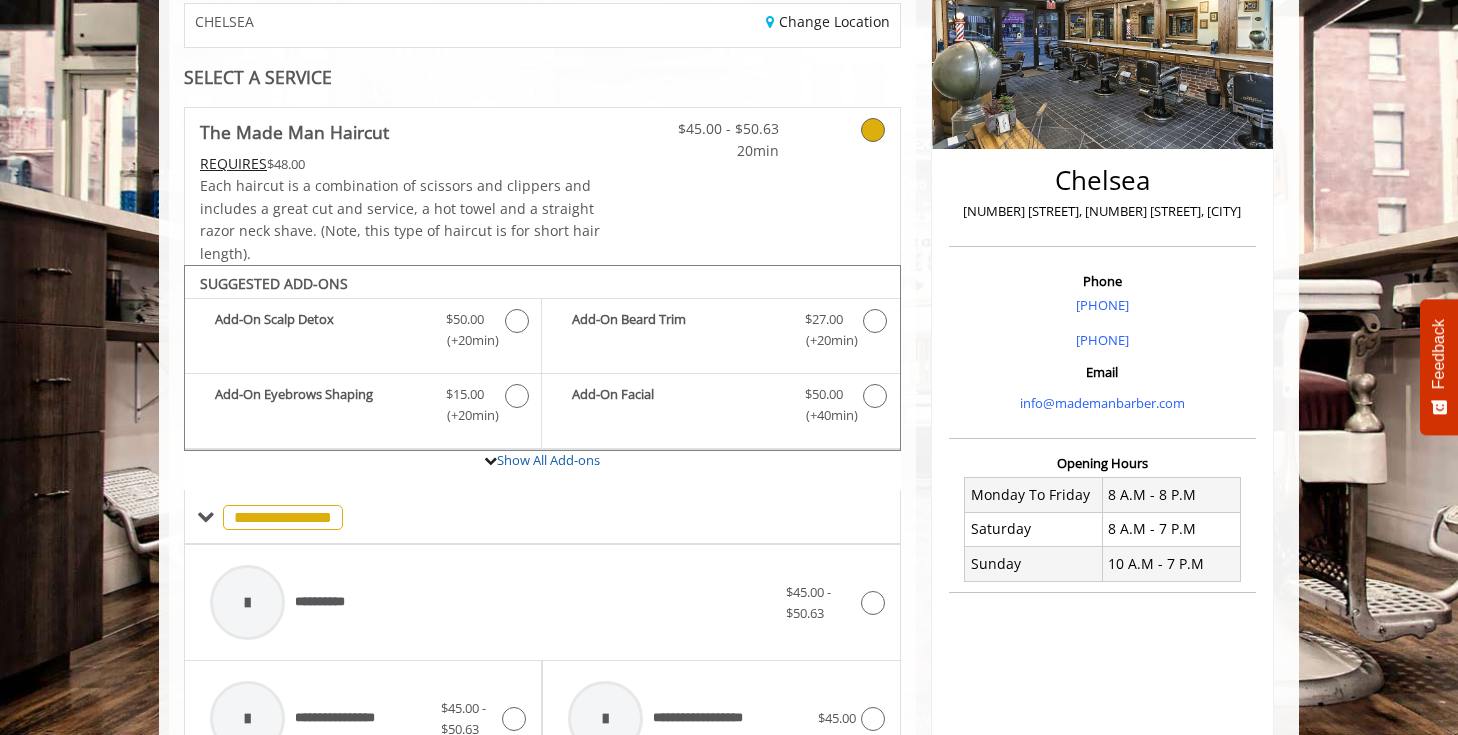scroll, scrollTop: 353, scrollLeft: 0, axis: vertical 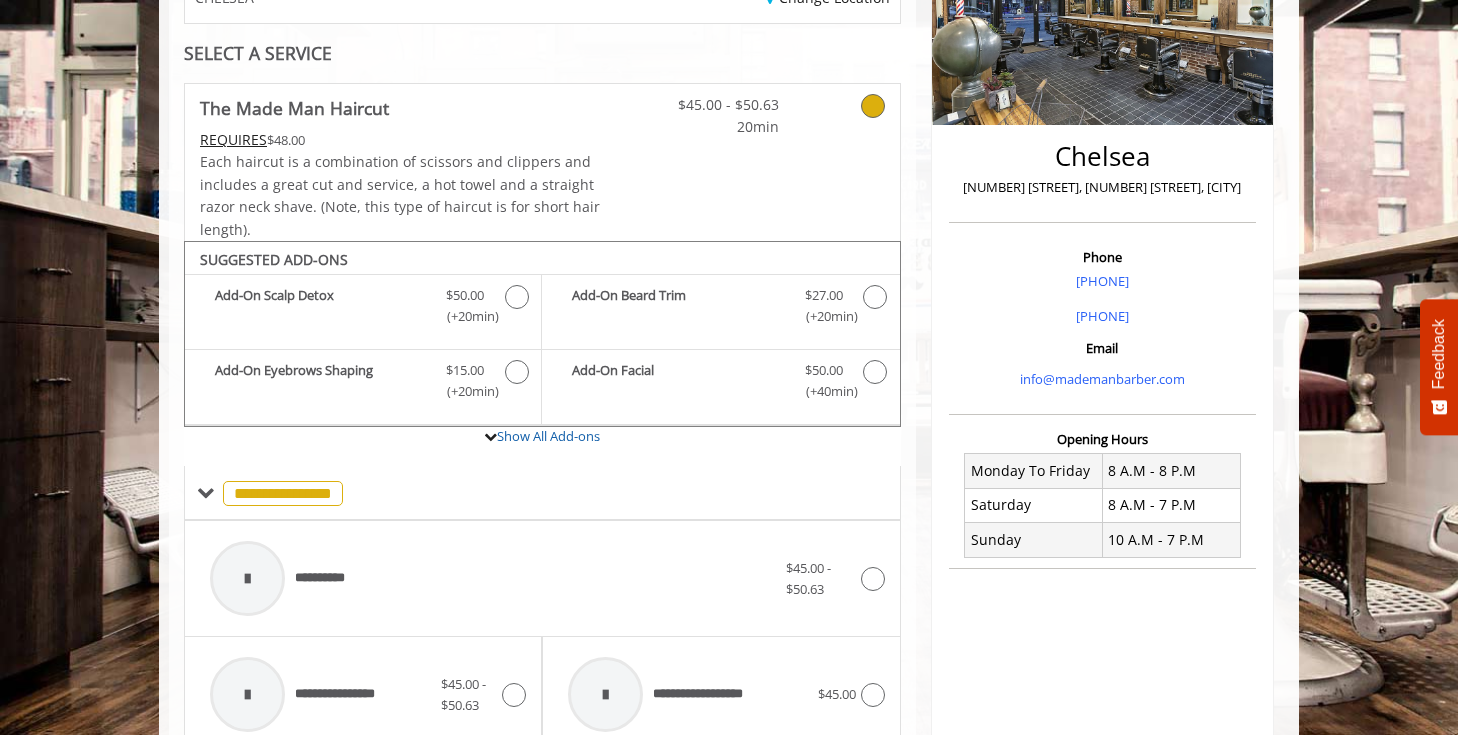 click 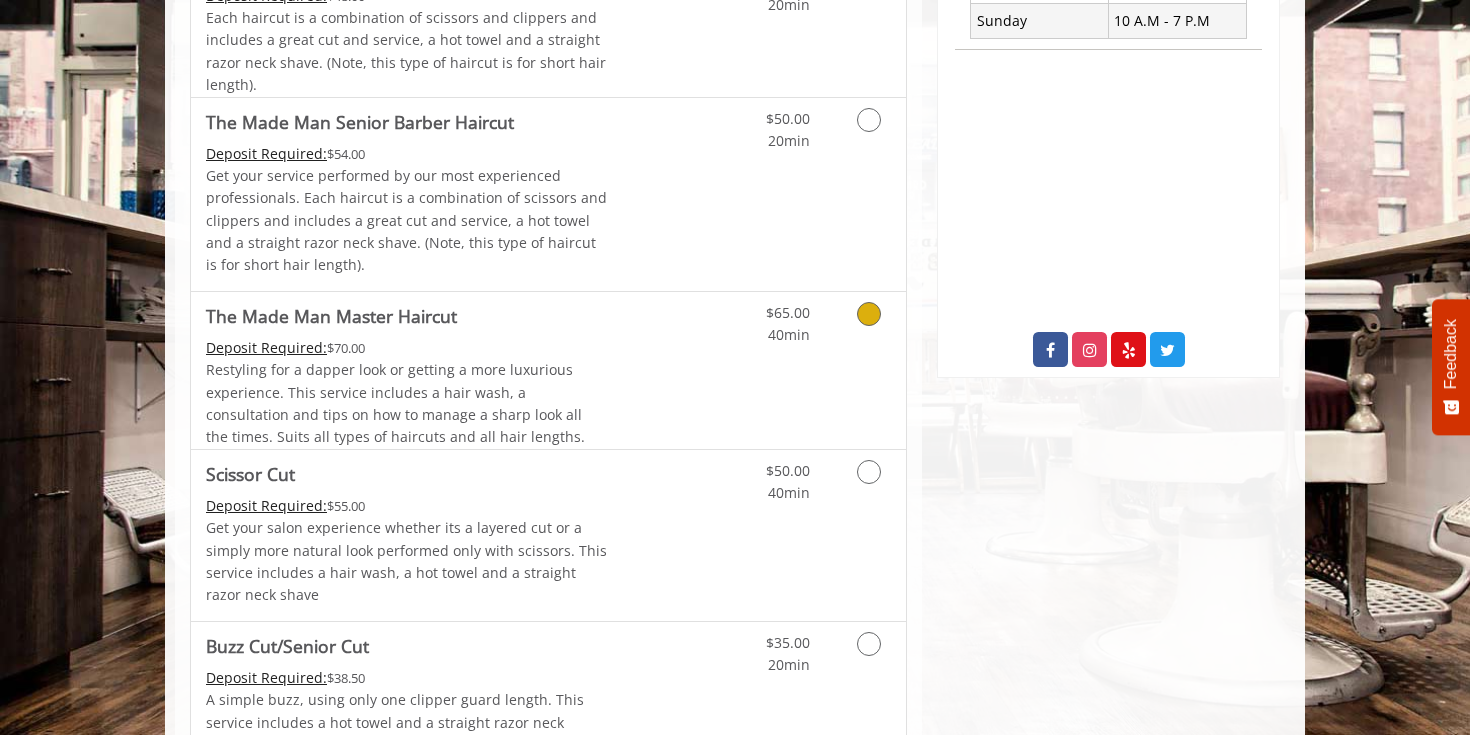 scroll, scrollTop: 889, scrollLeft: 0, axis: vertical 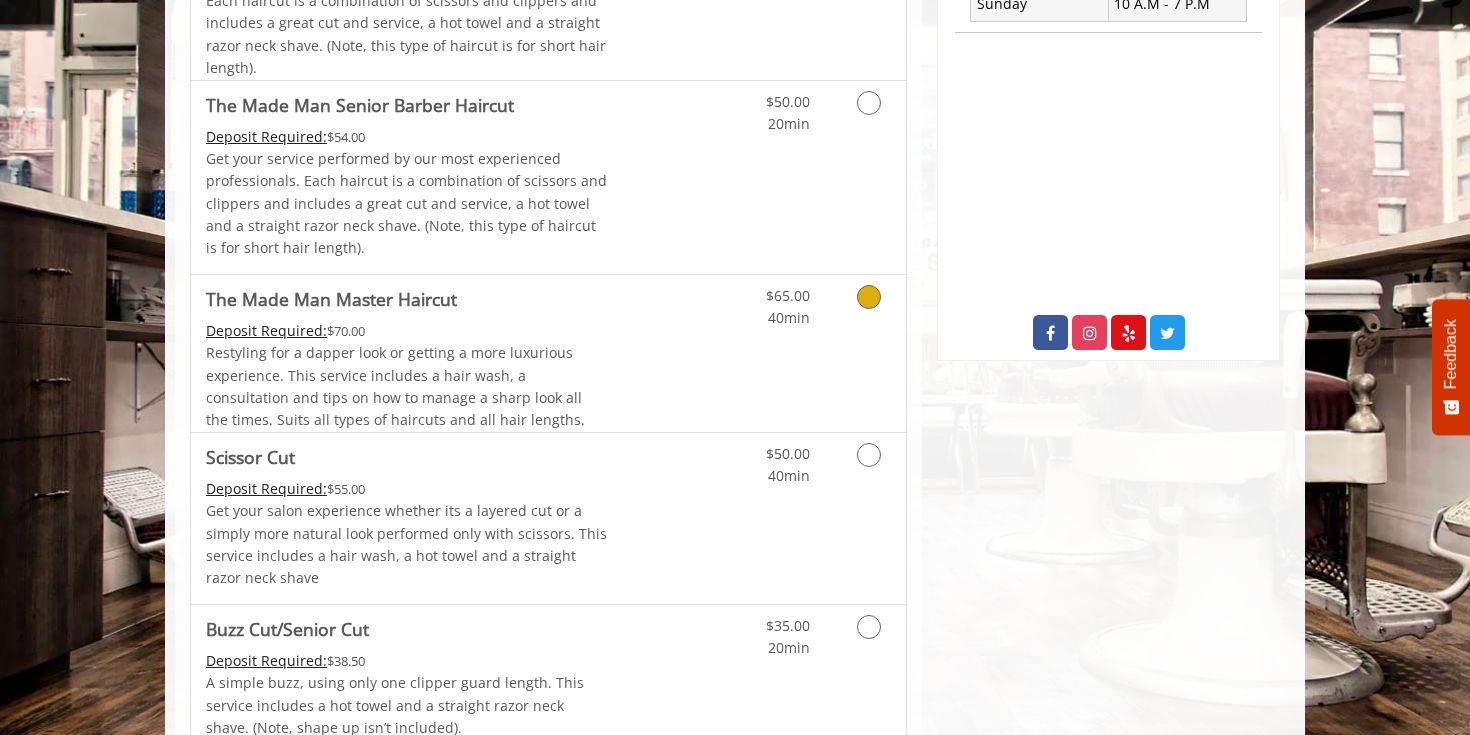 click on "Discounted Price" at bounding box center (667, 353) 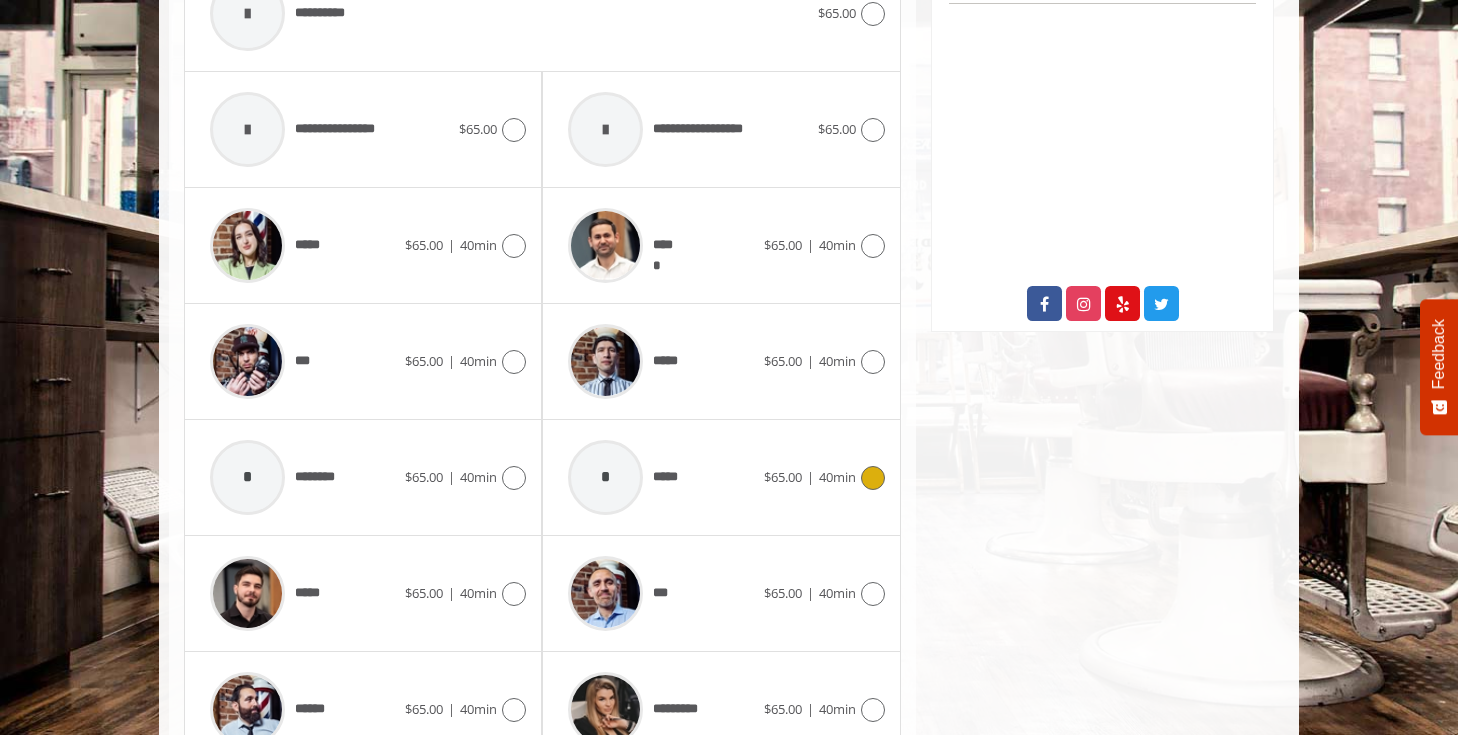 scroll, scrollTop: 1020, scrollLeft: 0, axis: vertical 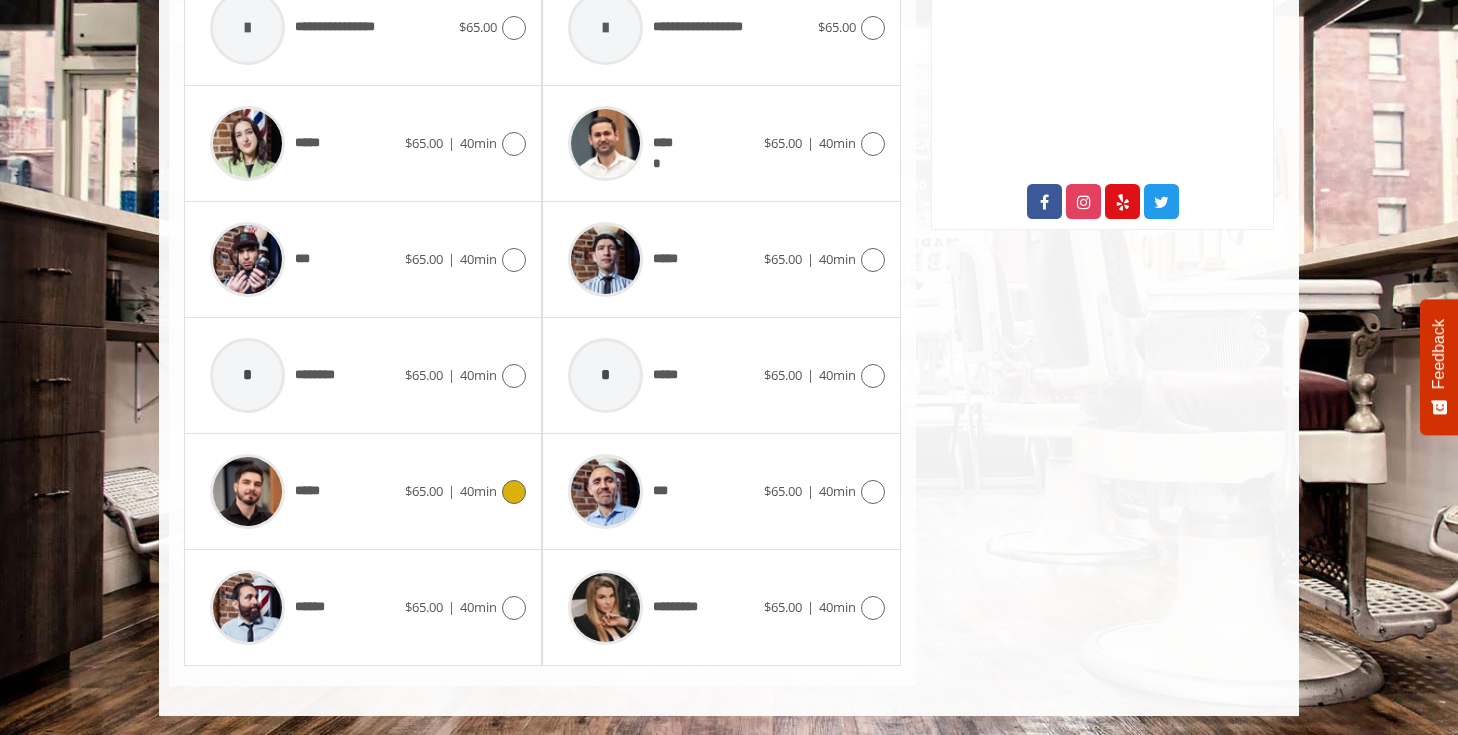 click at bounding box center (514, 492) 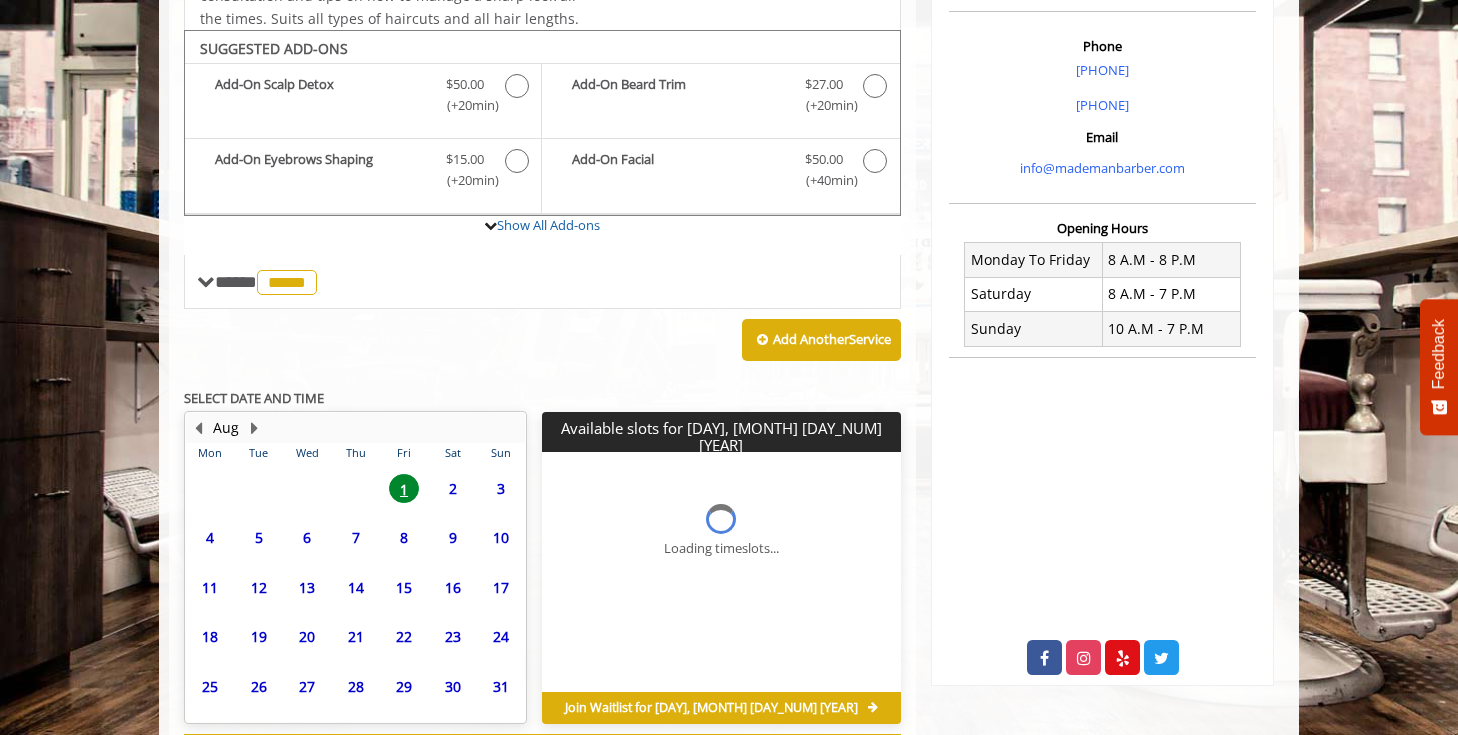 scroll, scrollTop: 651, scrollLeft: 0, axis: vertical 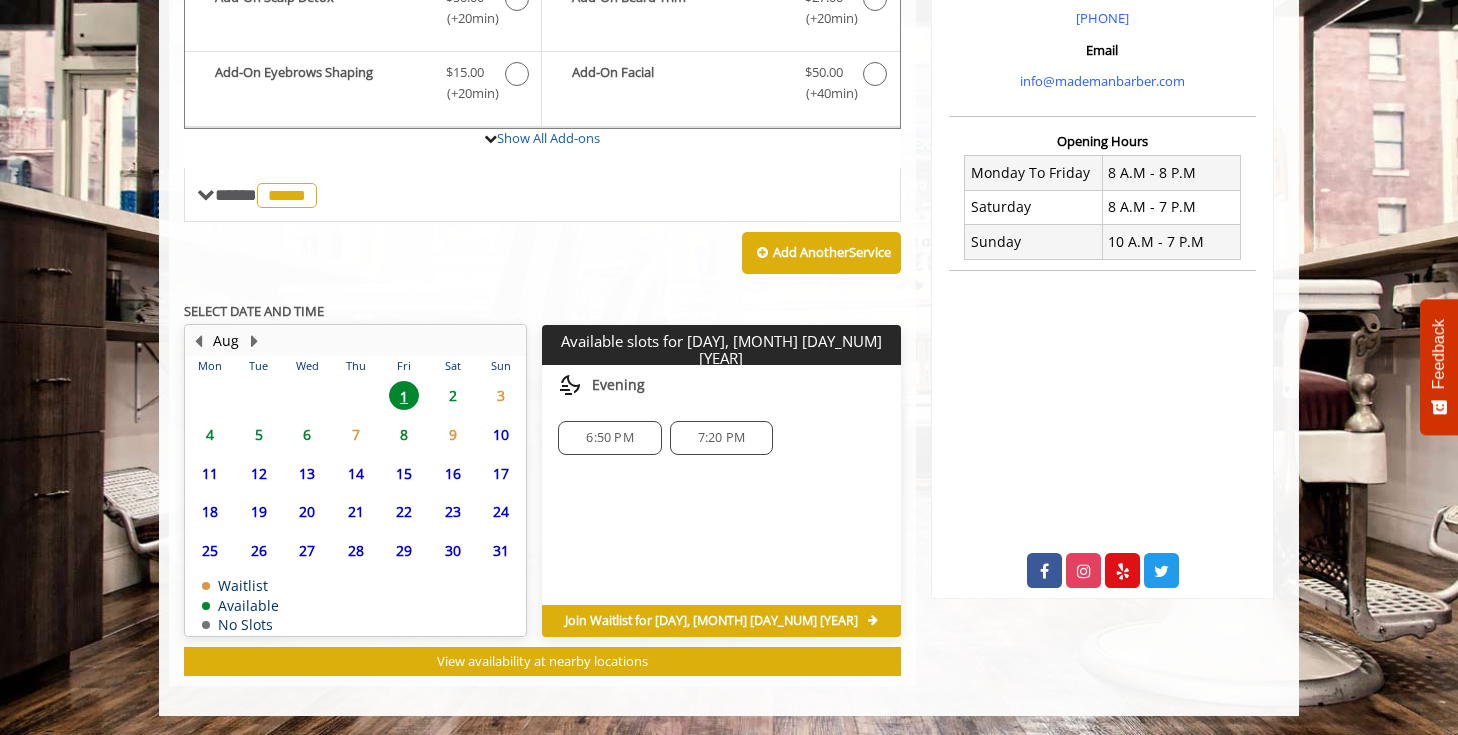 click on "4" 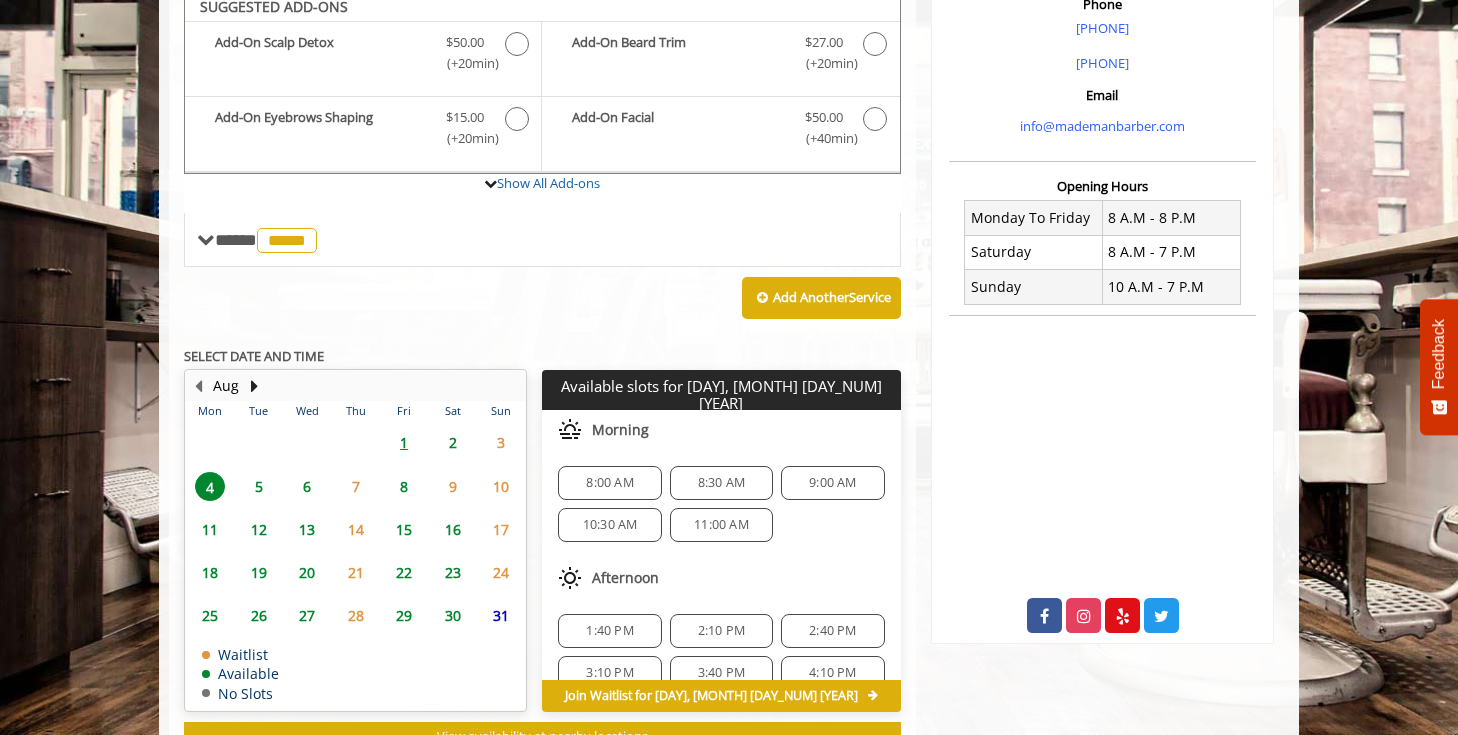 scroll, scrollTop: 595, scrollLeft: 0, axis: vertical 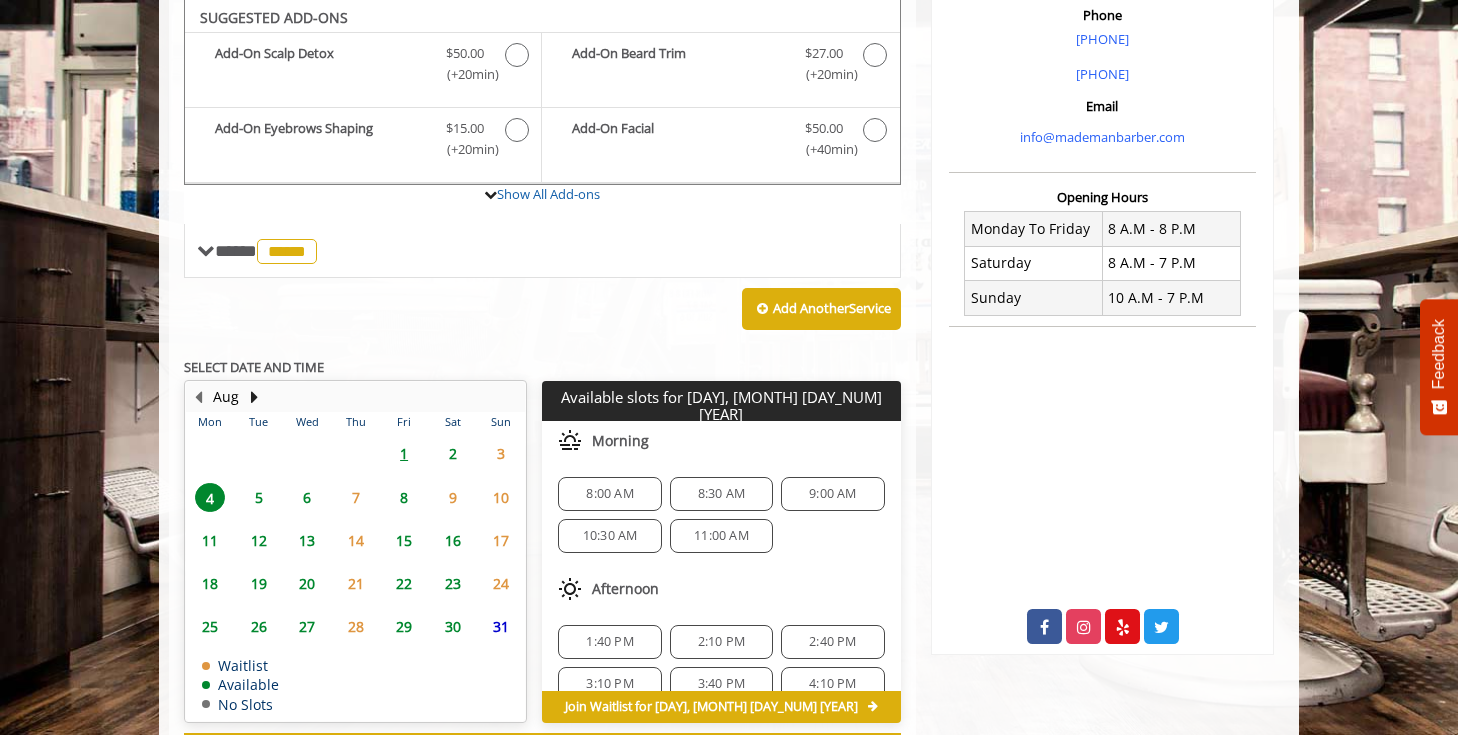 click on "9:00 AM" 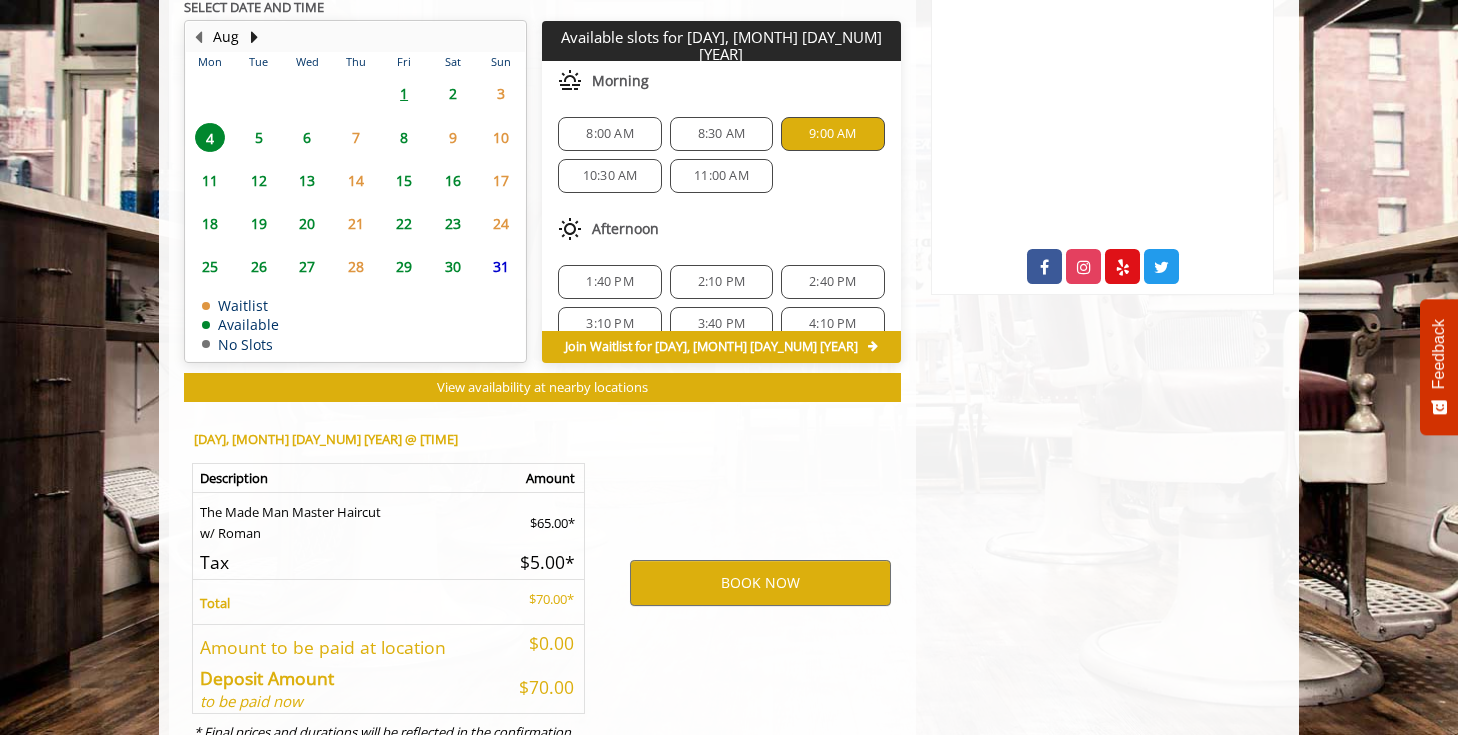 scroll, scrollTop: 1042, scrollLeft: 0, axis: vertical 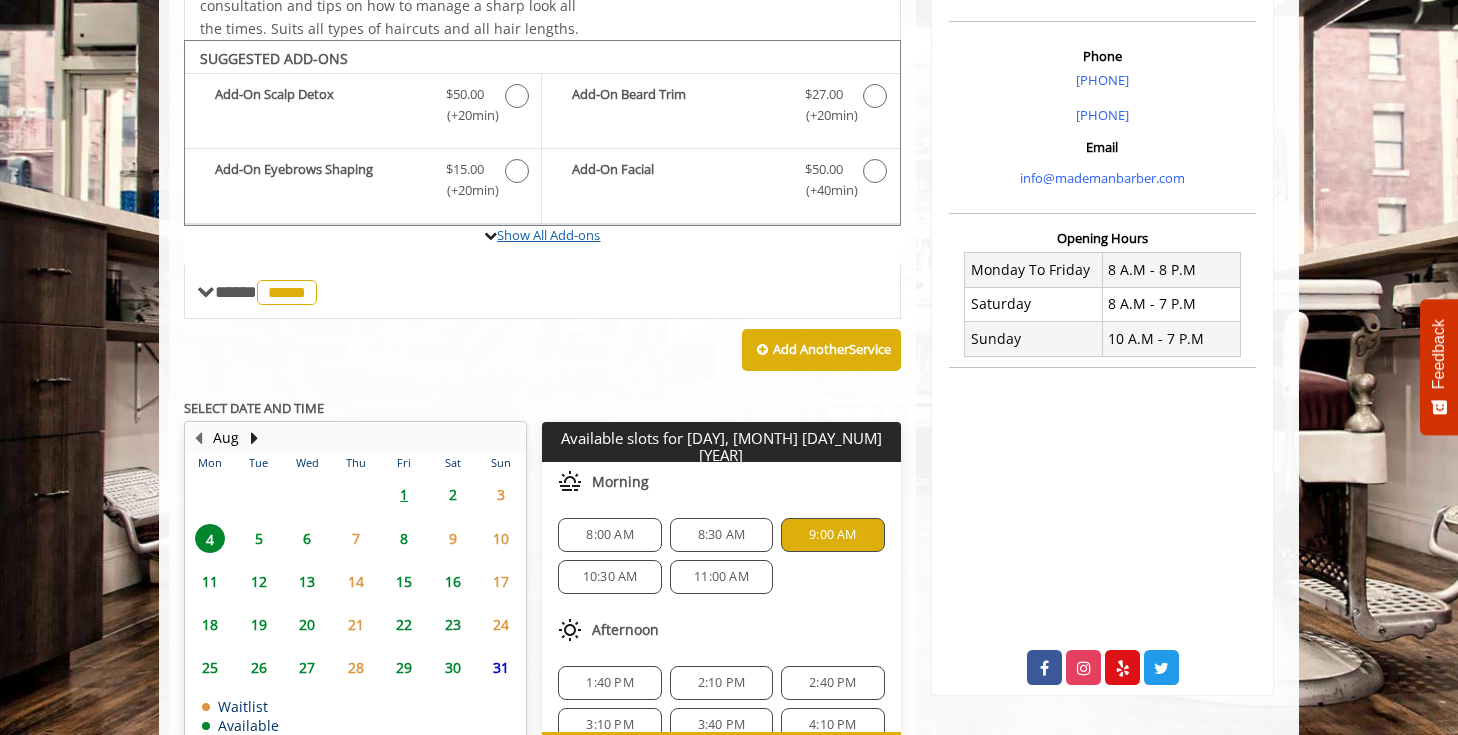 click on "Show All Add-ons" 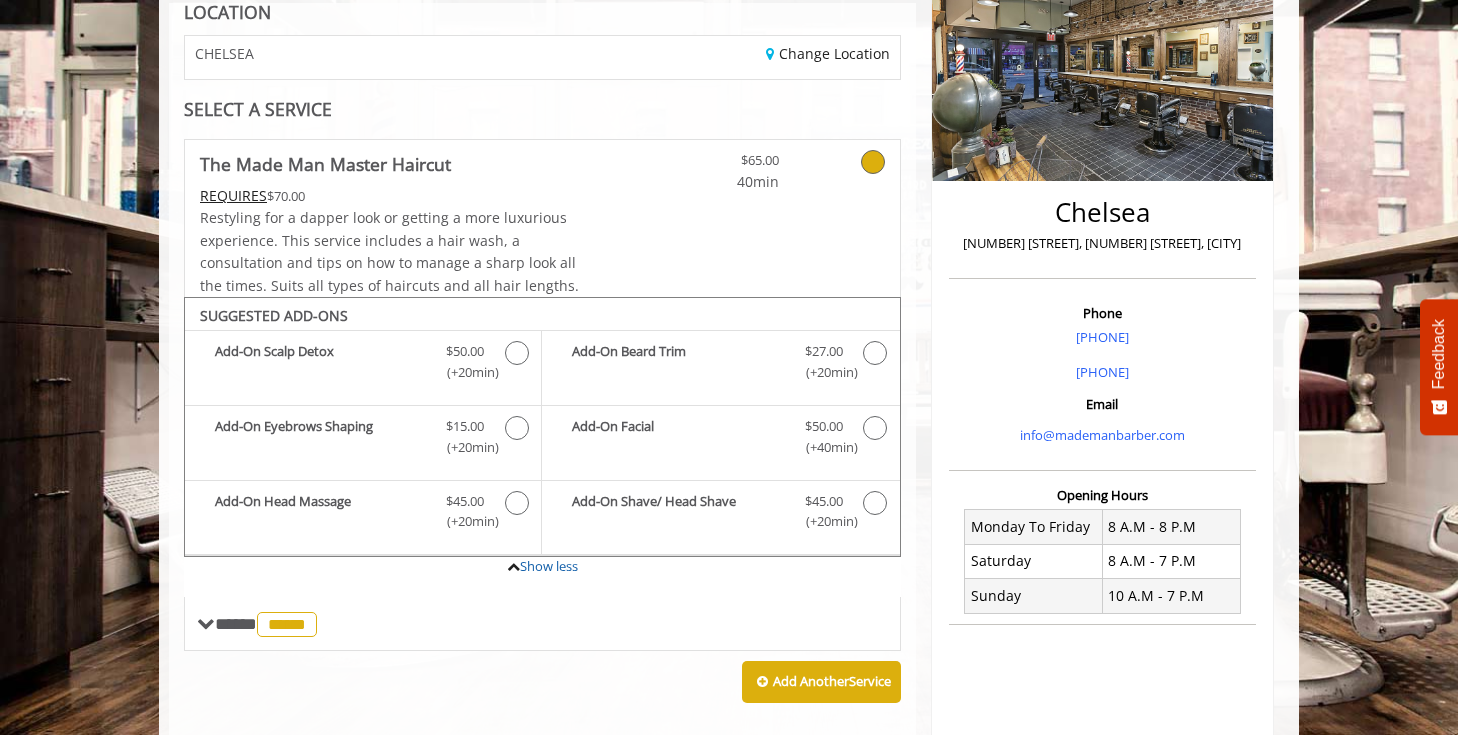 scroll, scrollTop: 295, scrollLeft: 0, axis: vertical 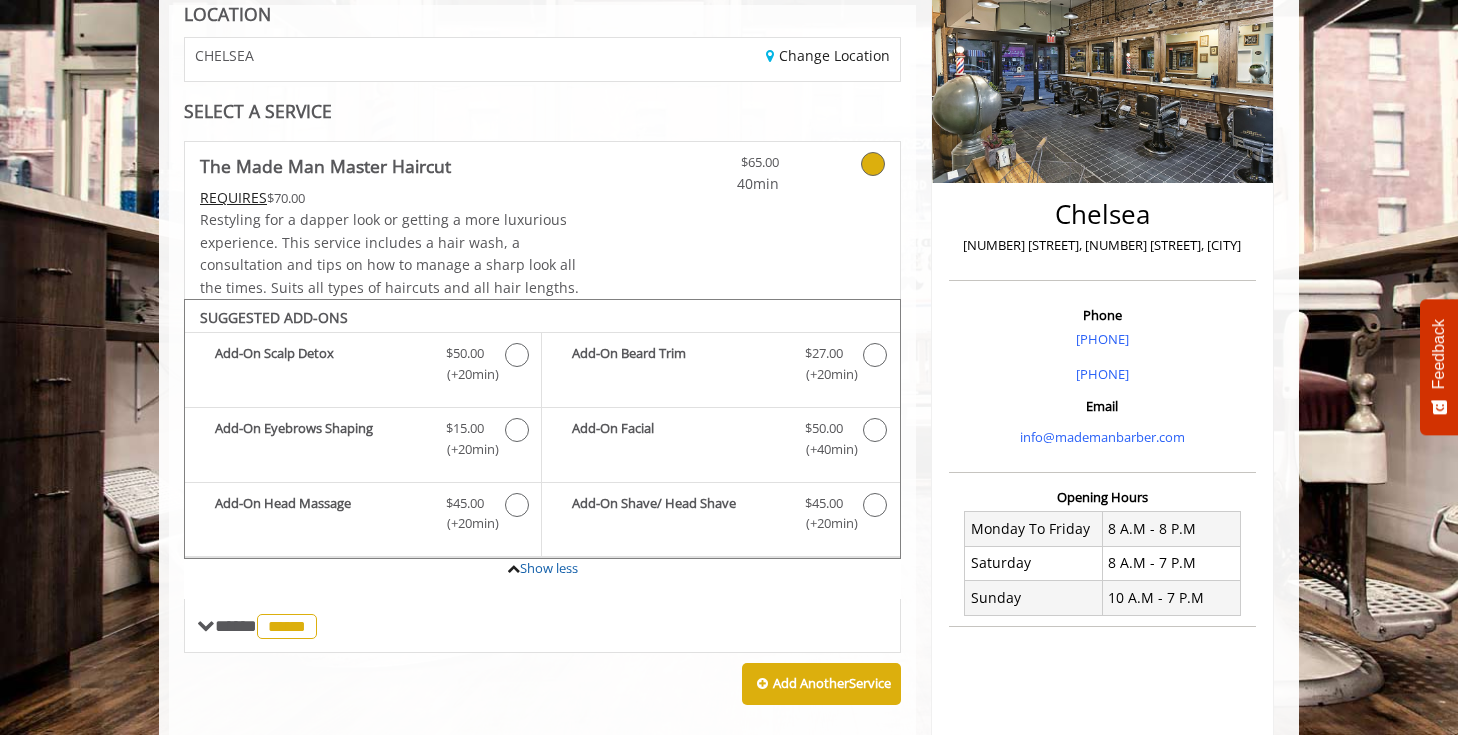 click on "REQUIRES  $70.00" 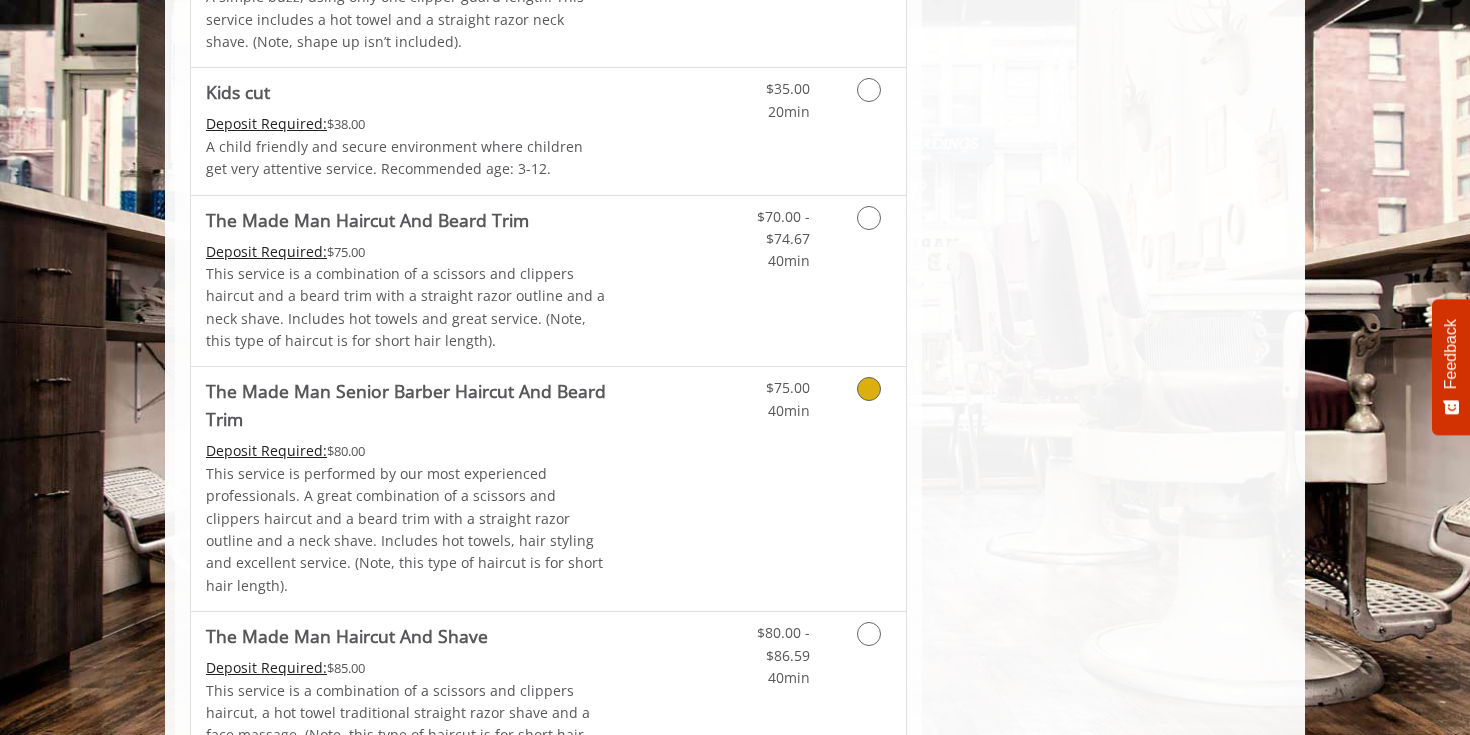 scroll, scrollTop: 1573, scrollLeft: 0, axis: vertical 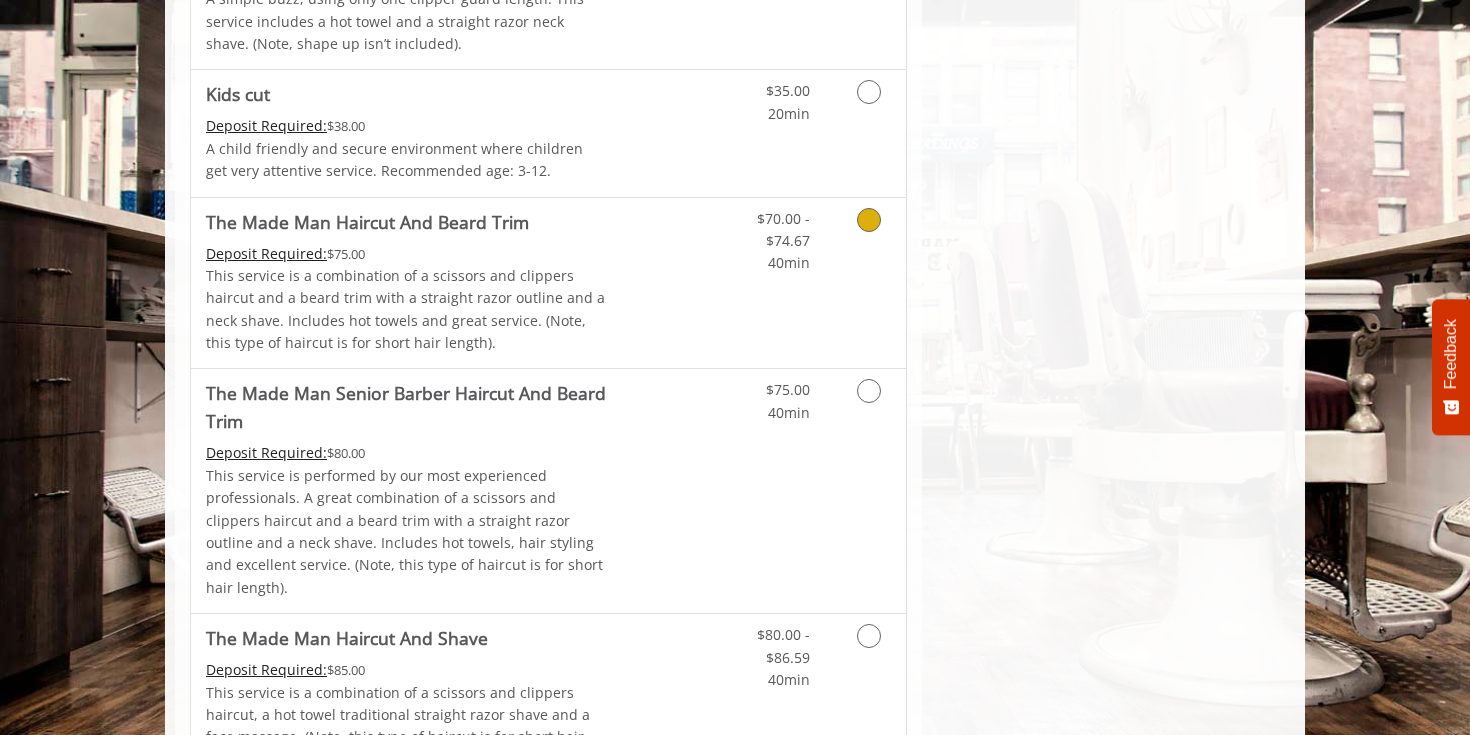 click on "This service is a combination of a scissors and clippers haircut and a beard trim with a straight razor outline and a neck shave. Includes hot towels and great service. (Note, this type of haircut is for short hair length)." at bounding box center [407, 310] 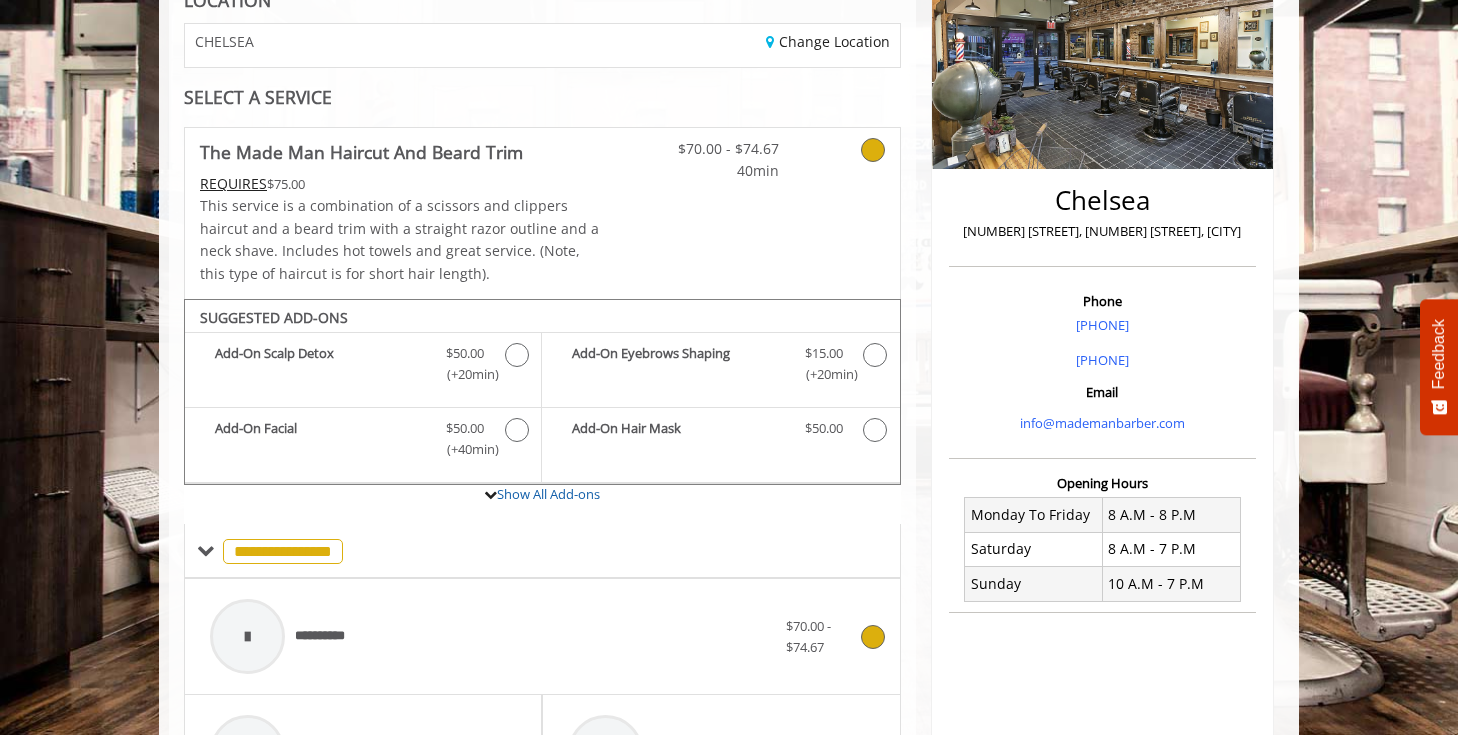 scroll, scrollTop: 304, scrollLeft: 0, axis: vertical 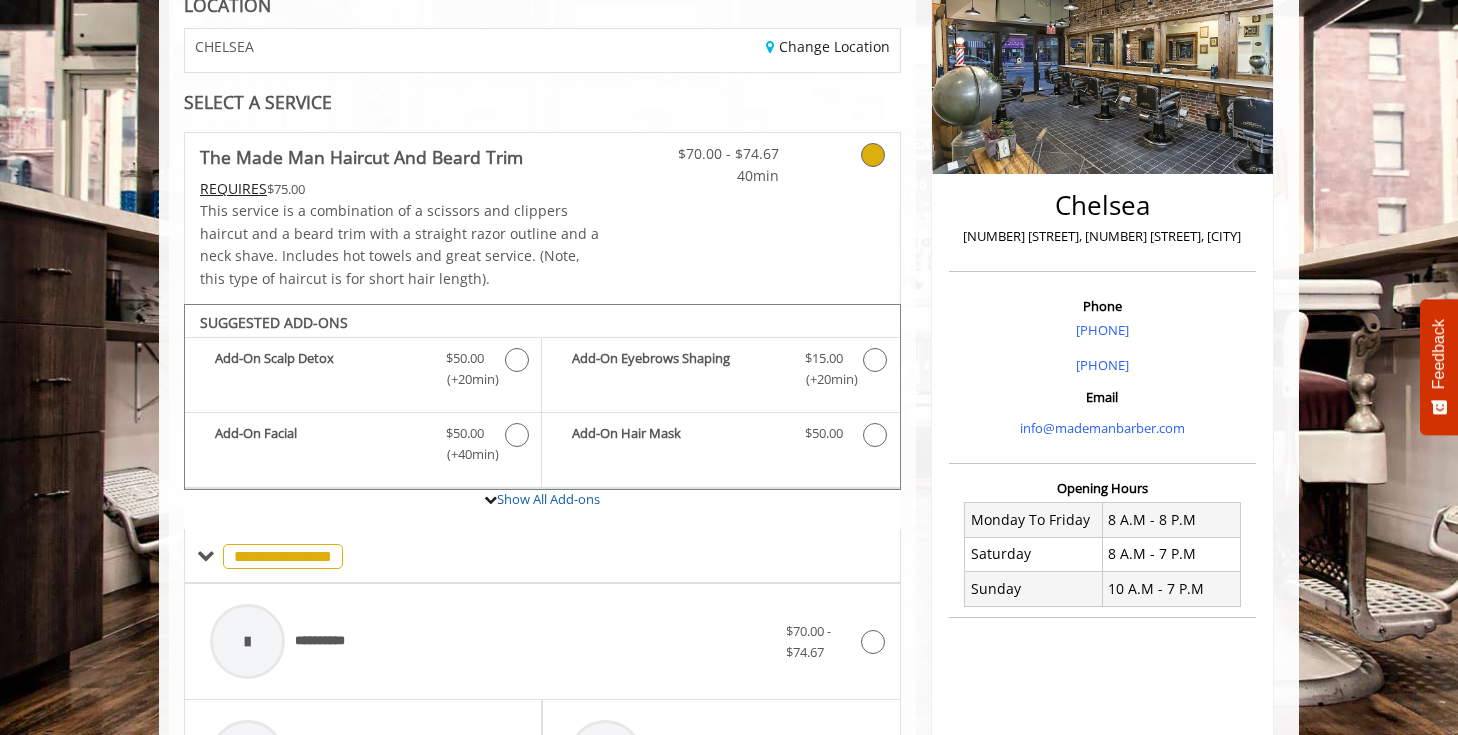 click on "$70.00 - $74.67 40min" 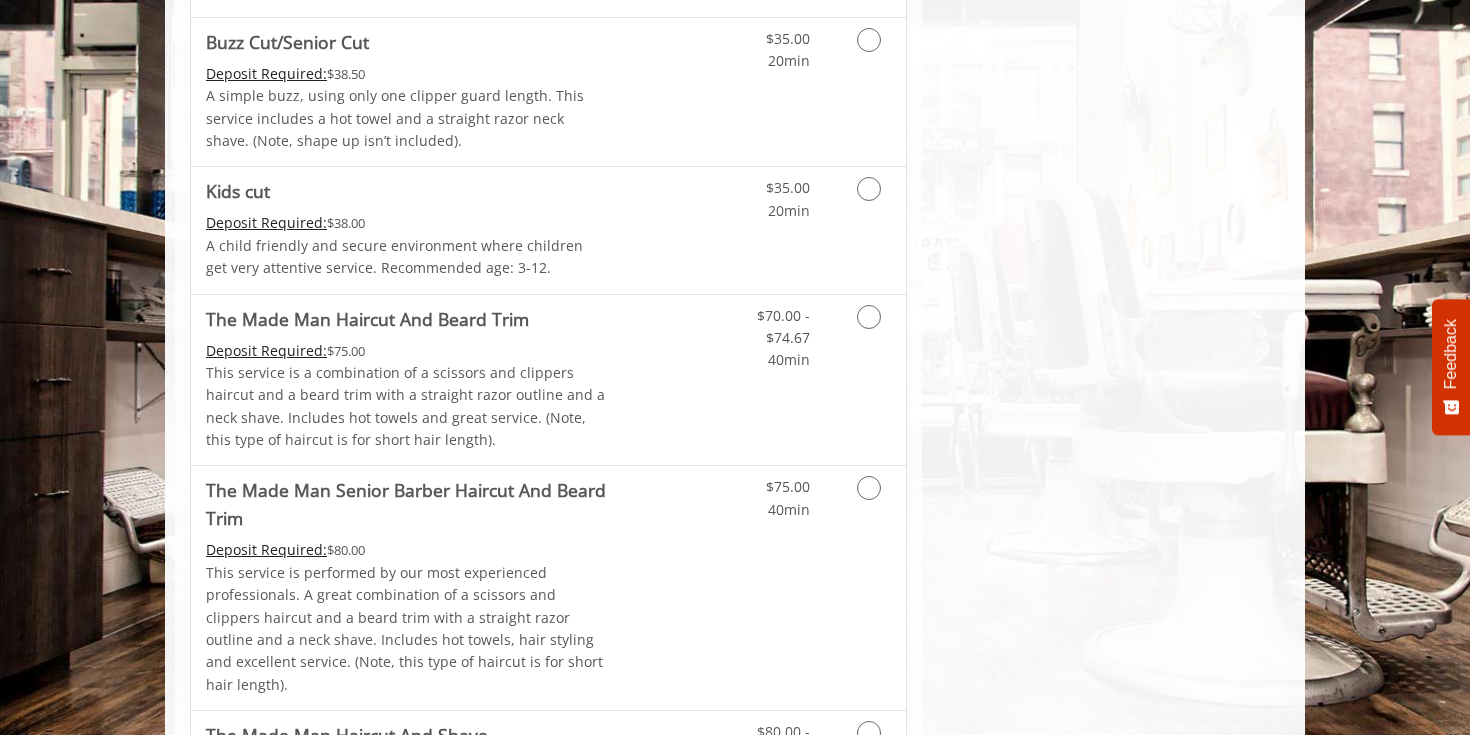 scroll, scrollTop: 1607, scrollLeft: 0, axis: vertical 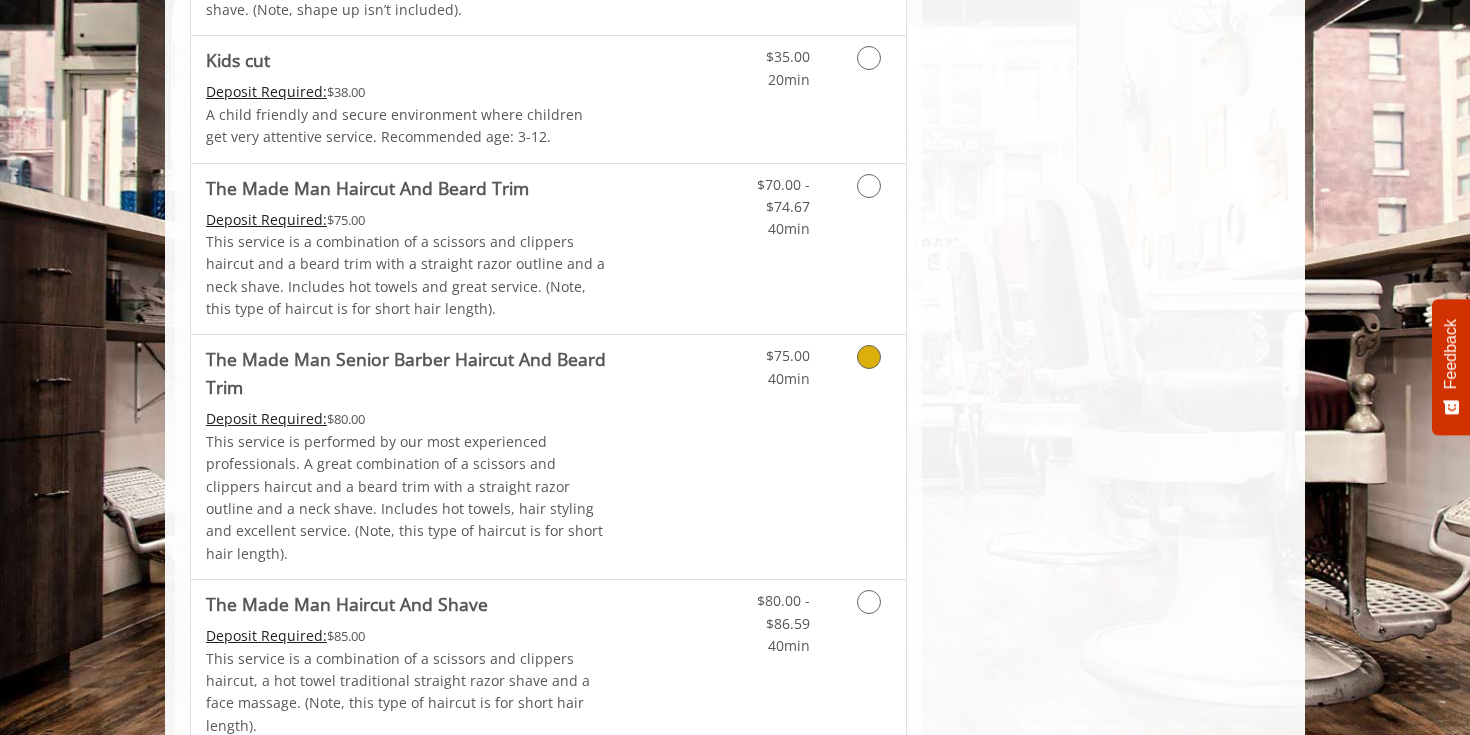 click on "Discounted Price" at bounding box center [667, 457] 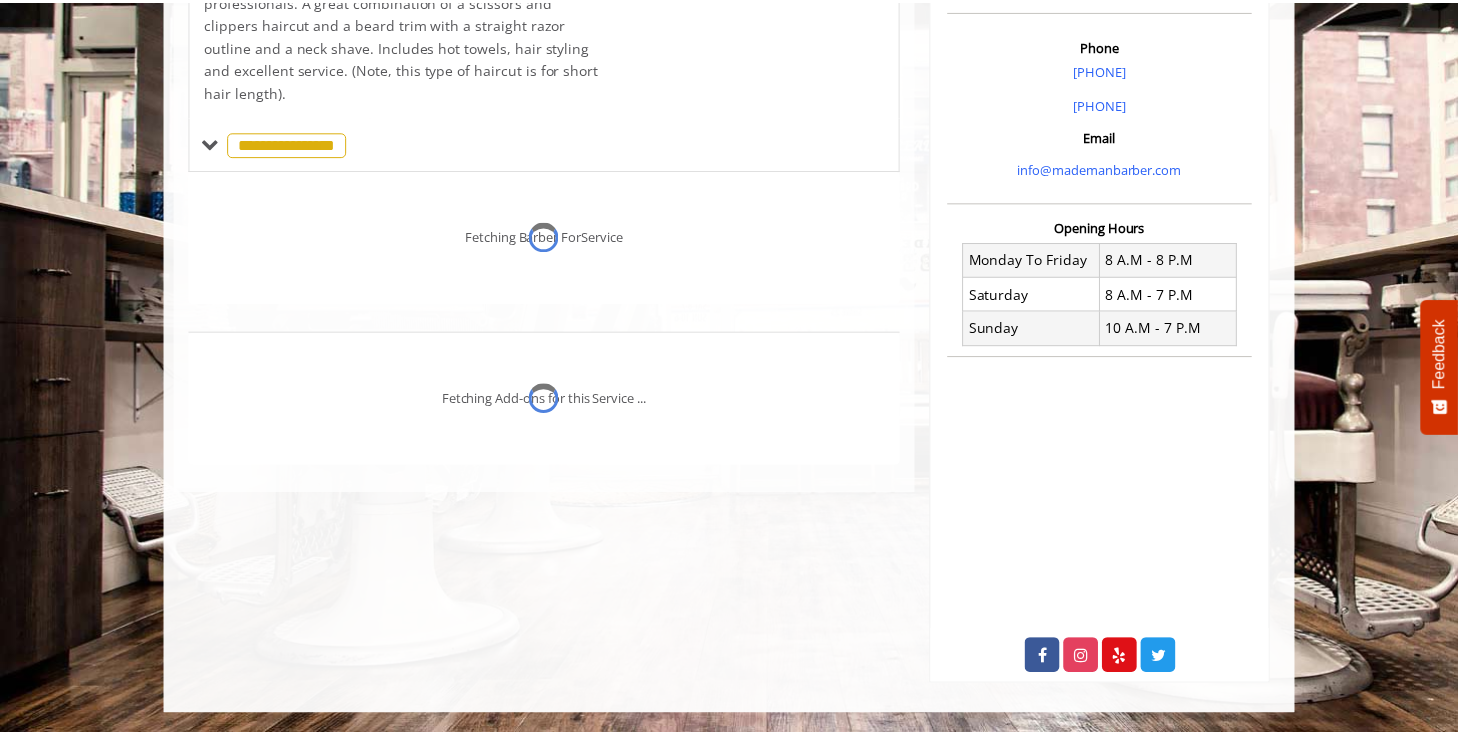 scroll, scrollTop: 564, scrollLeft: 0, axis: vertical 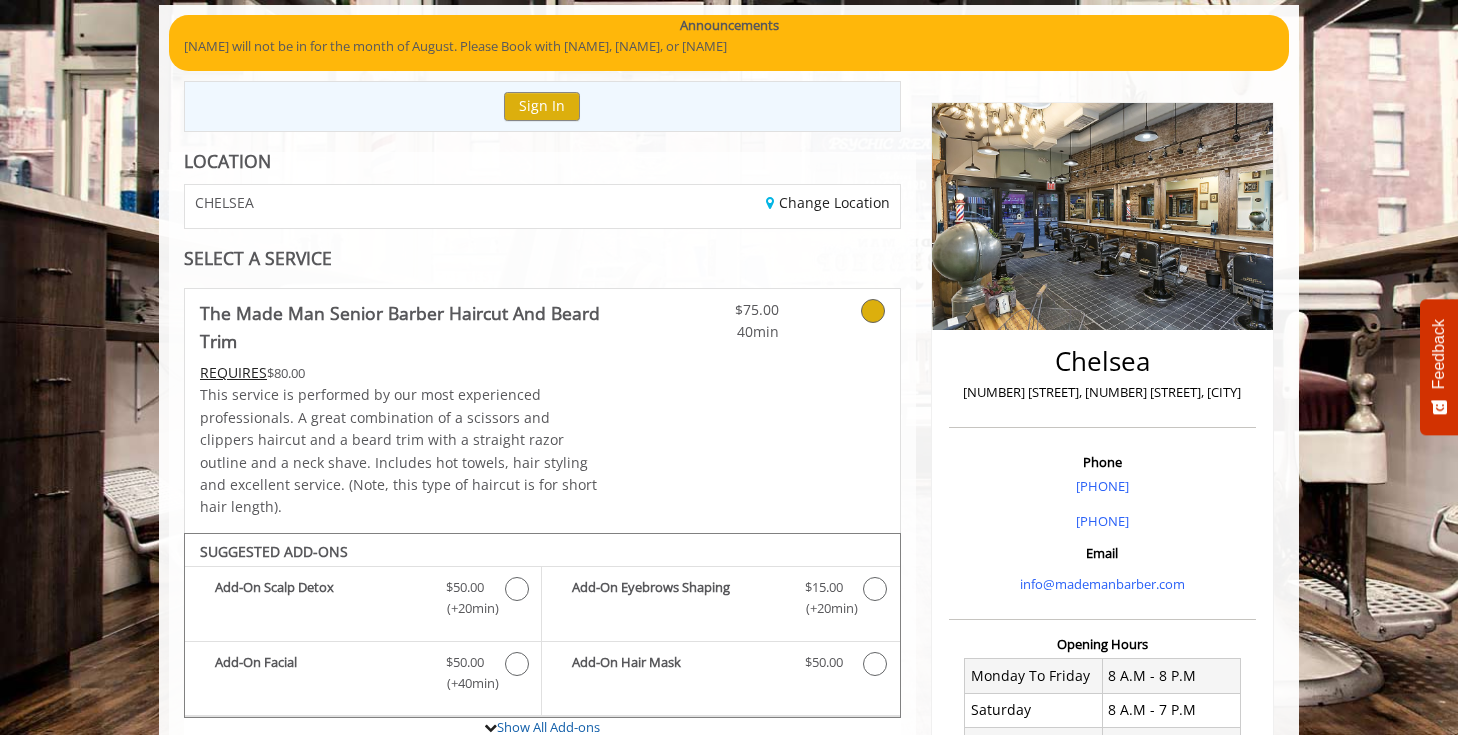 click 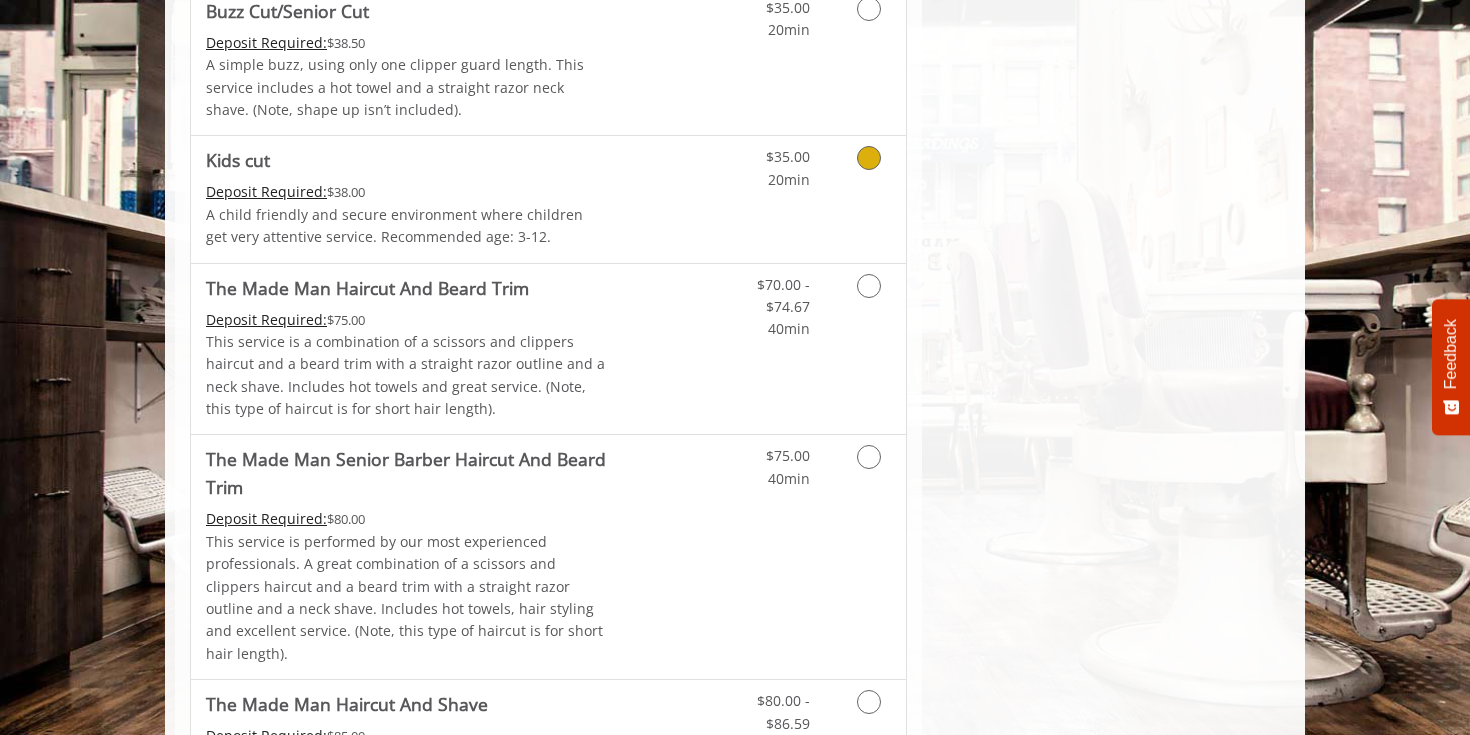 scroll, scrollTop: 1513, scrollLeft: 0, axis: vertical 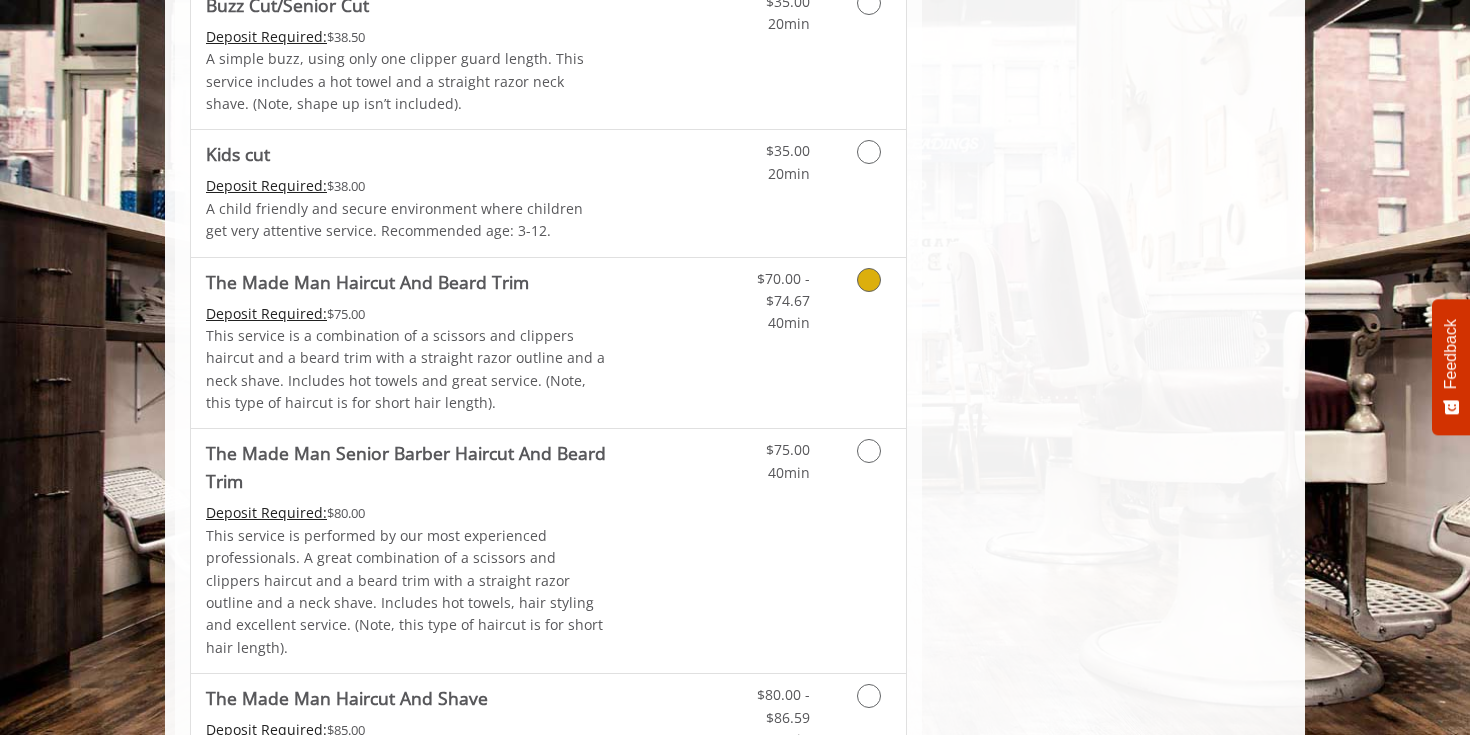 click on "Discounted Price" at bounding box center (667, 343) 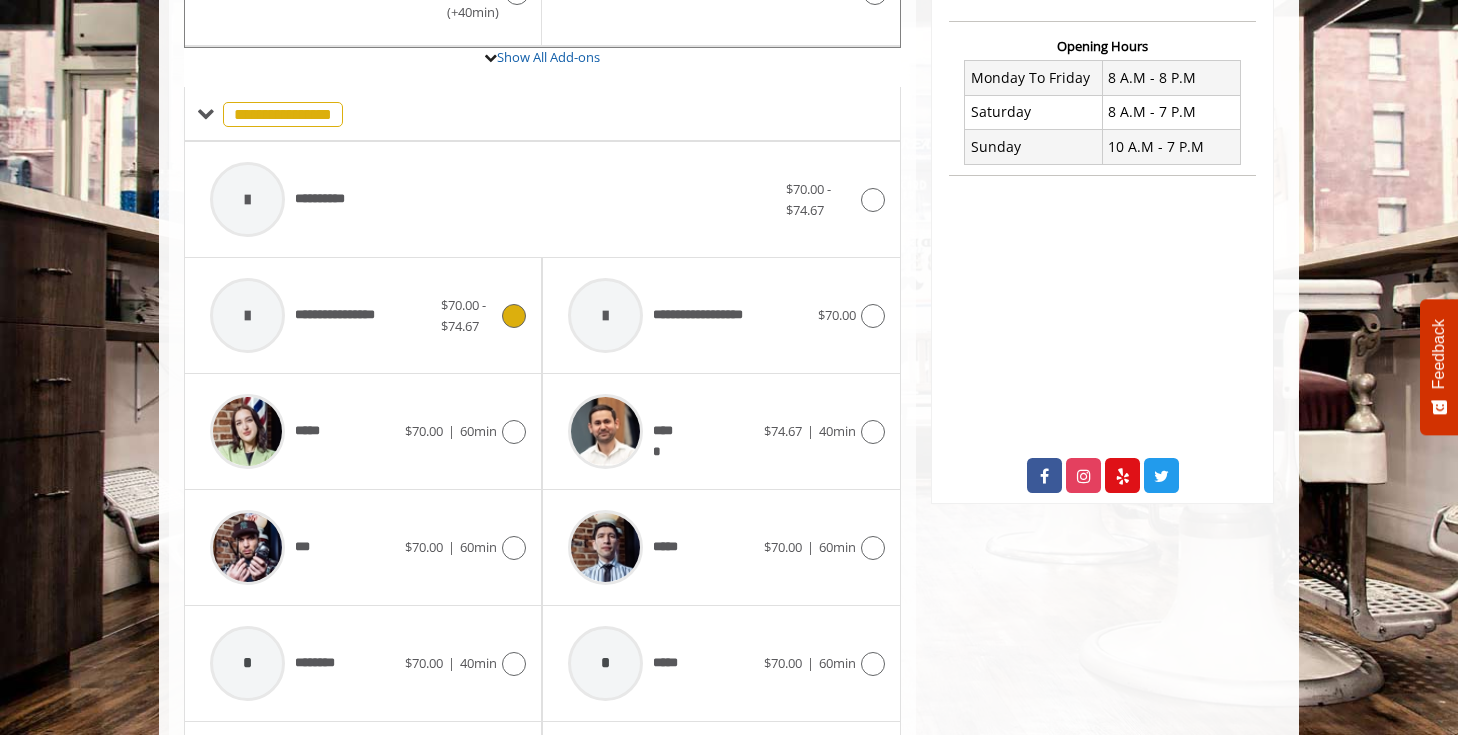 scroll, scrollTop: 1004, scrollLeft: 0, axis: vertical 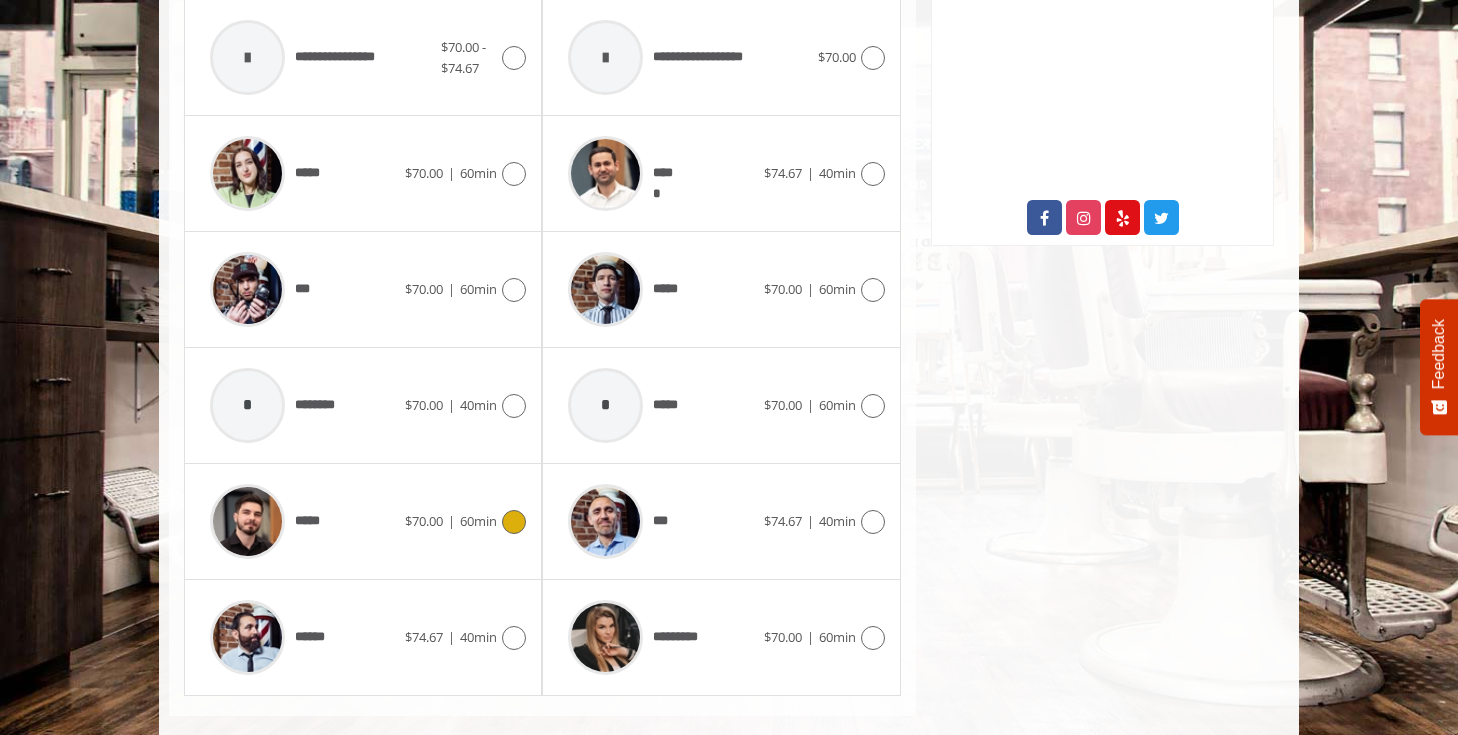 click on "***** $70.00 | 60min" at bounding box center [363, 521] 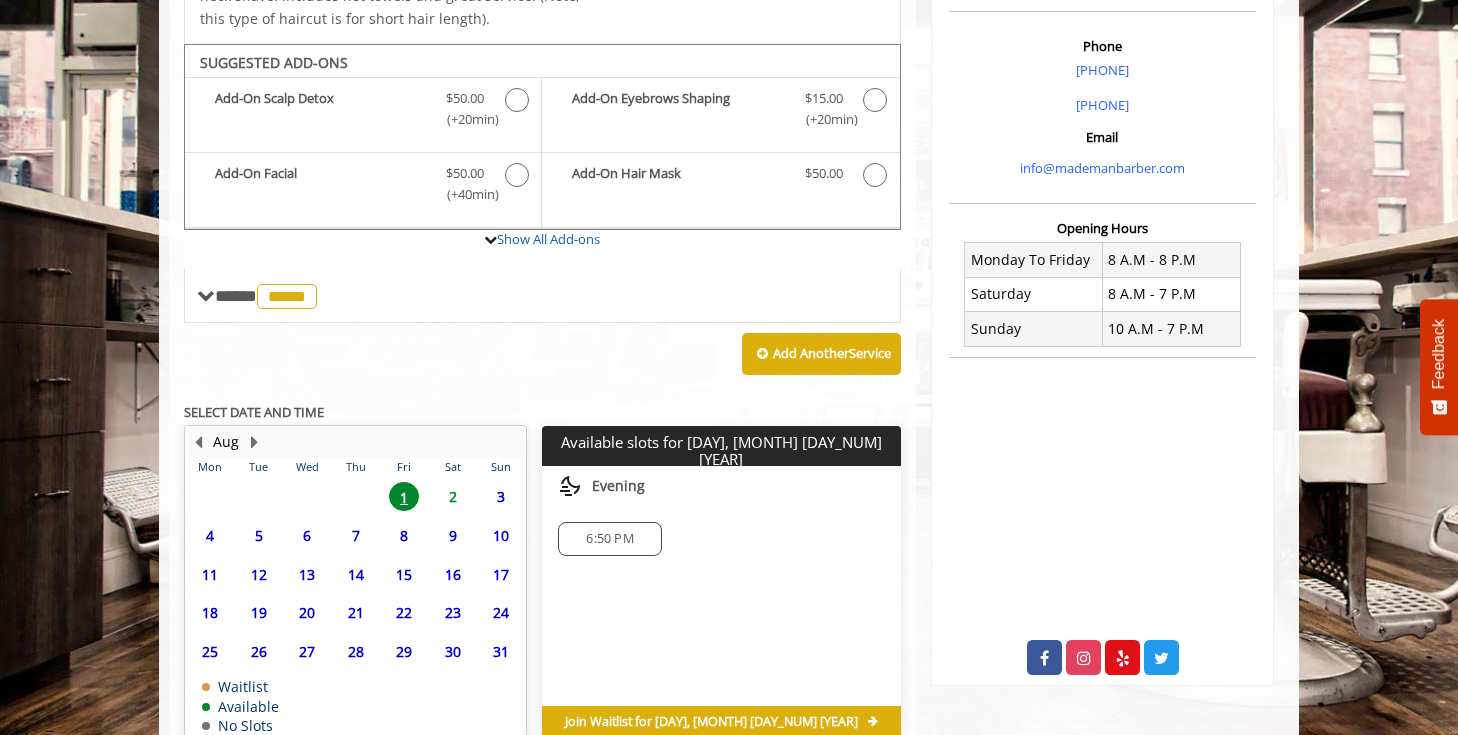 scroll, scrollTop: 665, scrollLeft: 0, axis: vertical 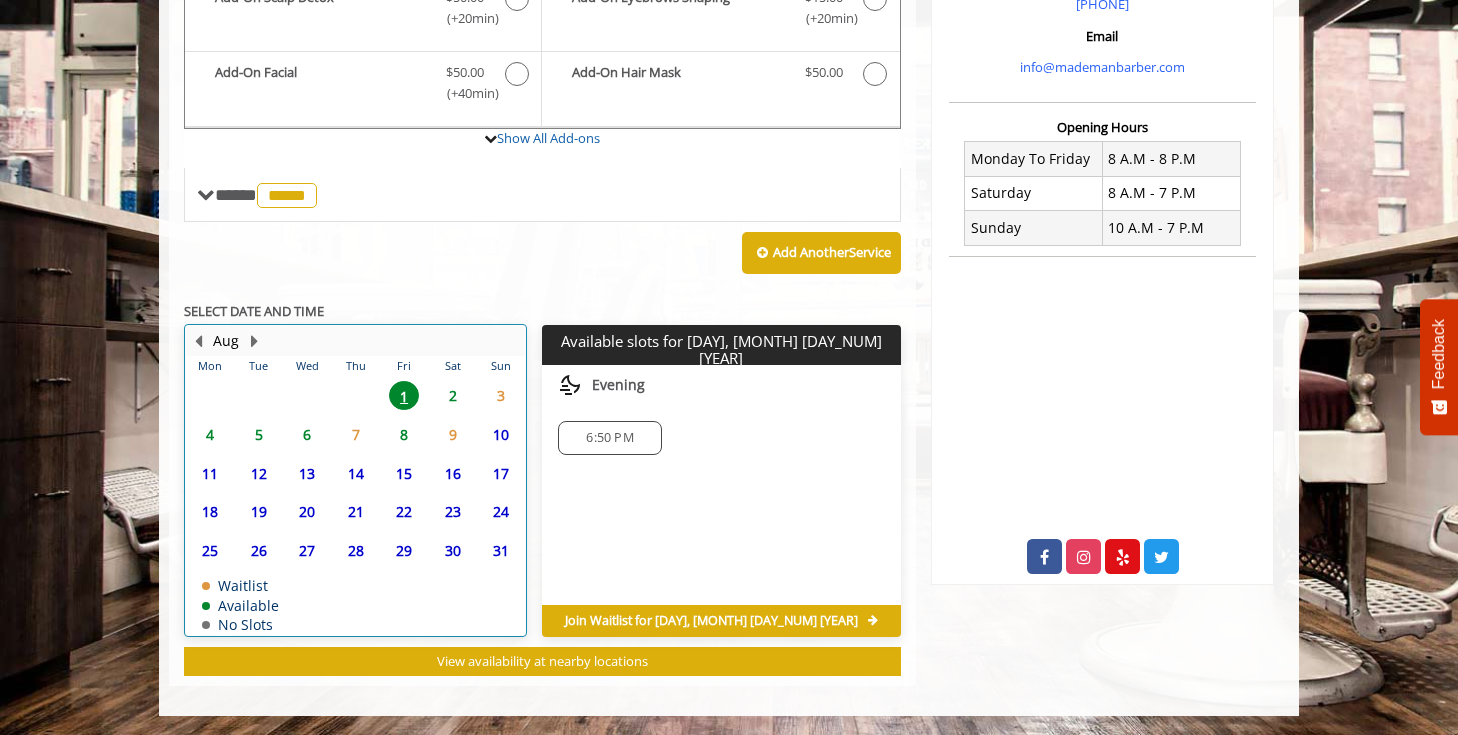 click on "4" 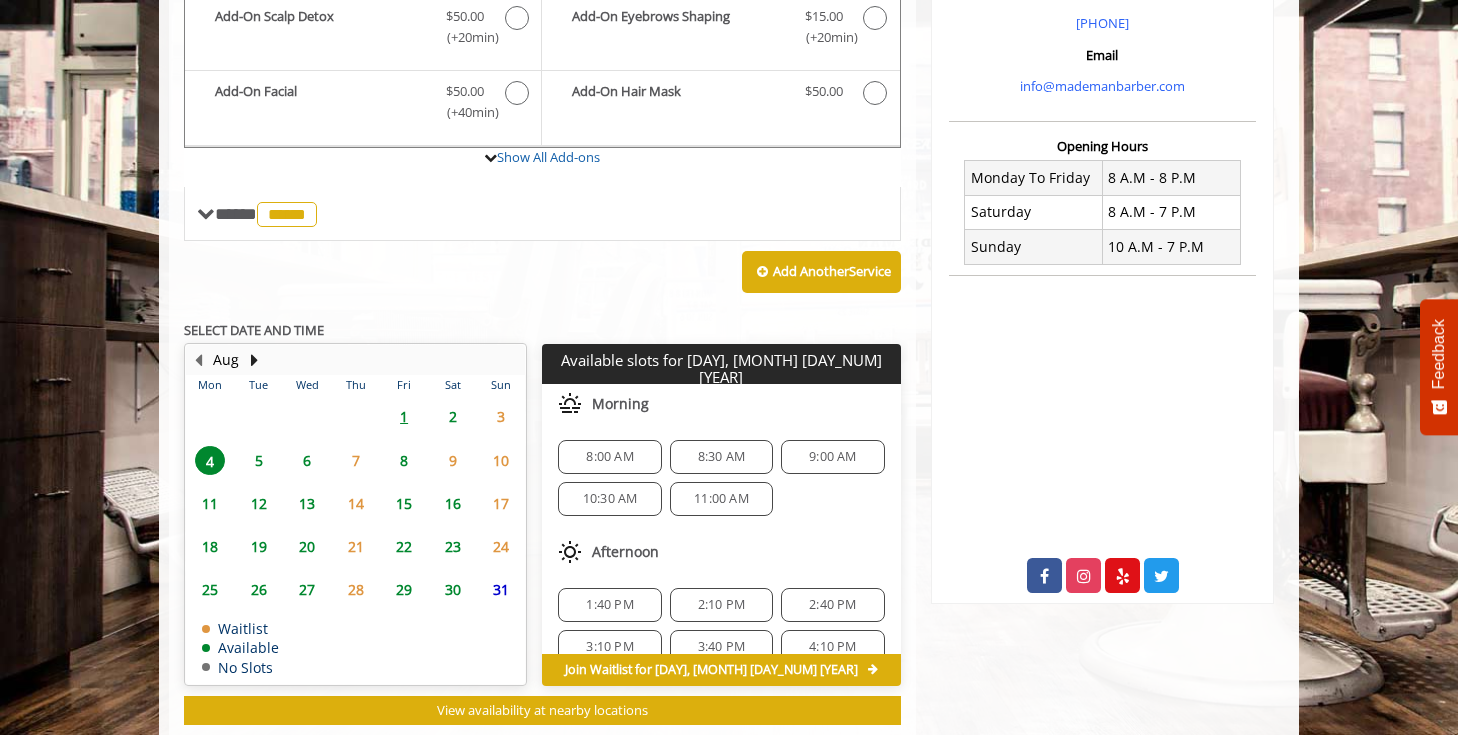 scroll, scrollTop: 609, scrollLeft: 0, axis: vertical 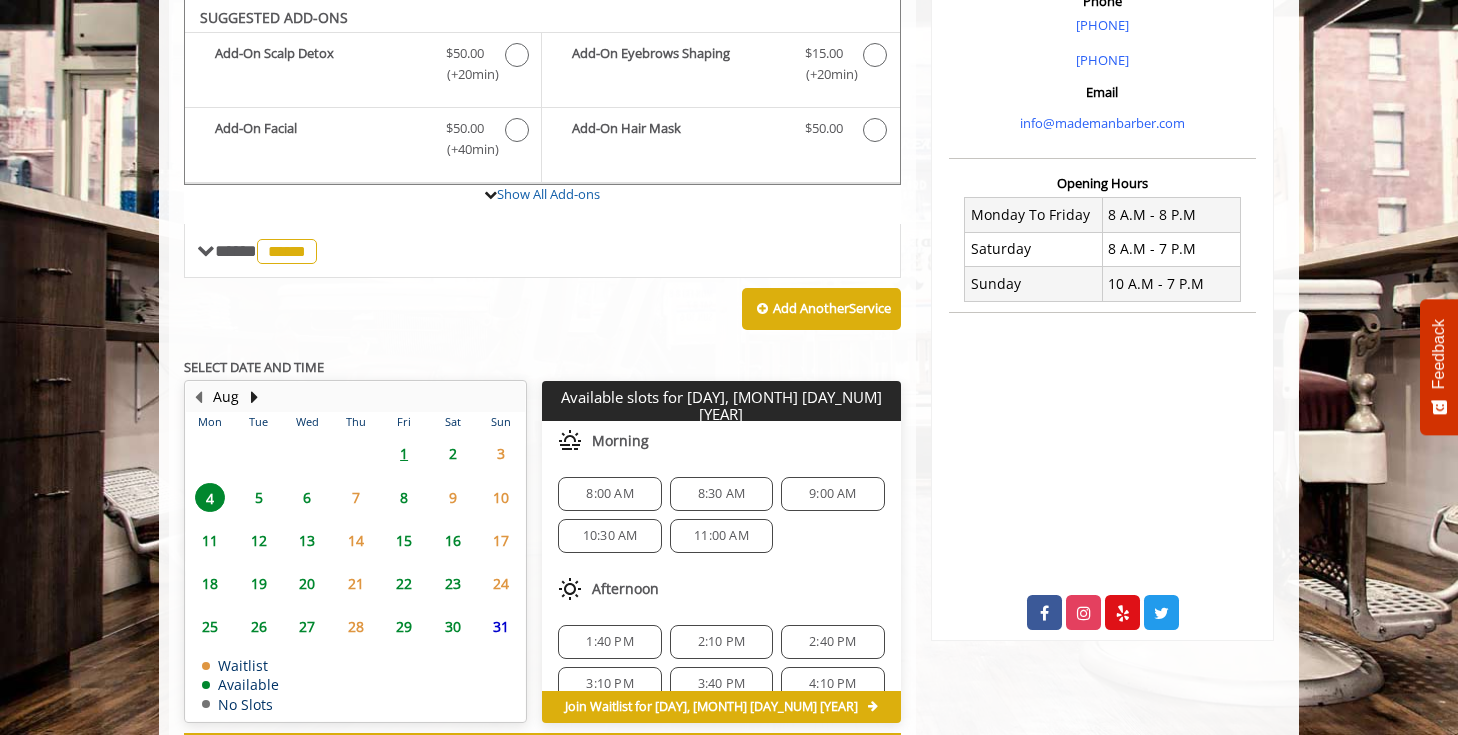 click on "9:00 AM" 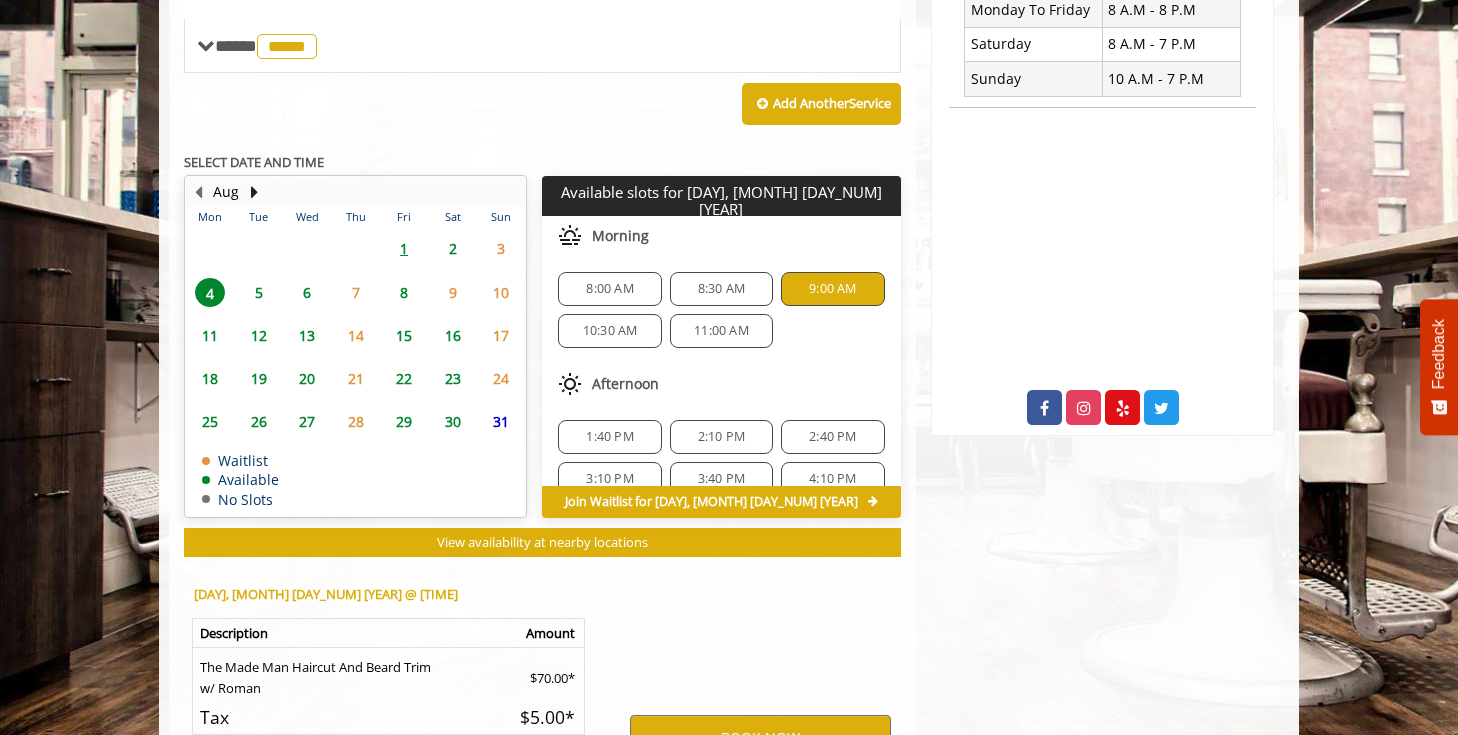 scroll, scrollTop: 1056, scrollLeft: 0, axis: vertical 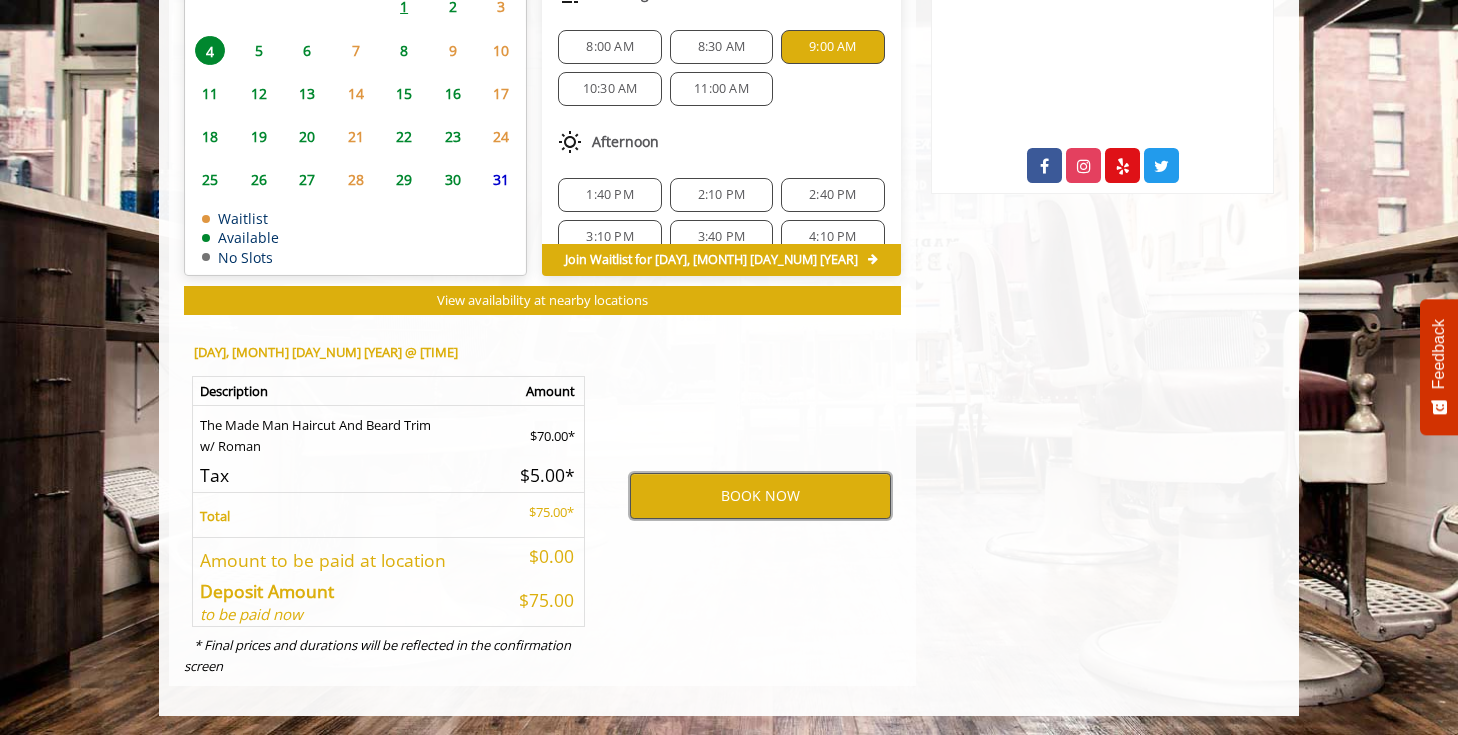 click on "BOOK NOW" at bounding box center (760, 496) 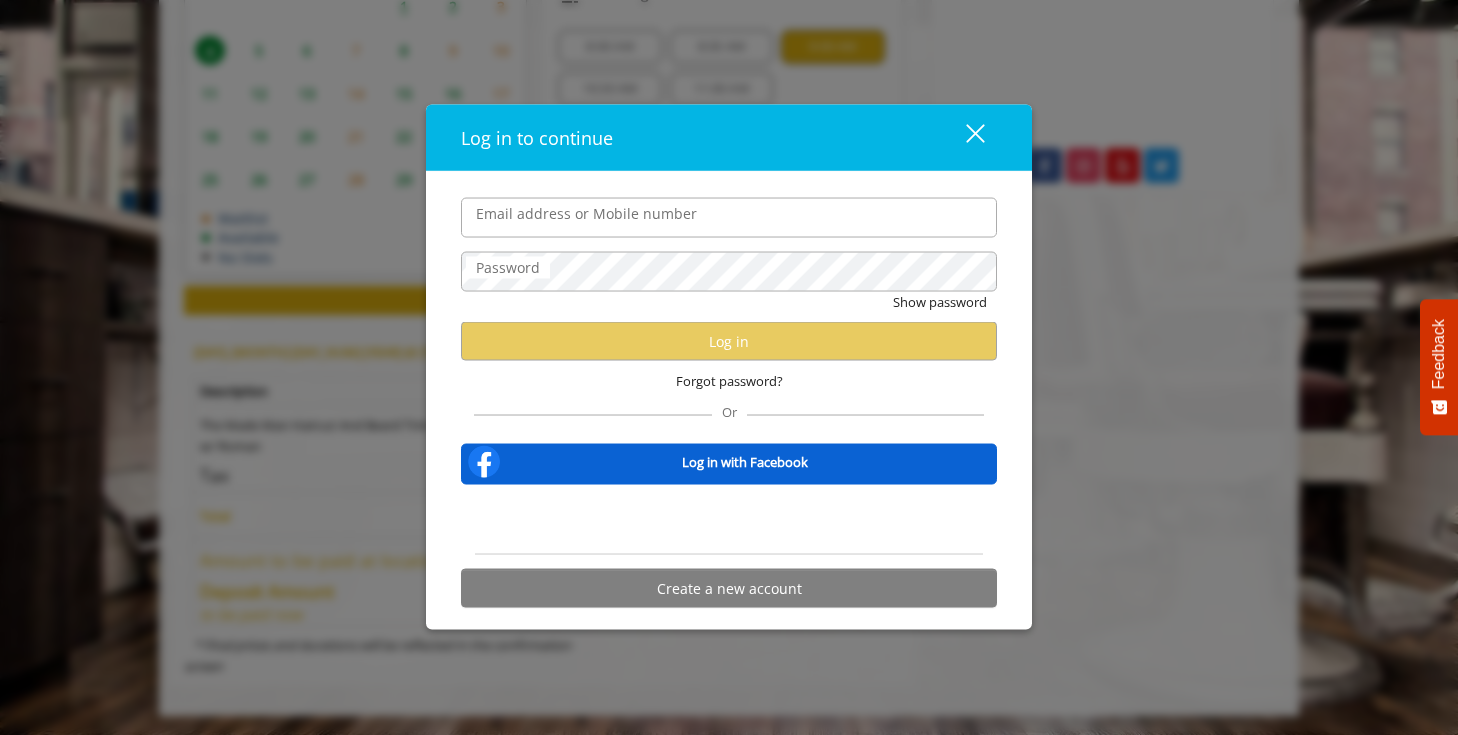 click on "Email address or Mobile number" at bounding box center (729, 217) 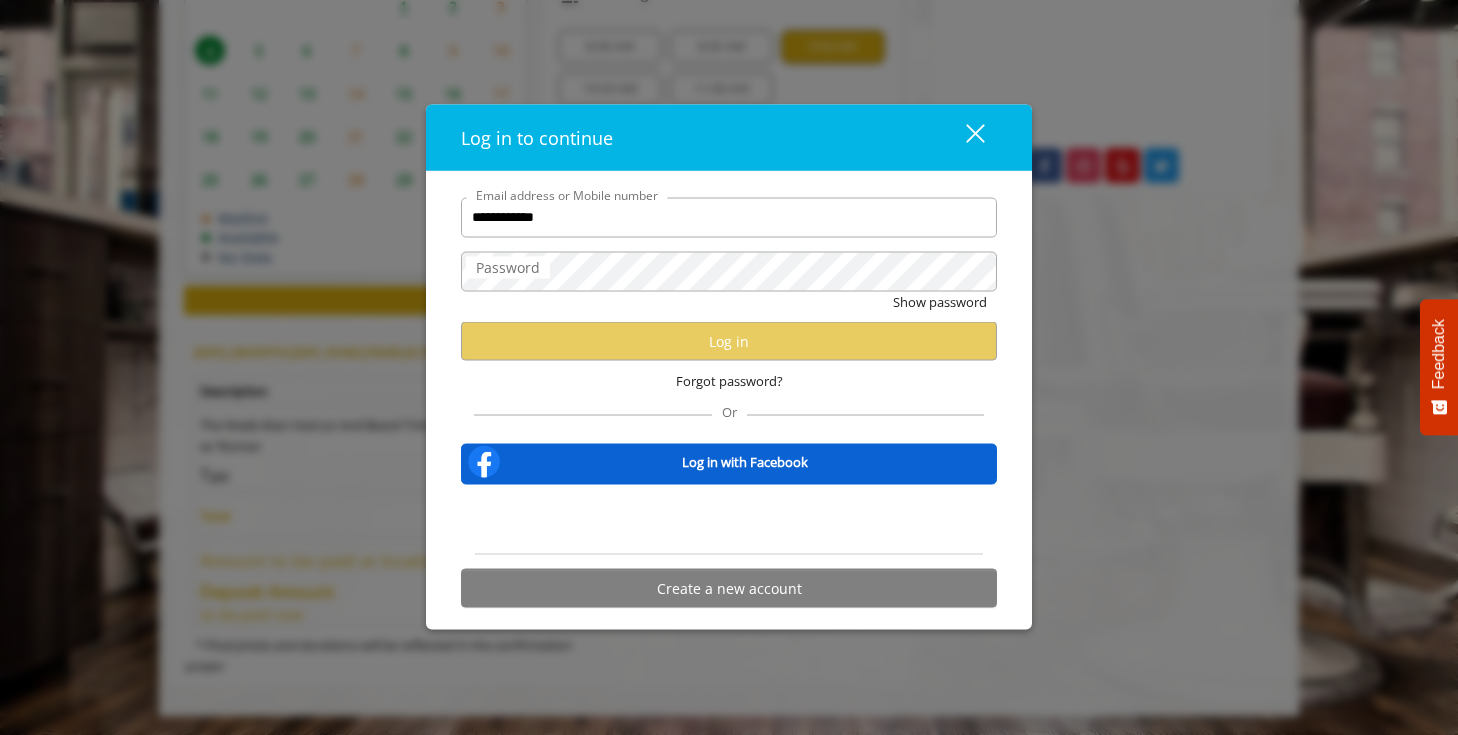 scroll, scrollTop: 0, scrollLeft: 0, axis: both 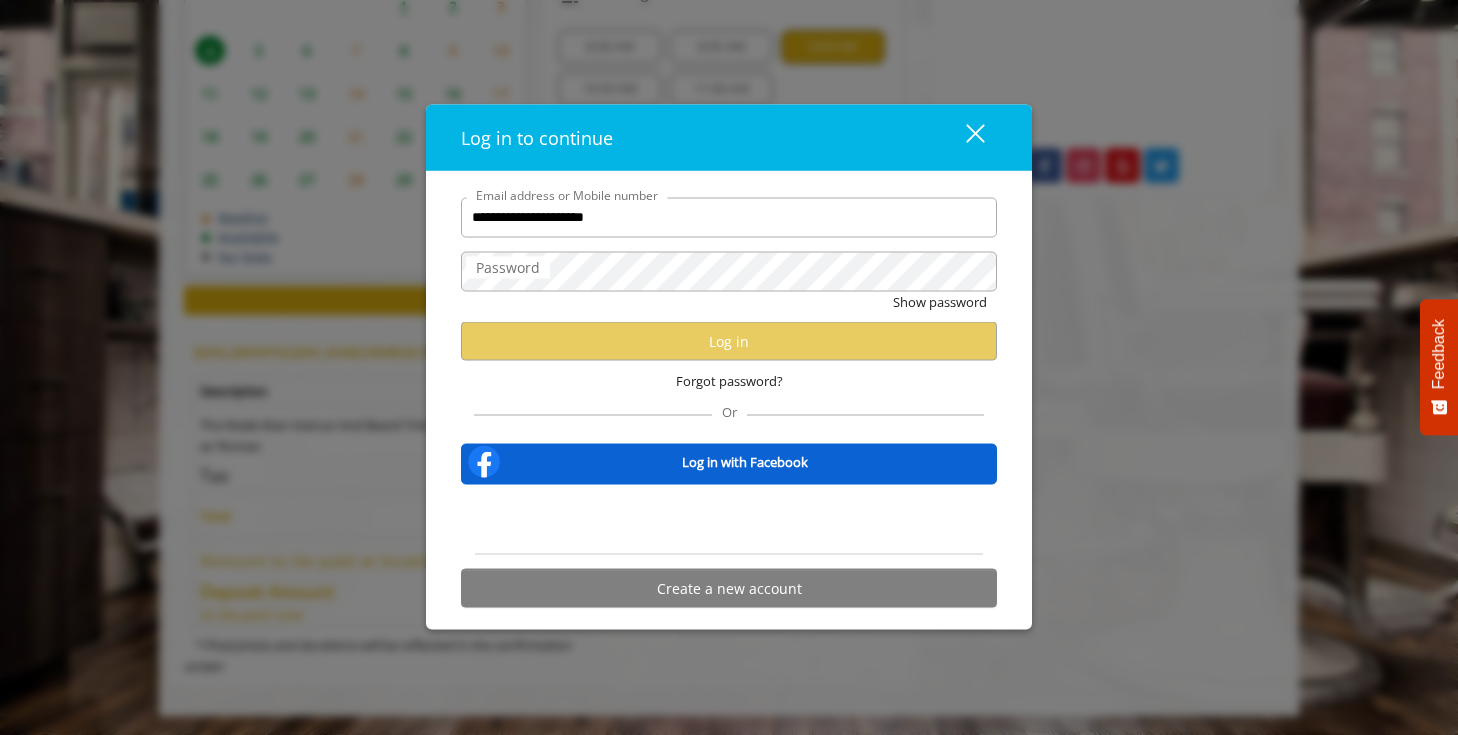 type on "**********" 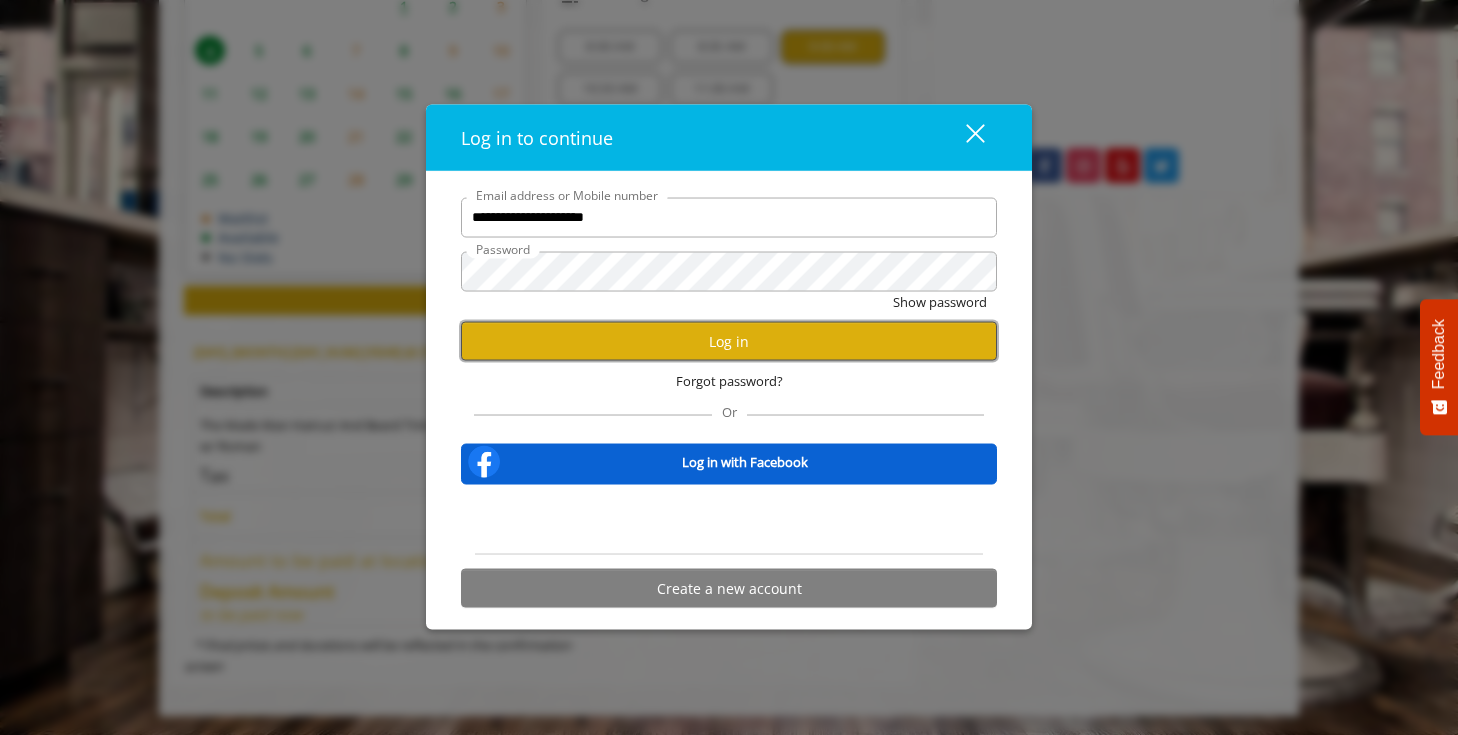 click on "Log in" at bounding box center [729, 341] 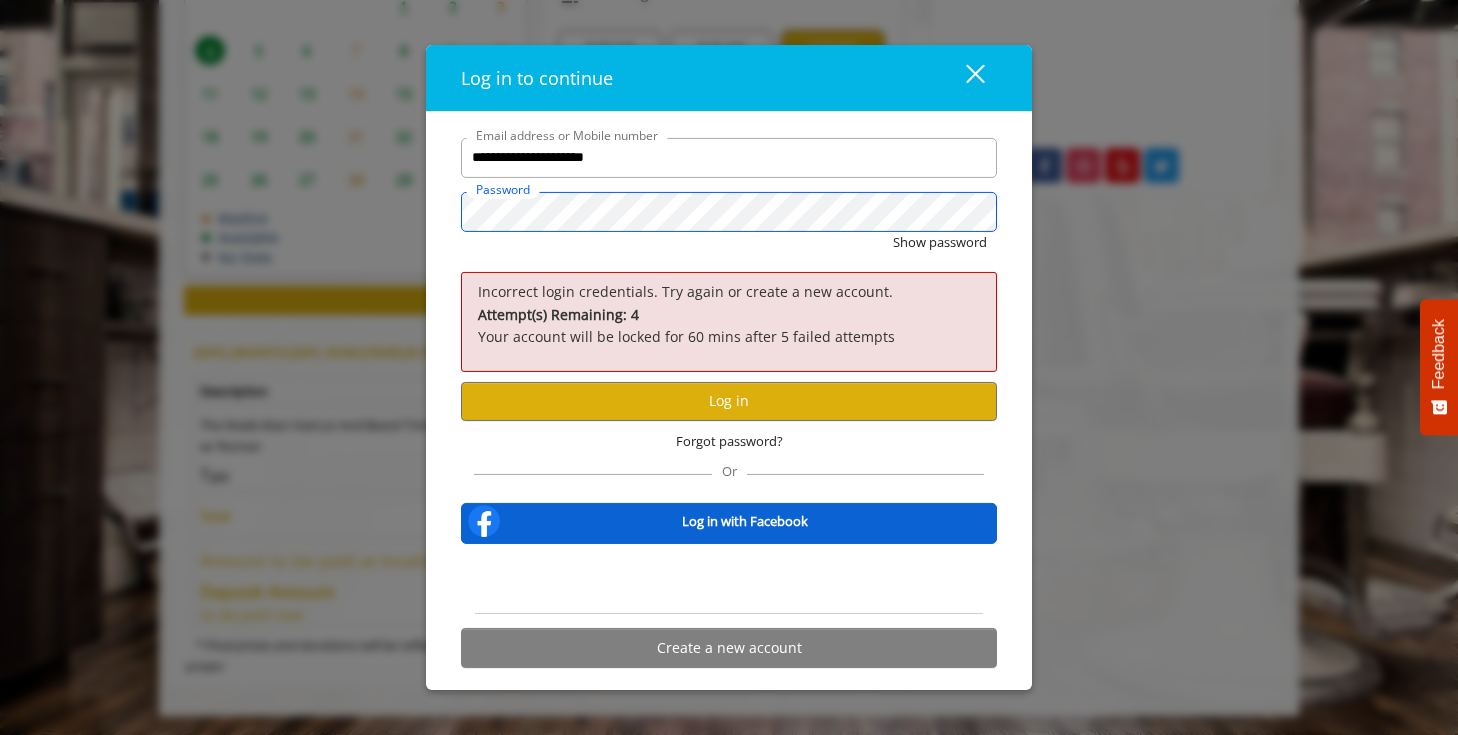 click on "Show password" at bounding box center (940, 241) 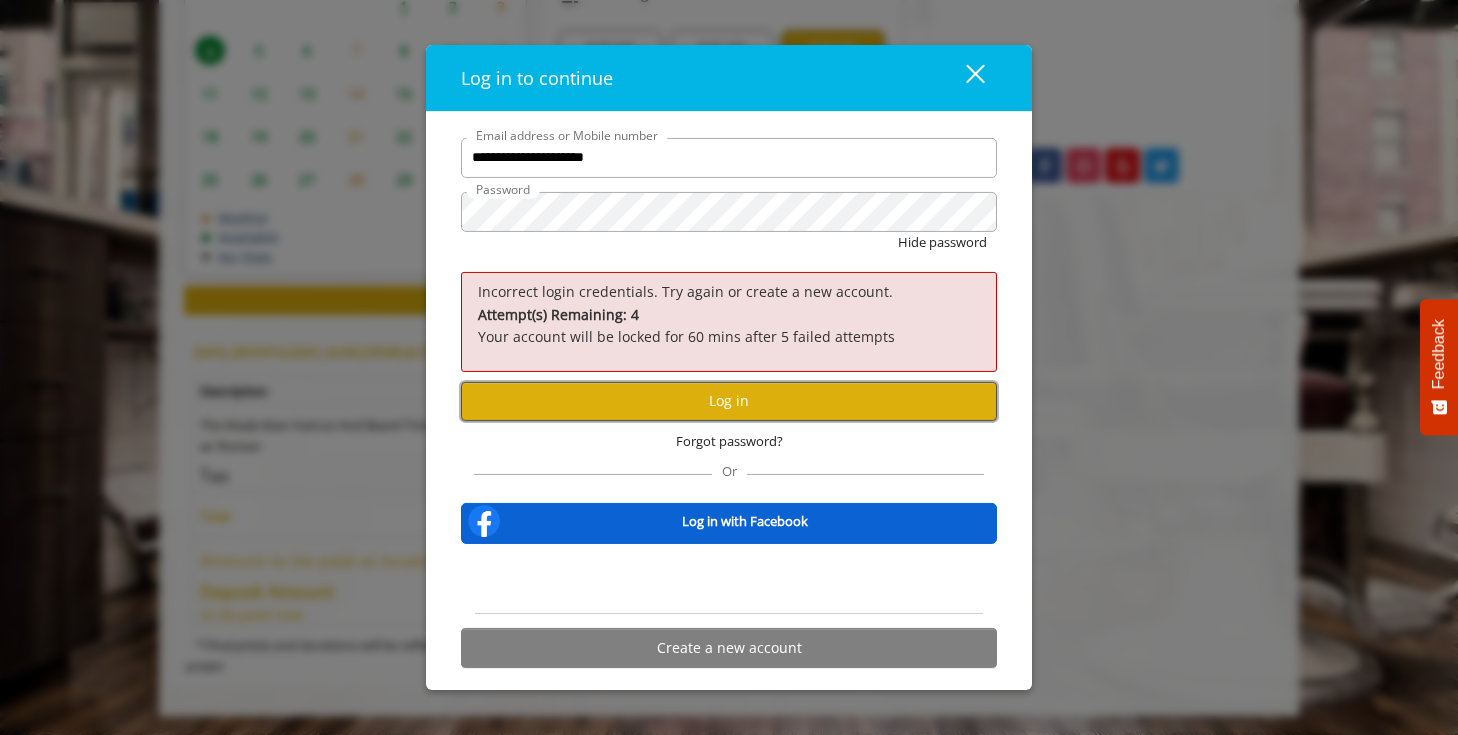 click on "Log in" at bounding box center (729, 400) 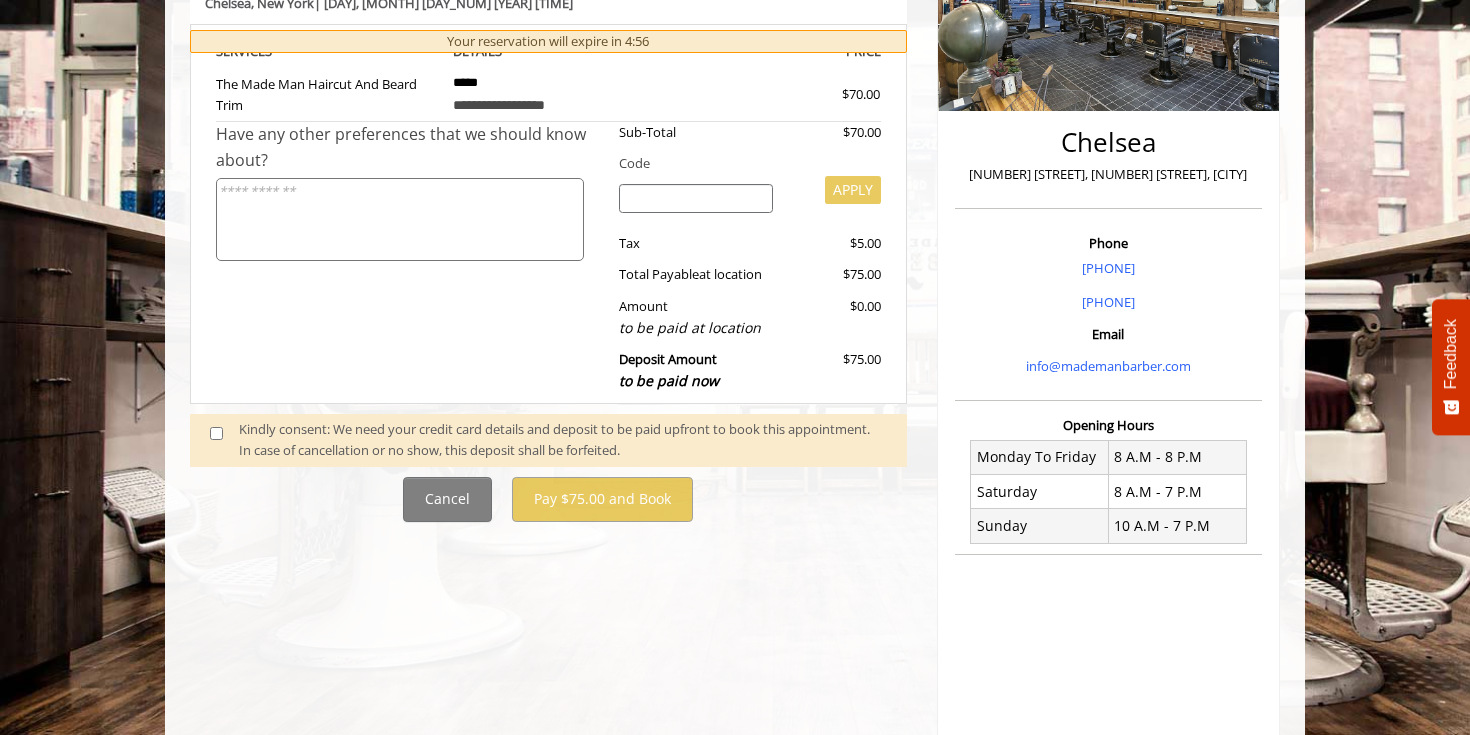 scroll, scrollTop: 362, scrollLeft: 0, axis: vertical 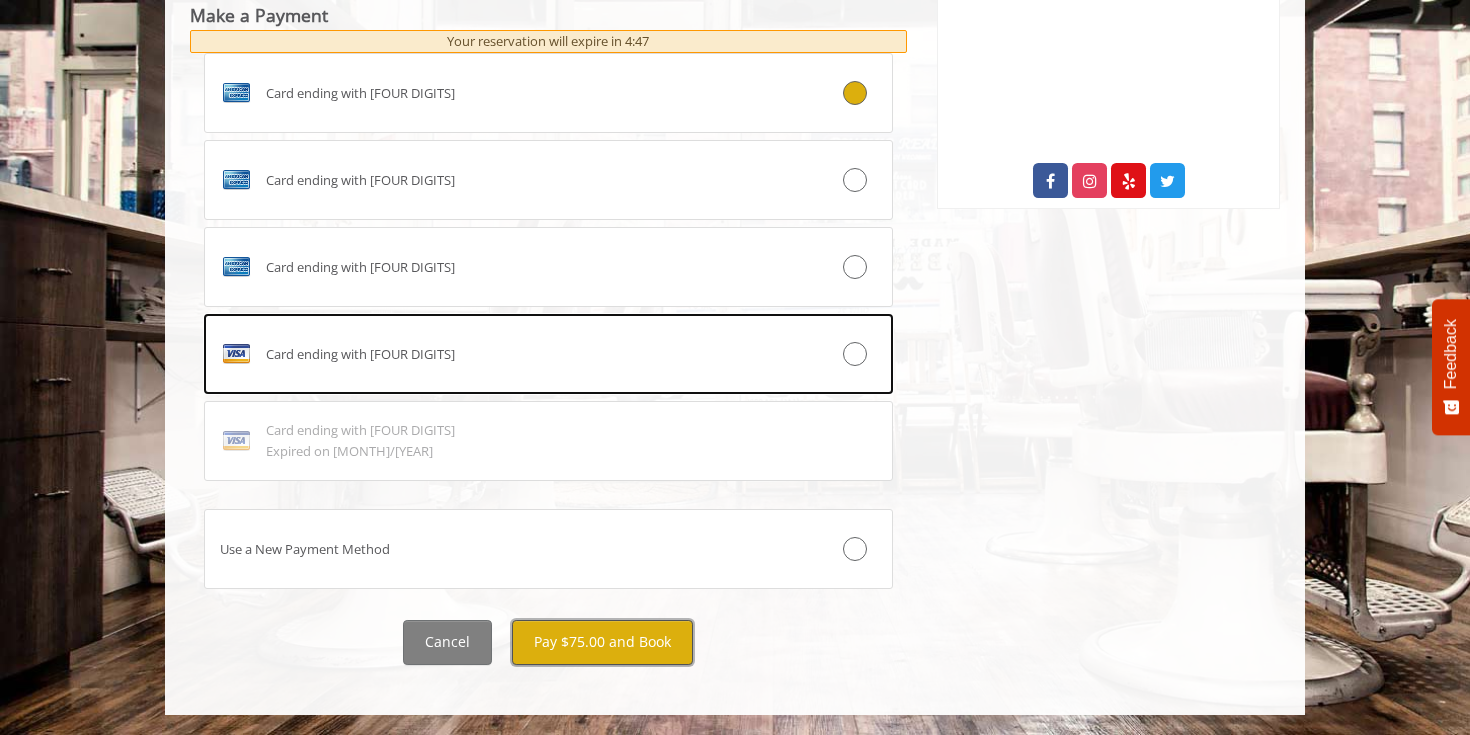 click on "Pay $75.00 and Book" at bounding box center (602, 642) 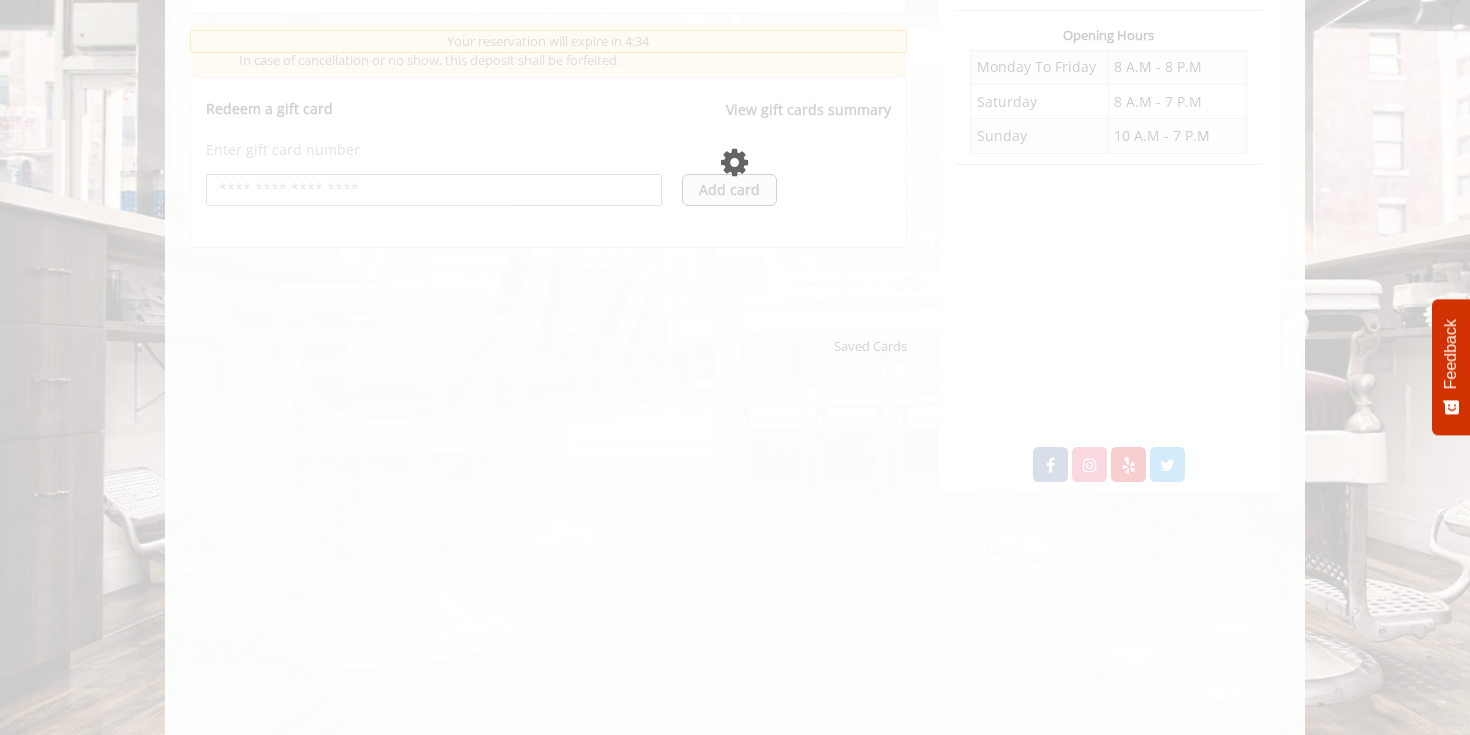 scroll, scrollTop: 759, scrollLeft: 0, axis: vertical 